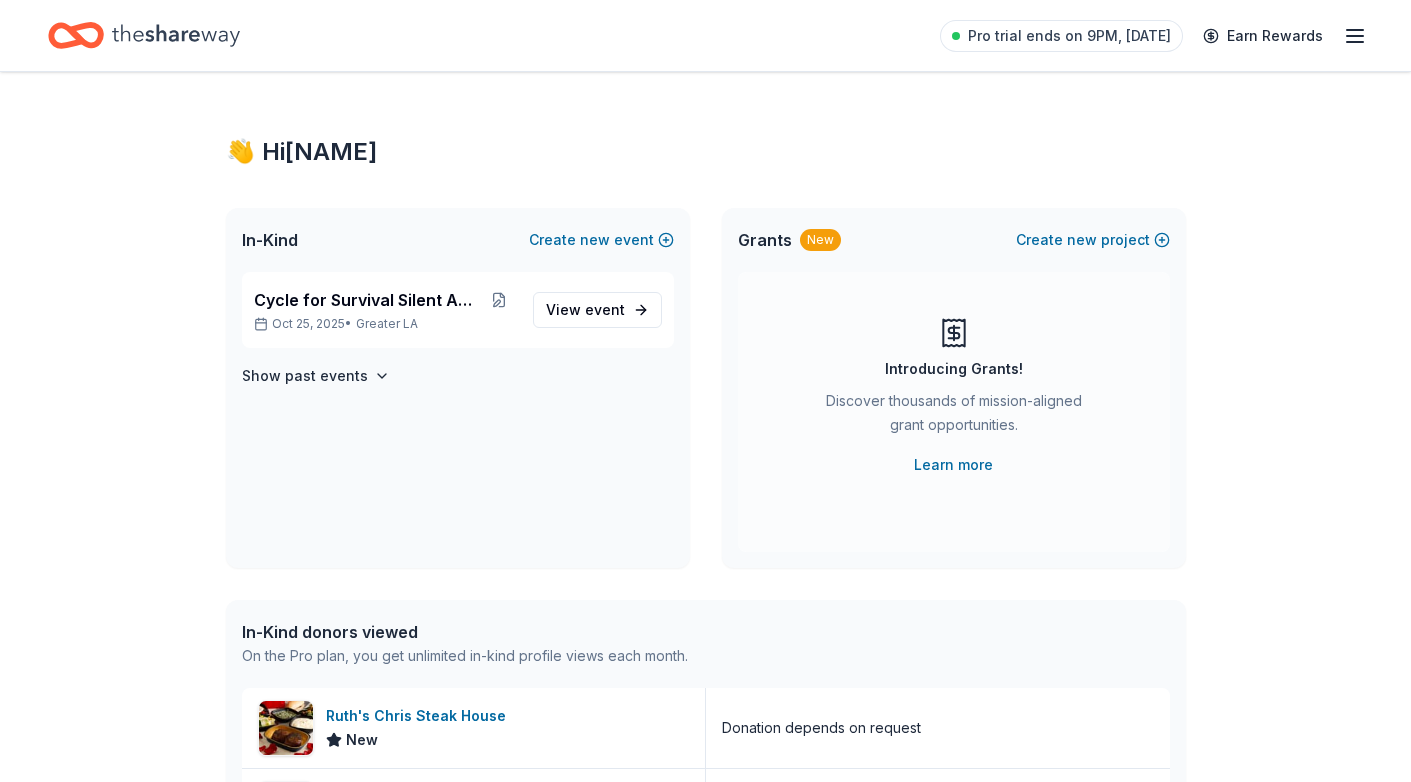 scroll, scrollTop: 0, scrollLeft: 0, axis: both 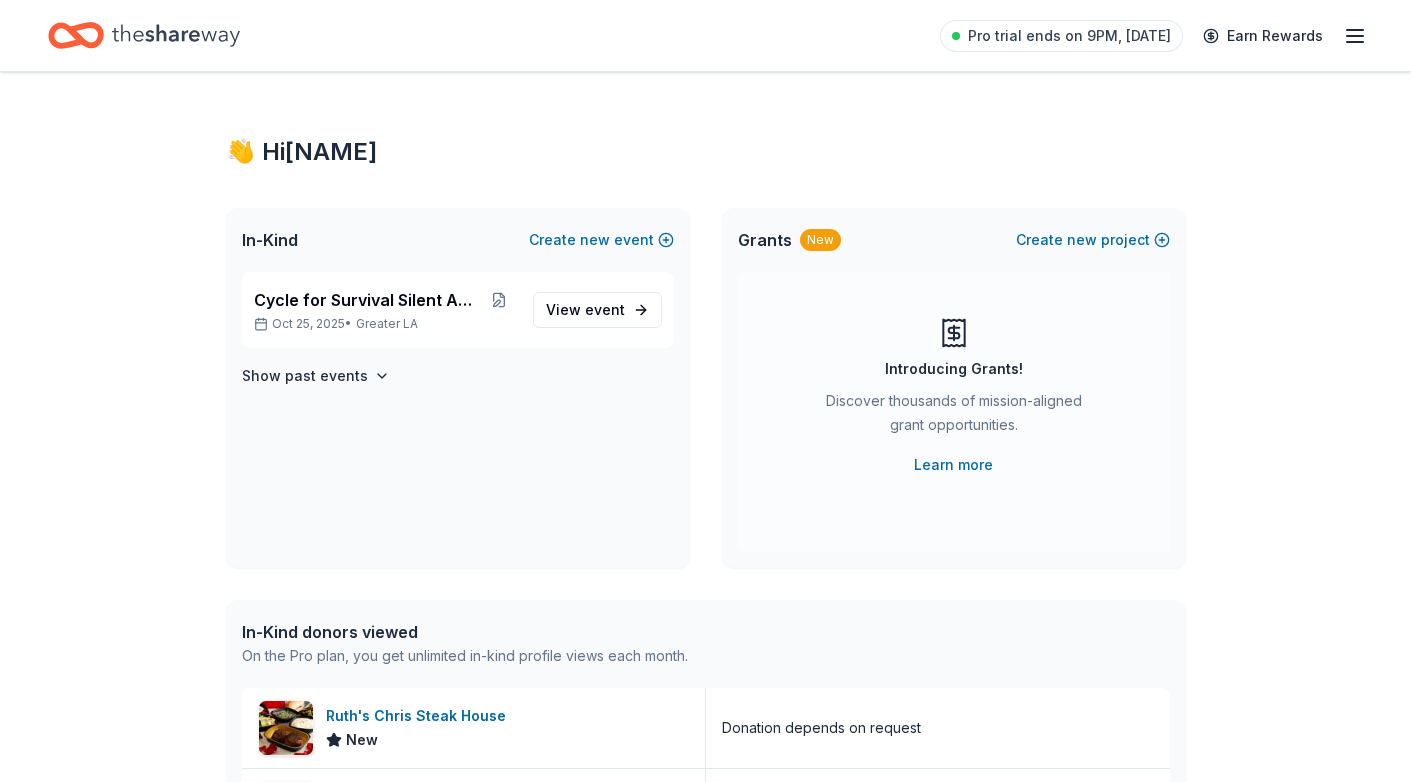 click 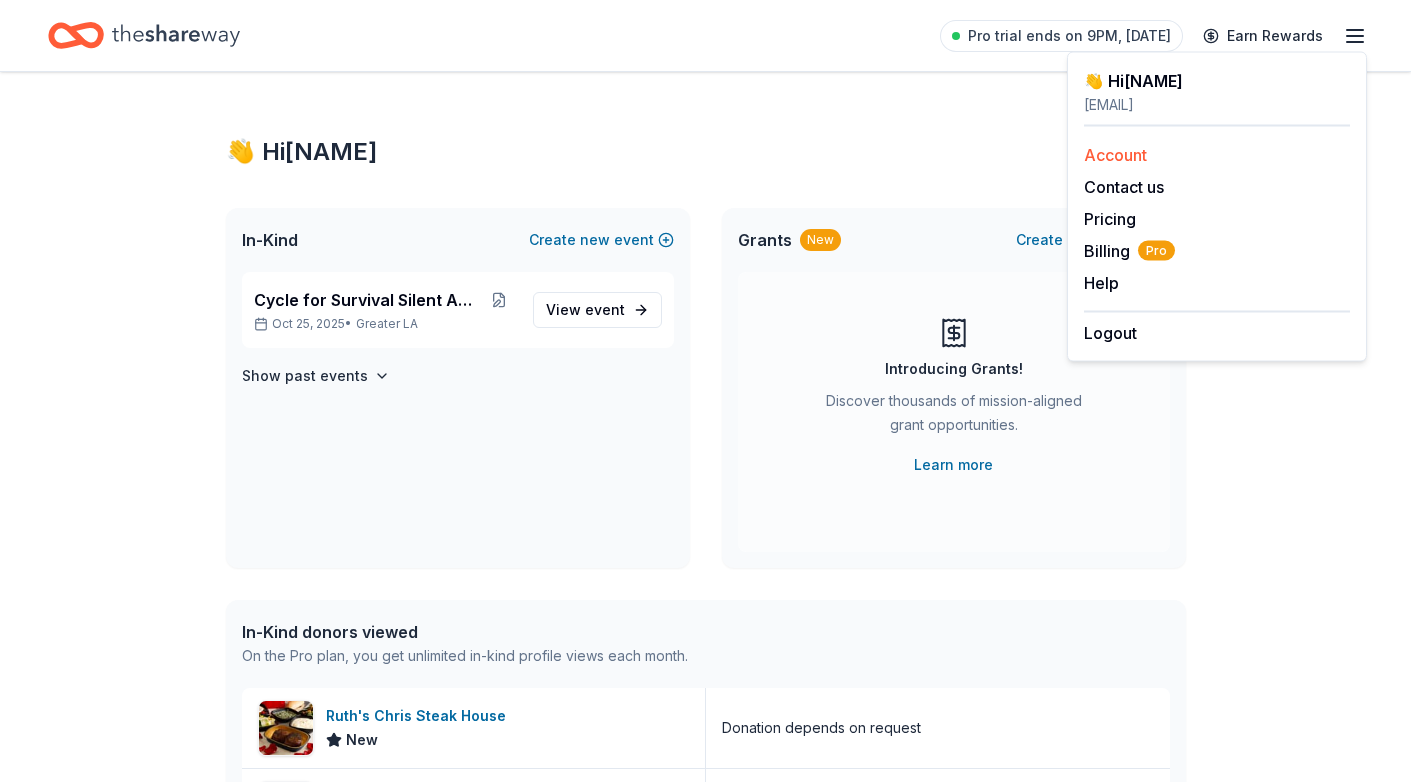 click on "Account" at bounding box center [1115, 155] 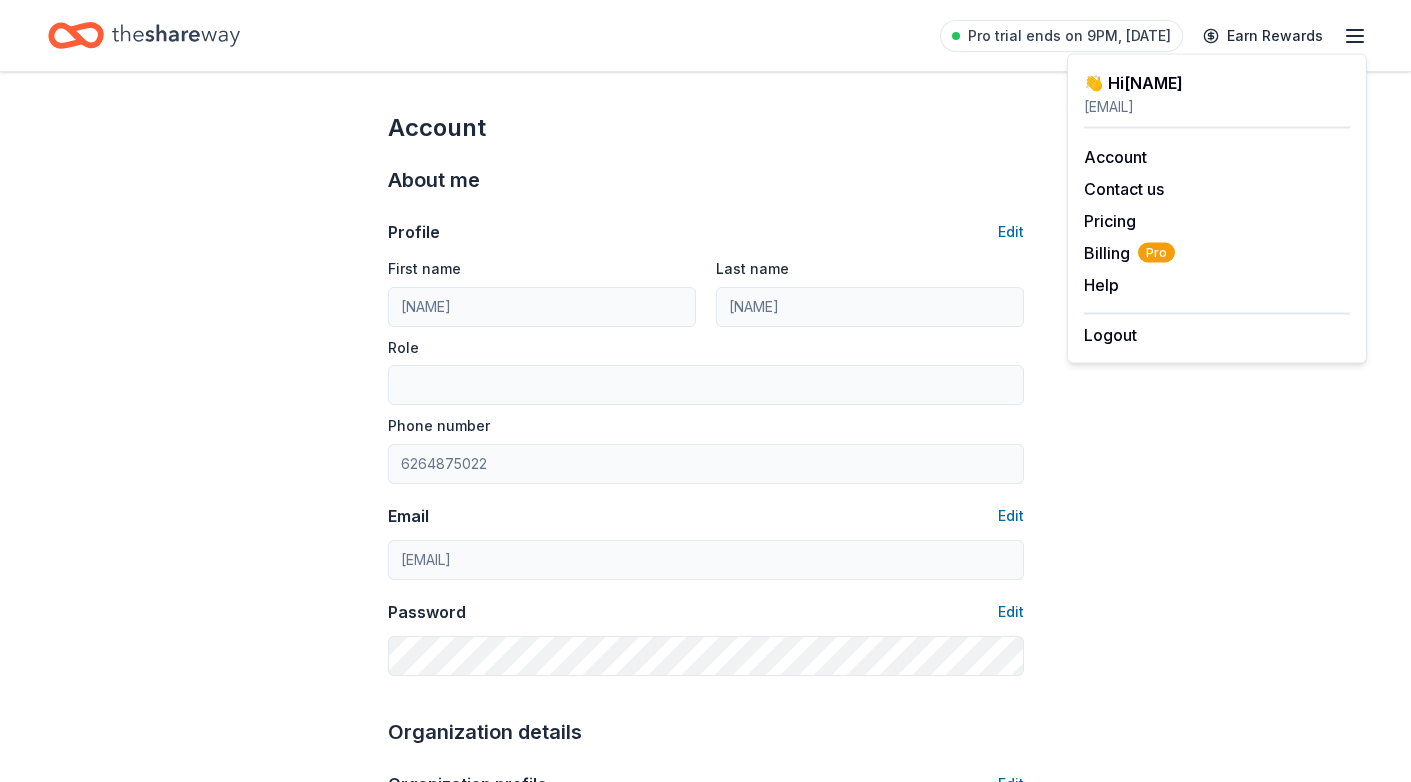 scroll, scrollTop: 0, scrollLeft: 0, axis: both 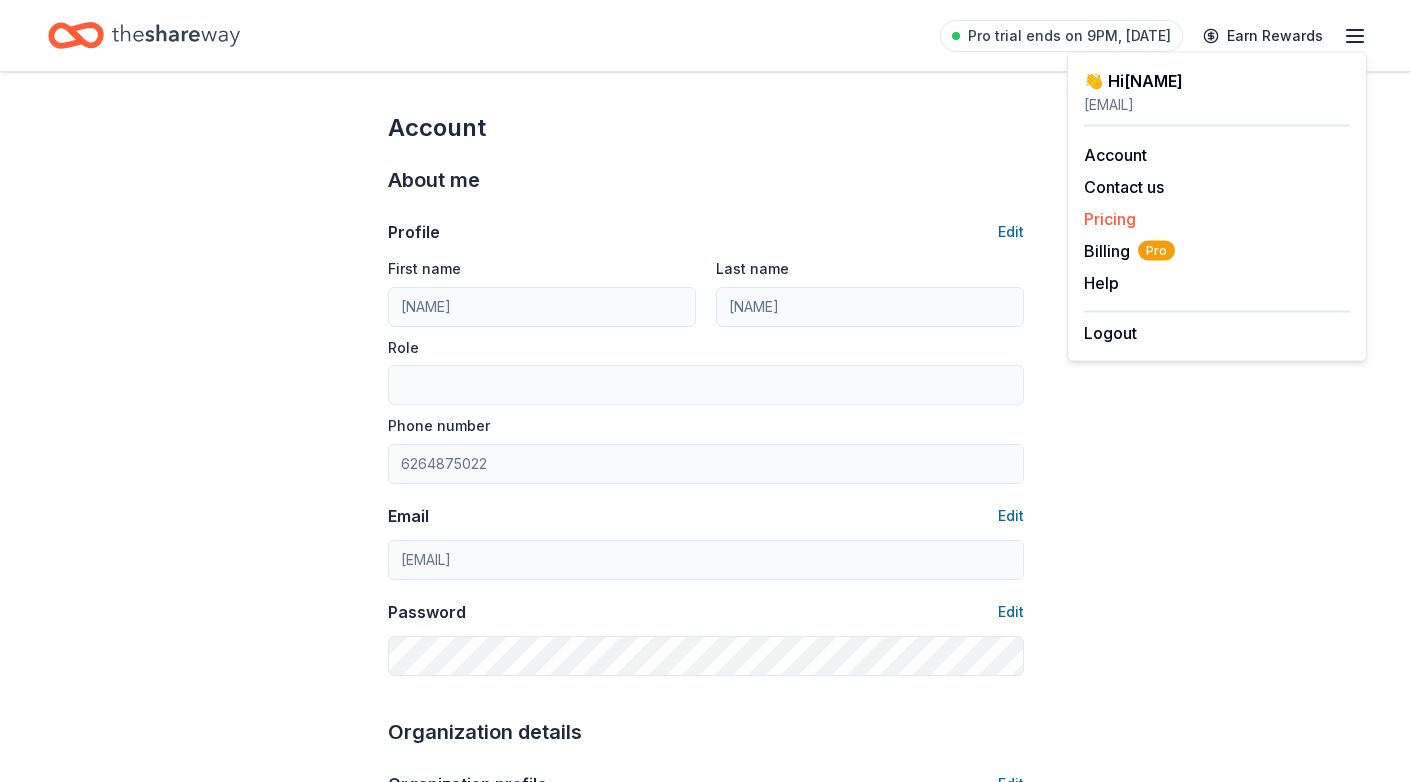 click on "Pricing" at bounding box center [1110, 219] 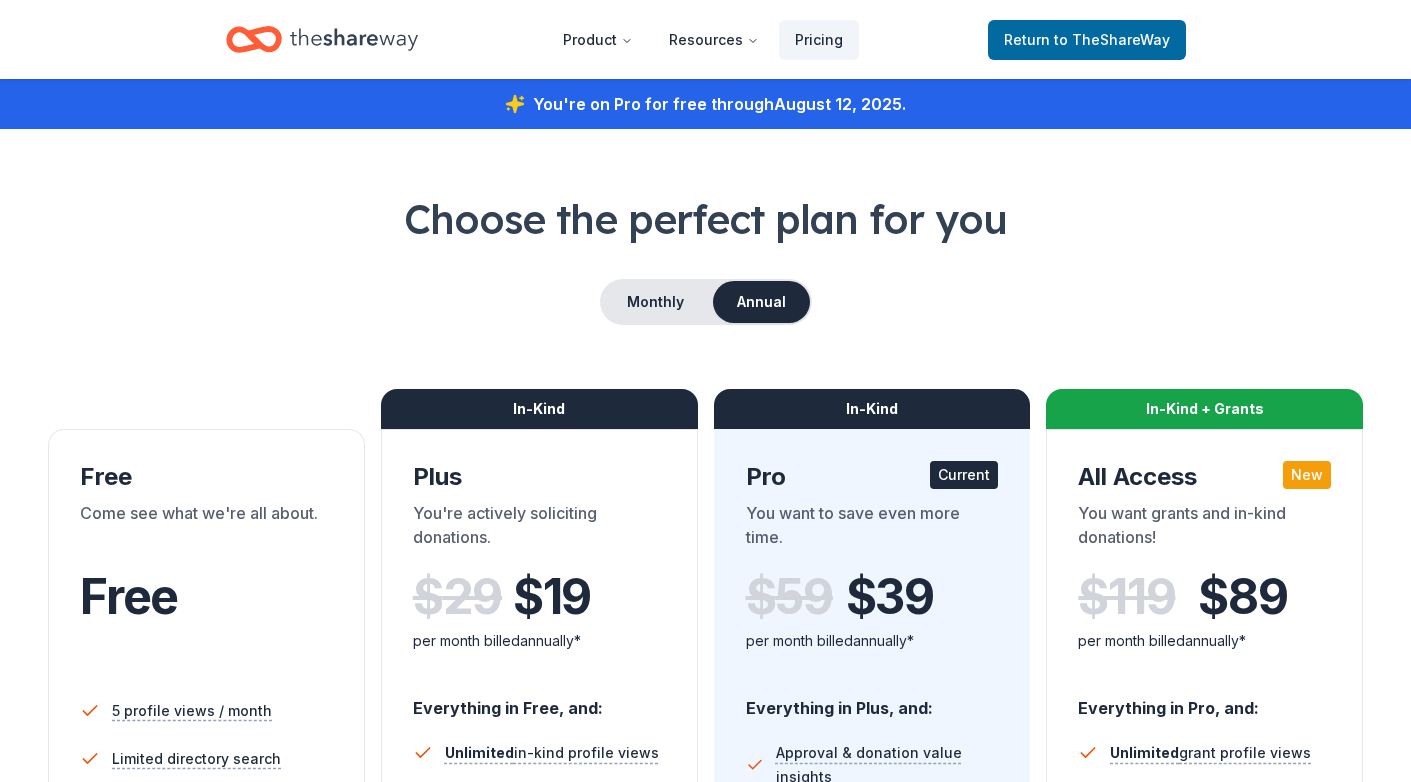 scroll, scrollTop: 0, scrollLeft: 0, axis: both 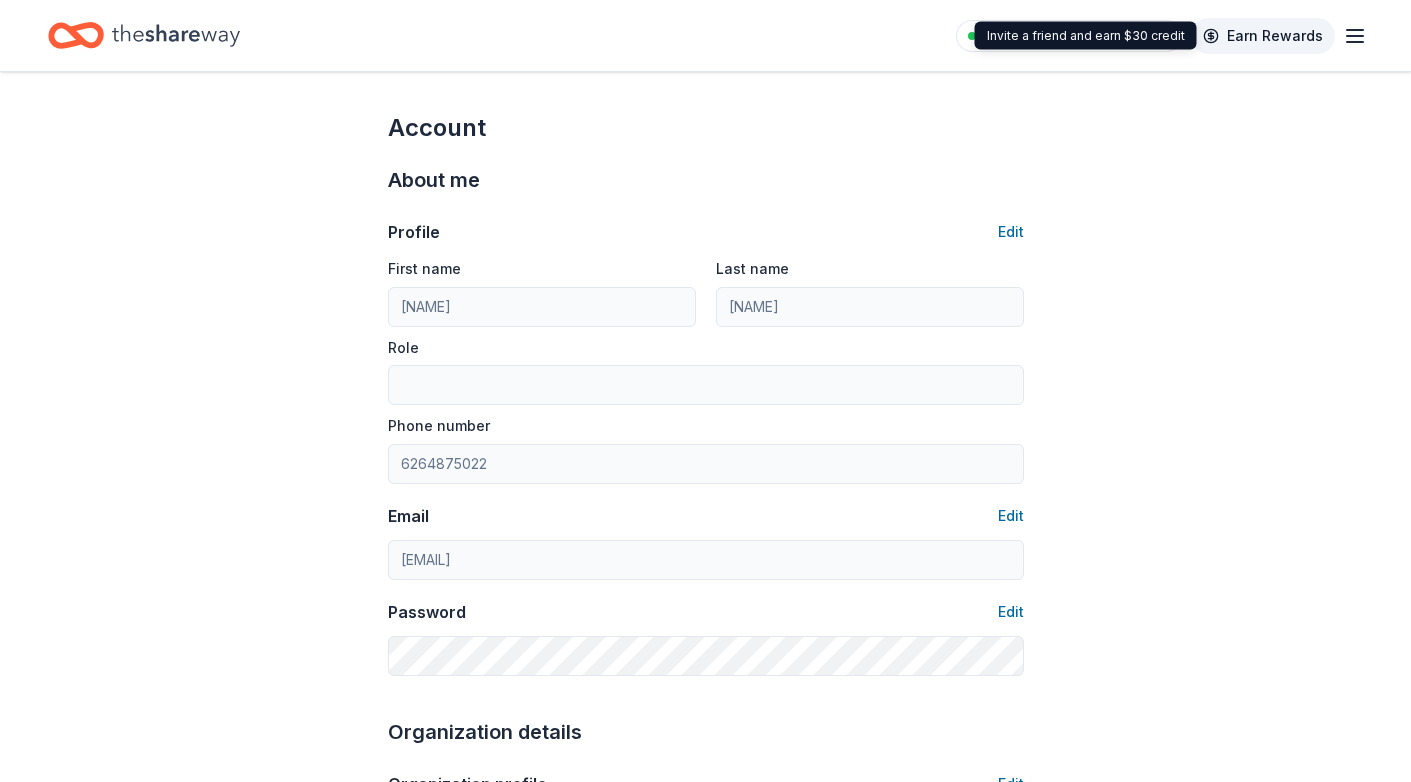 click on "Earn Rewards" at bounding box center (1263, 36) 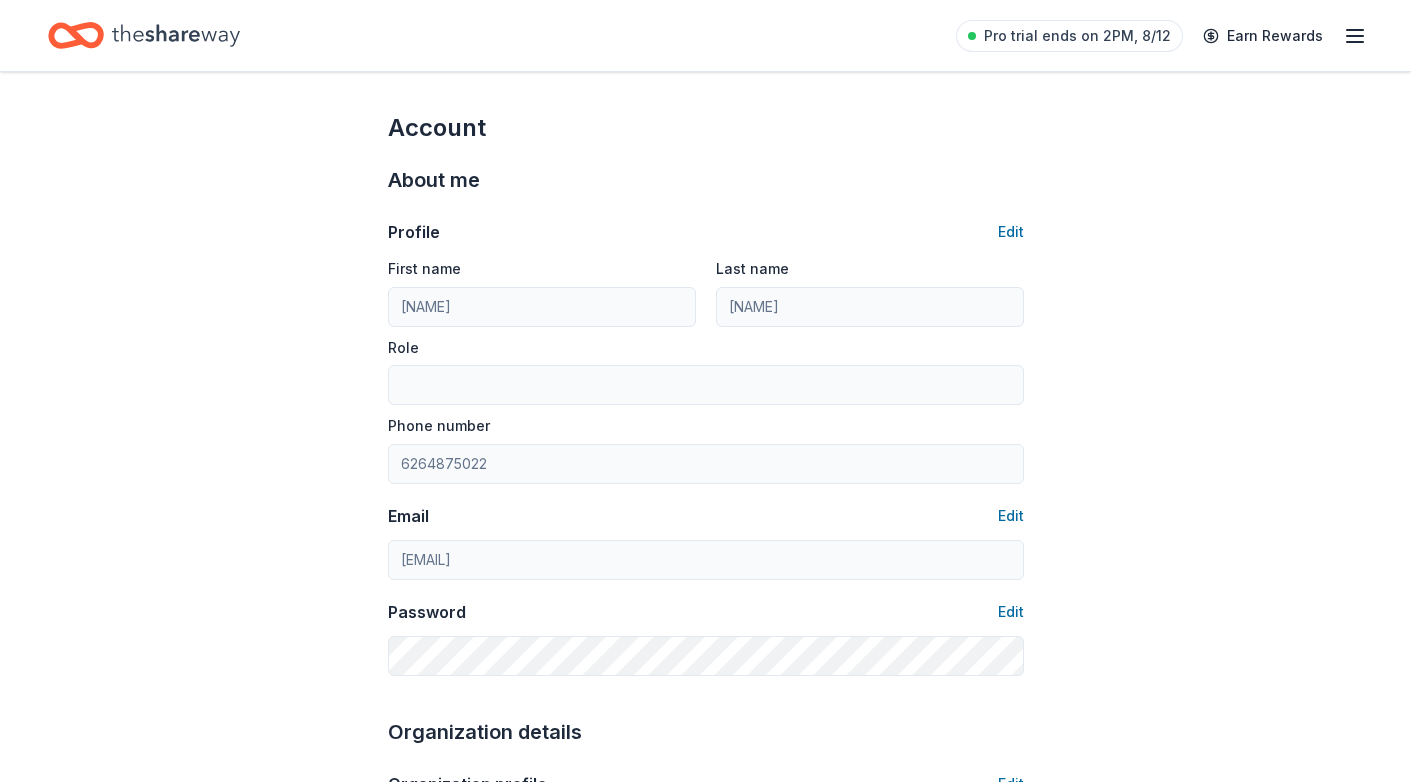 click 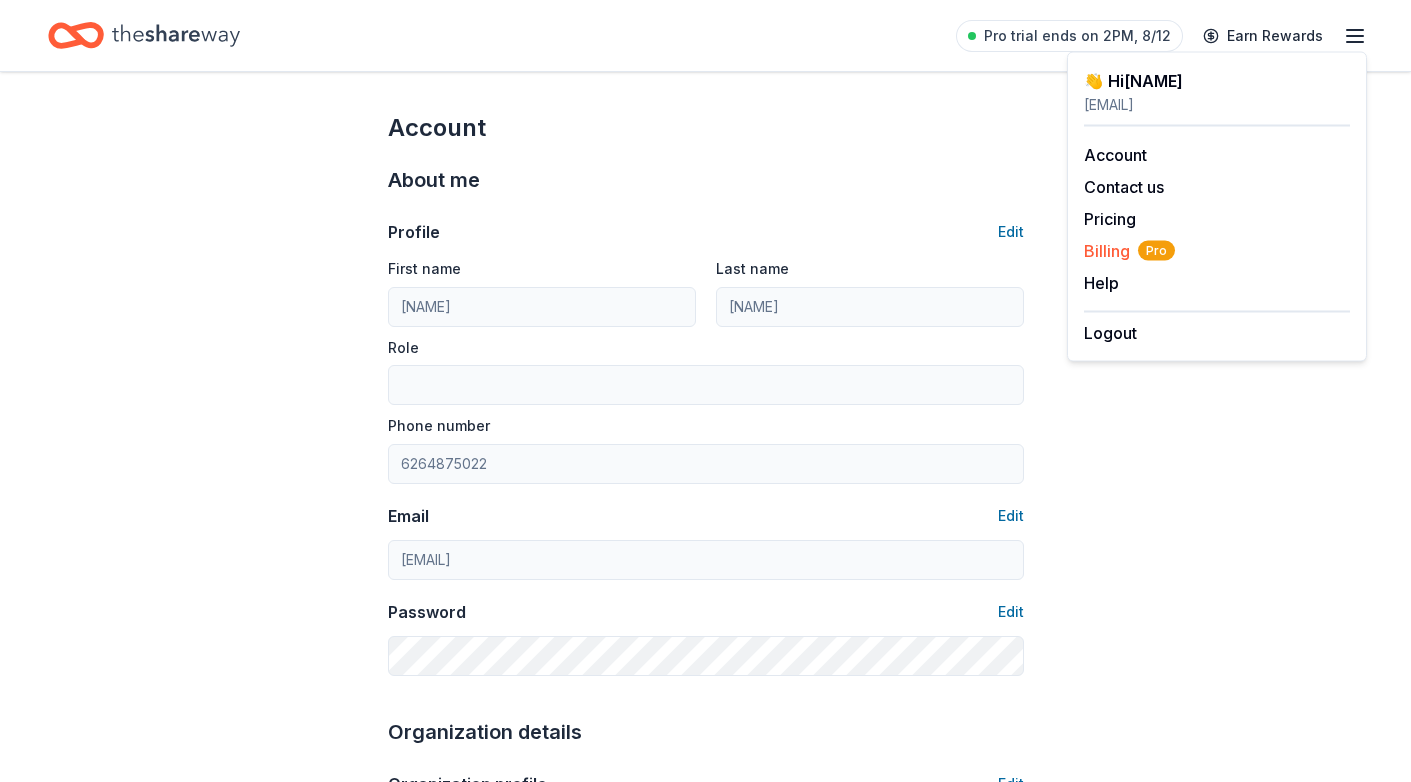 click on "Billing Pro" at bounding box center [1129, 251] 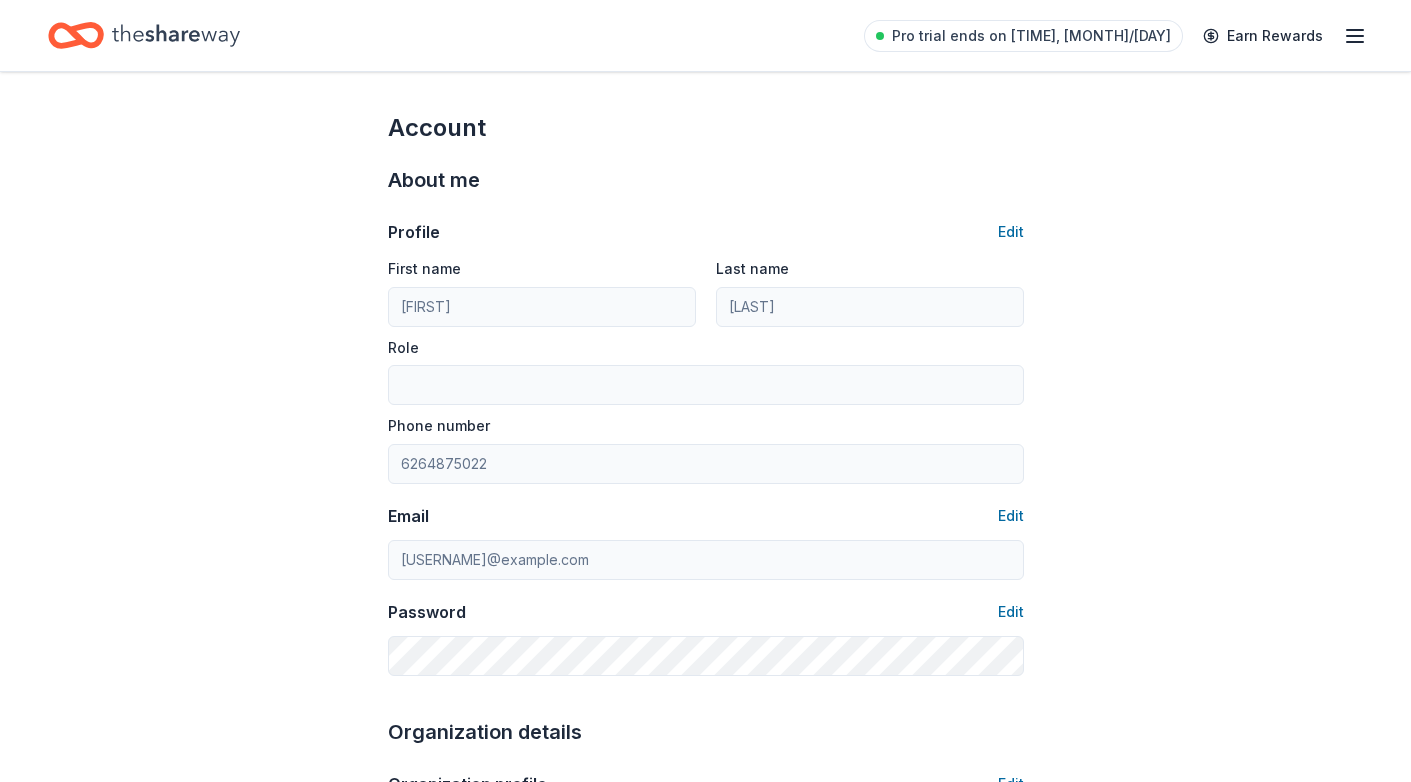 scroll, scrollTop: 0, scrollLeft: 0, axis: both 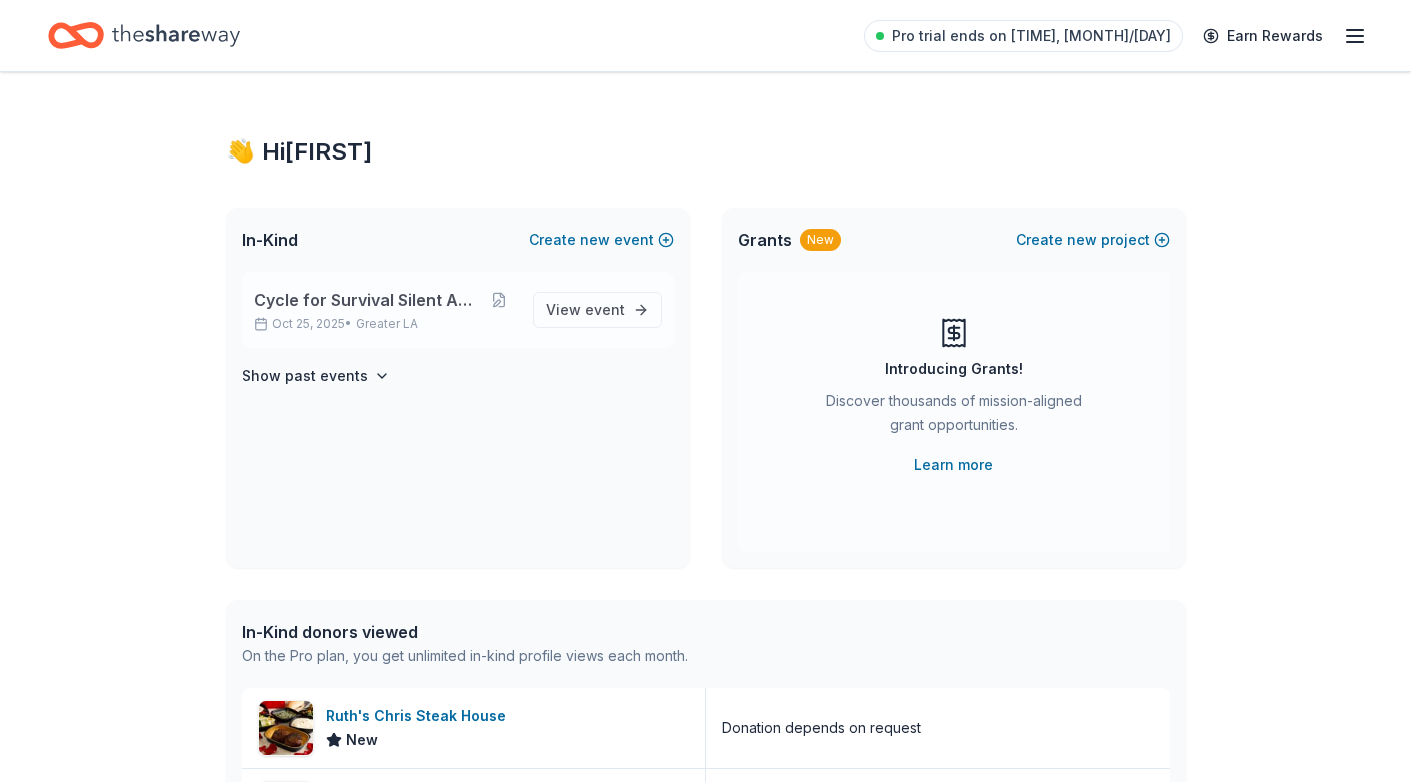 click on "Oct 25, 2025  •  Greater LA" at bounding box center [385, 324] 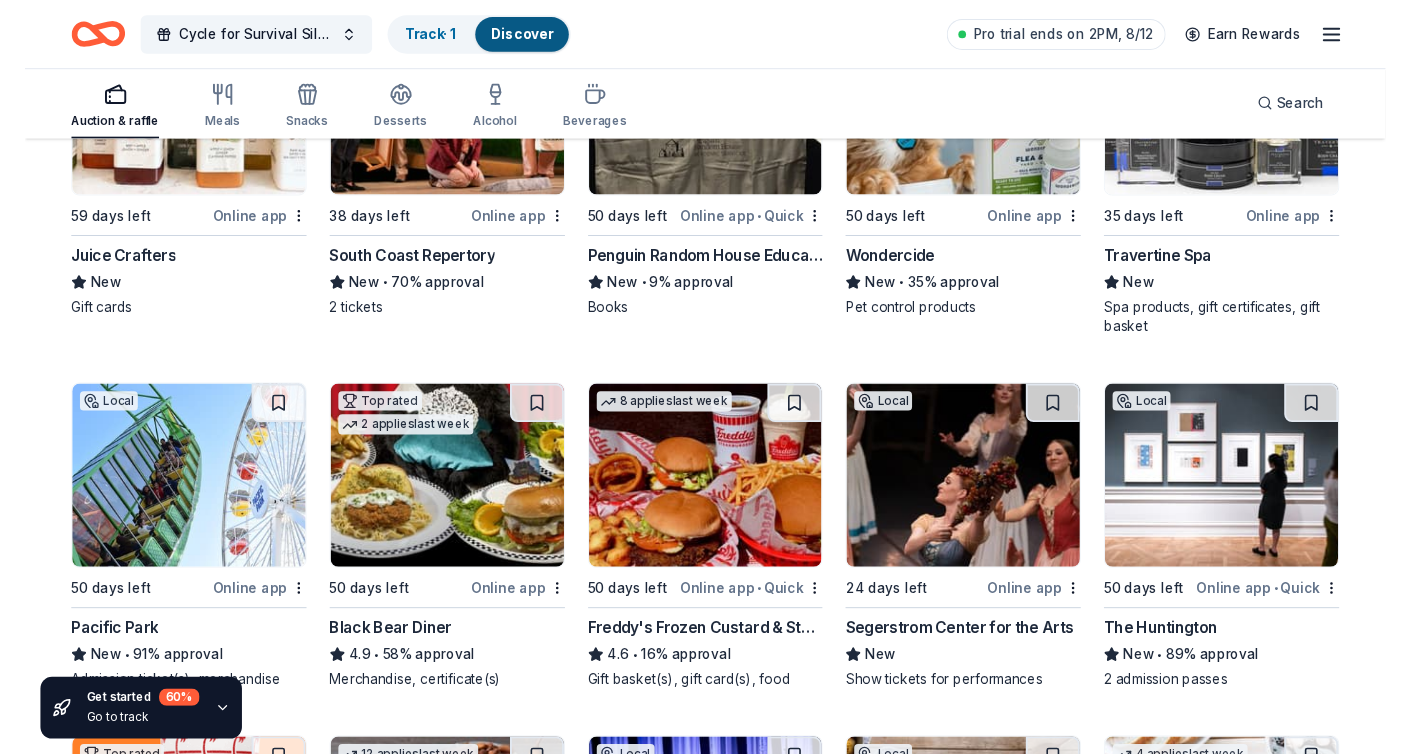 scroll, scrollTop: 1517, scrollLeft: 0, axis: vertical 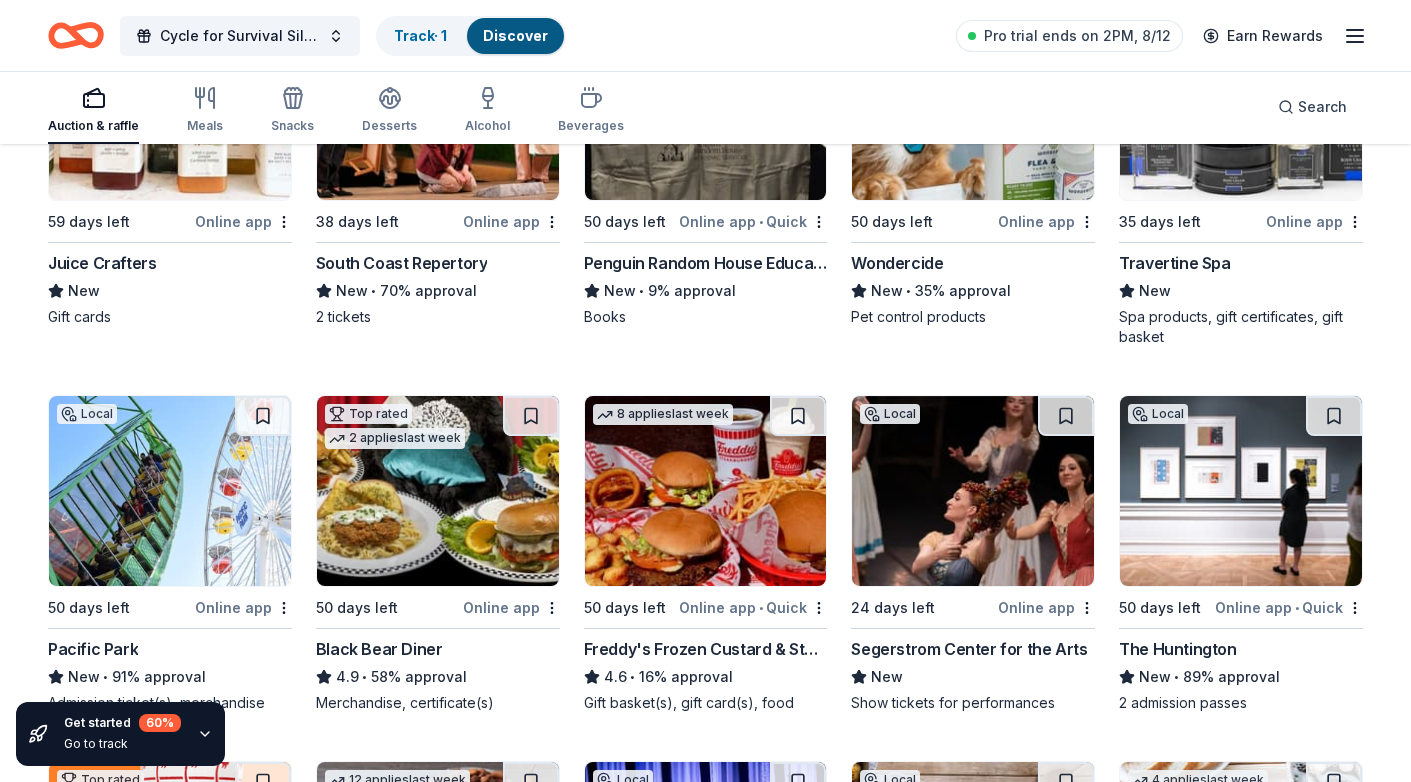 click on "New • 70% approval" at bounding box center (438, 291) 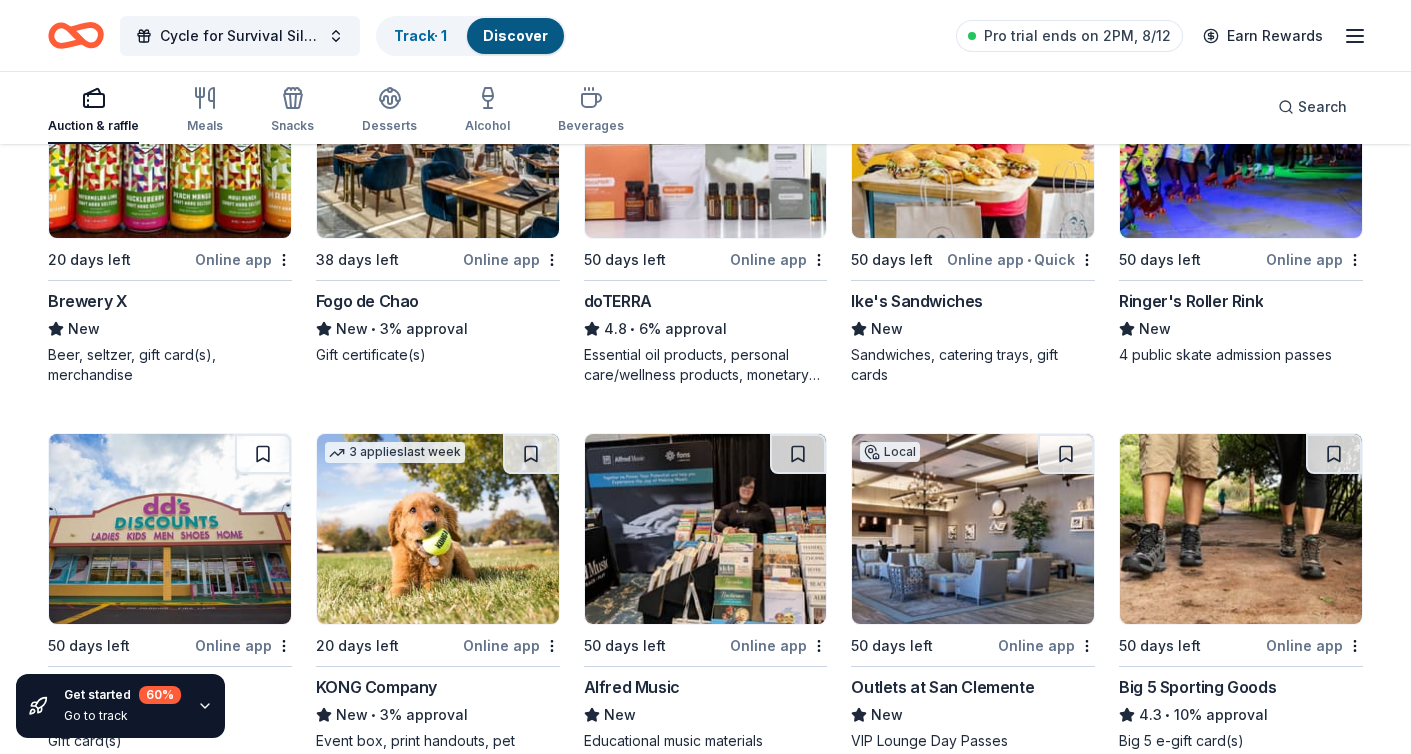 scroll, scrollTop: 6445, scrollLeft: 0, axis: vertical 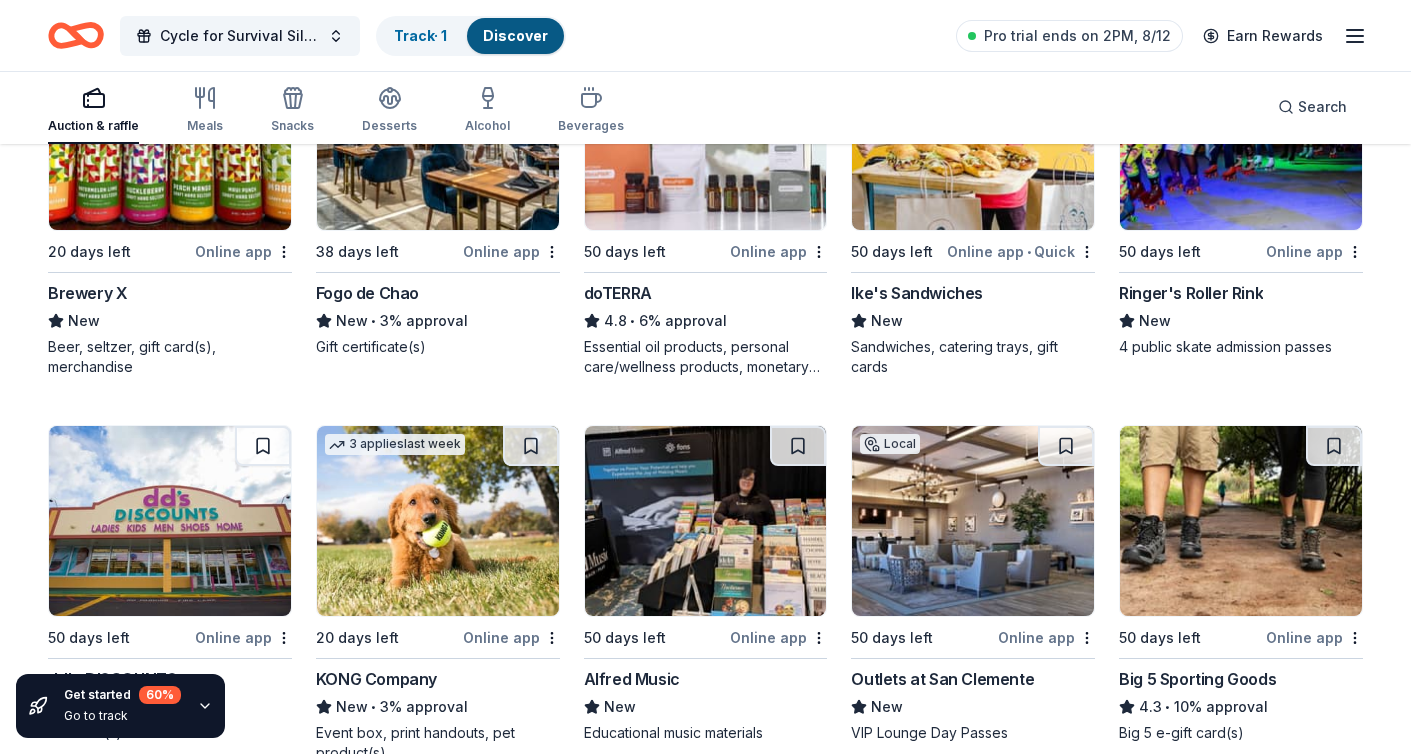 click at bounding box center (438, 521) 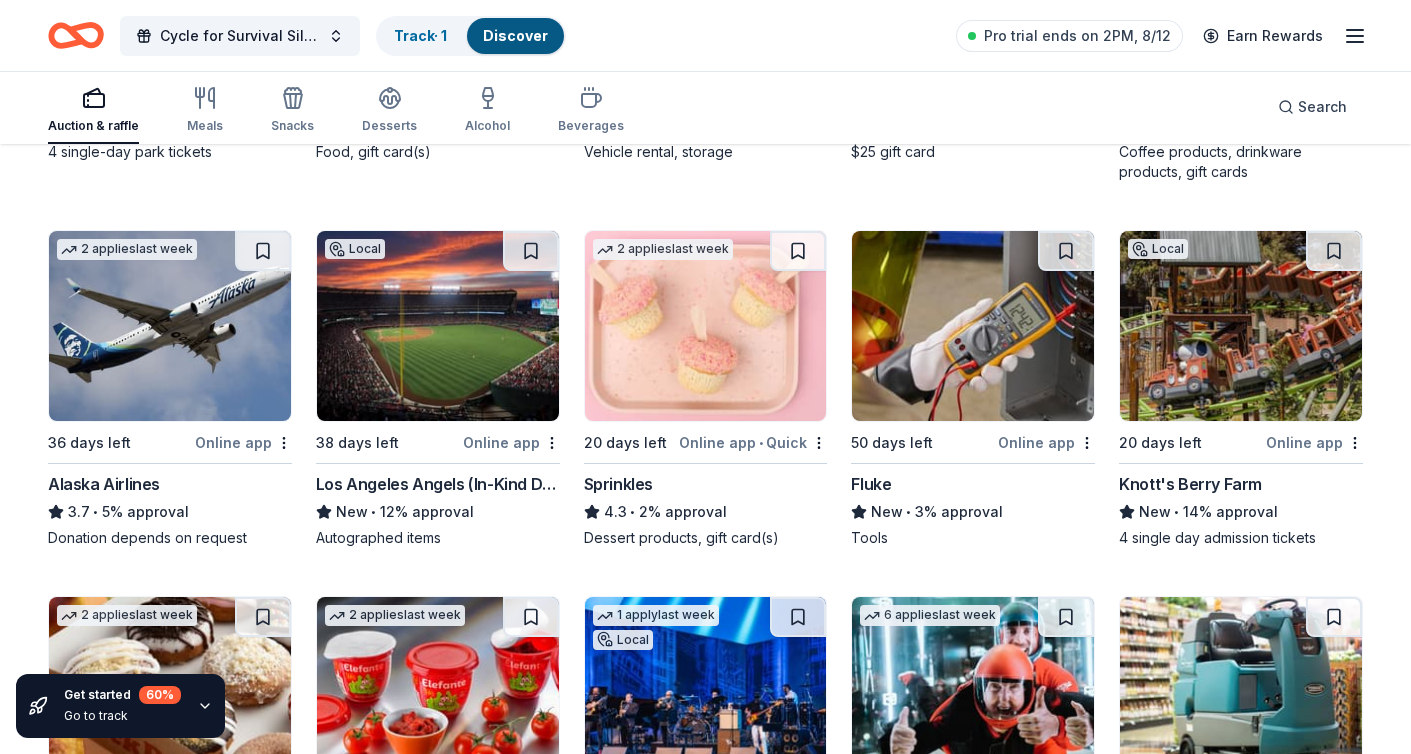 scroll, scrollTop: 10868, scrollLeft: 0, axis: vertical 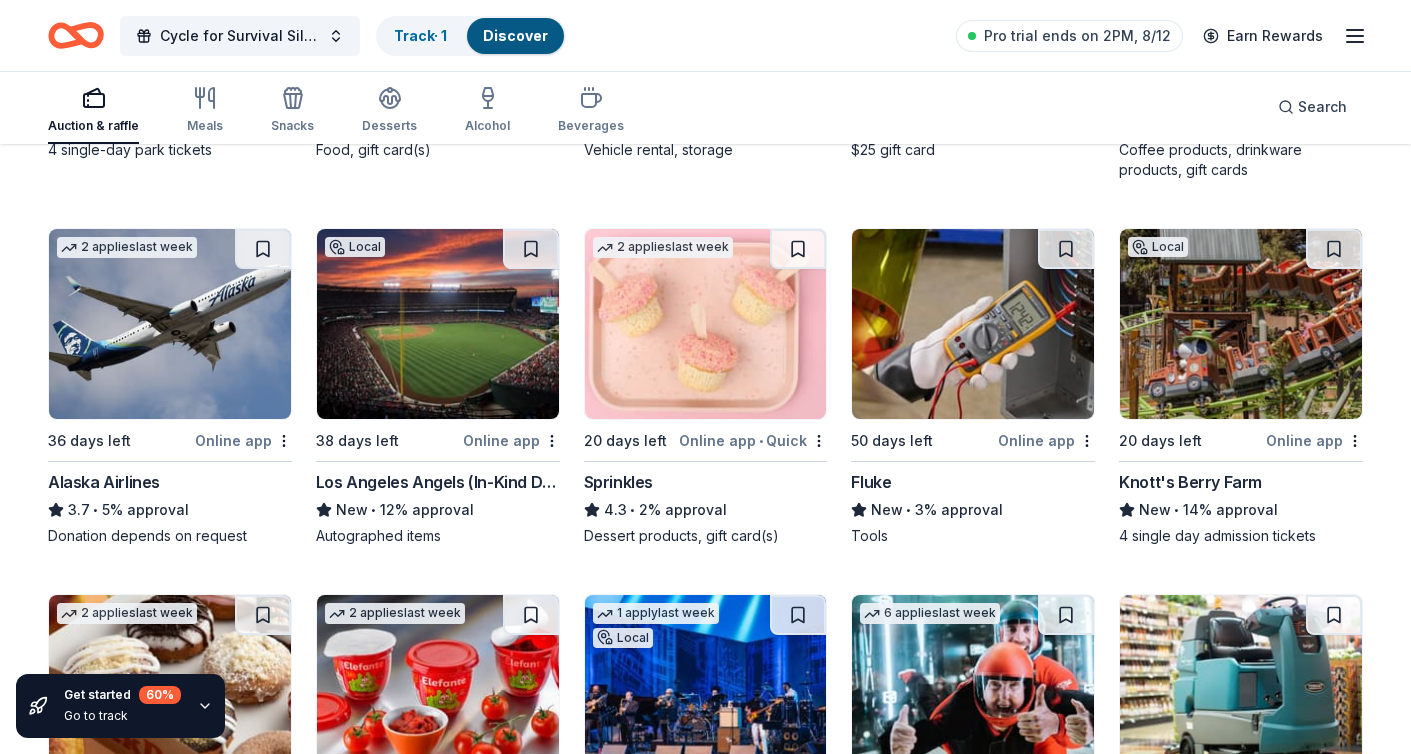 click at bounding box center (1241, 324) 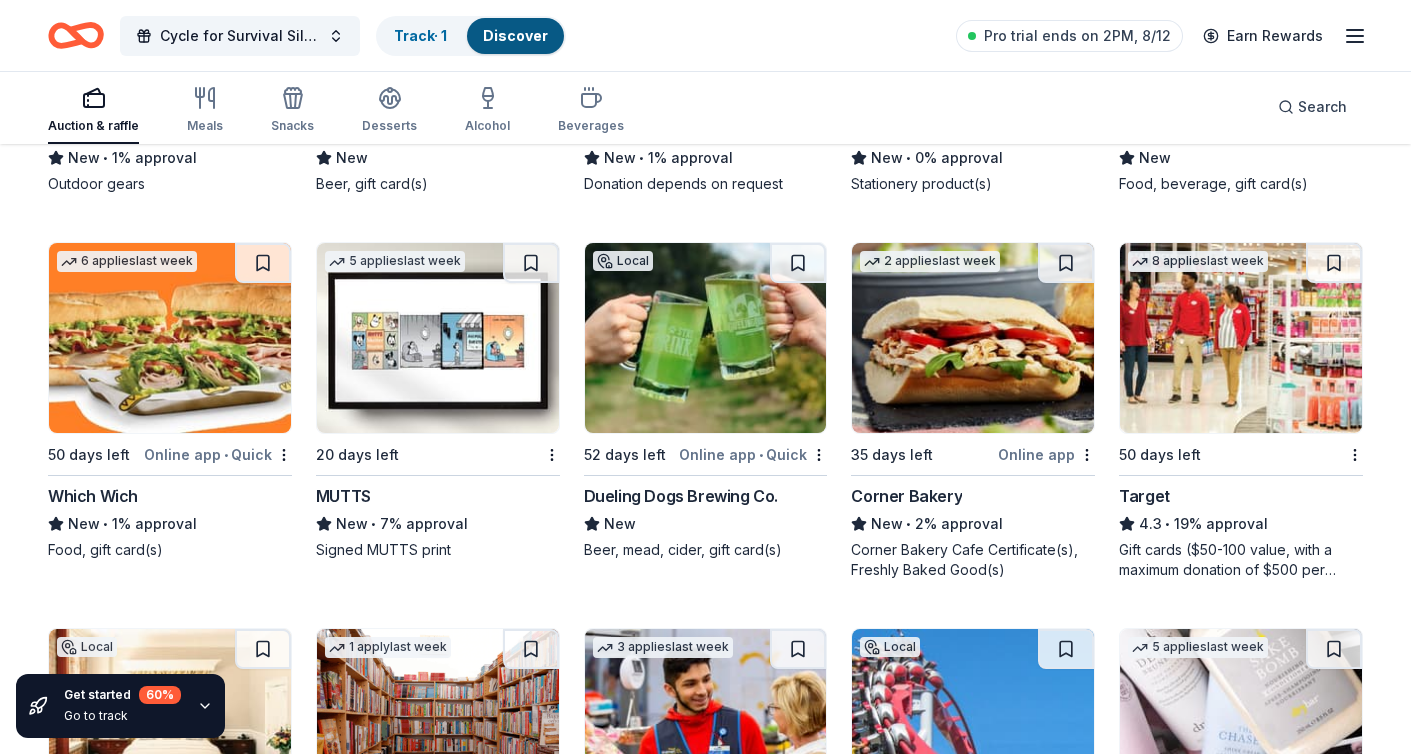 scroll, scrollTop: 12359, scrollLeft: 0, axis: vertical 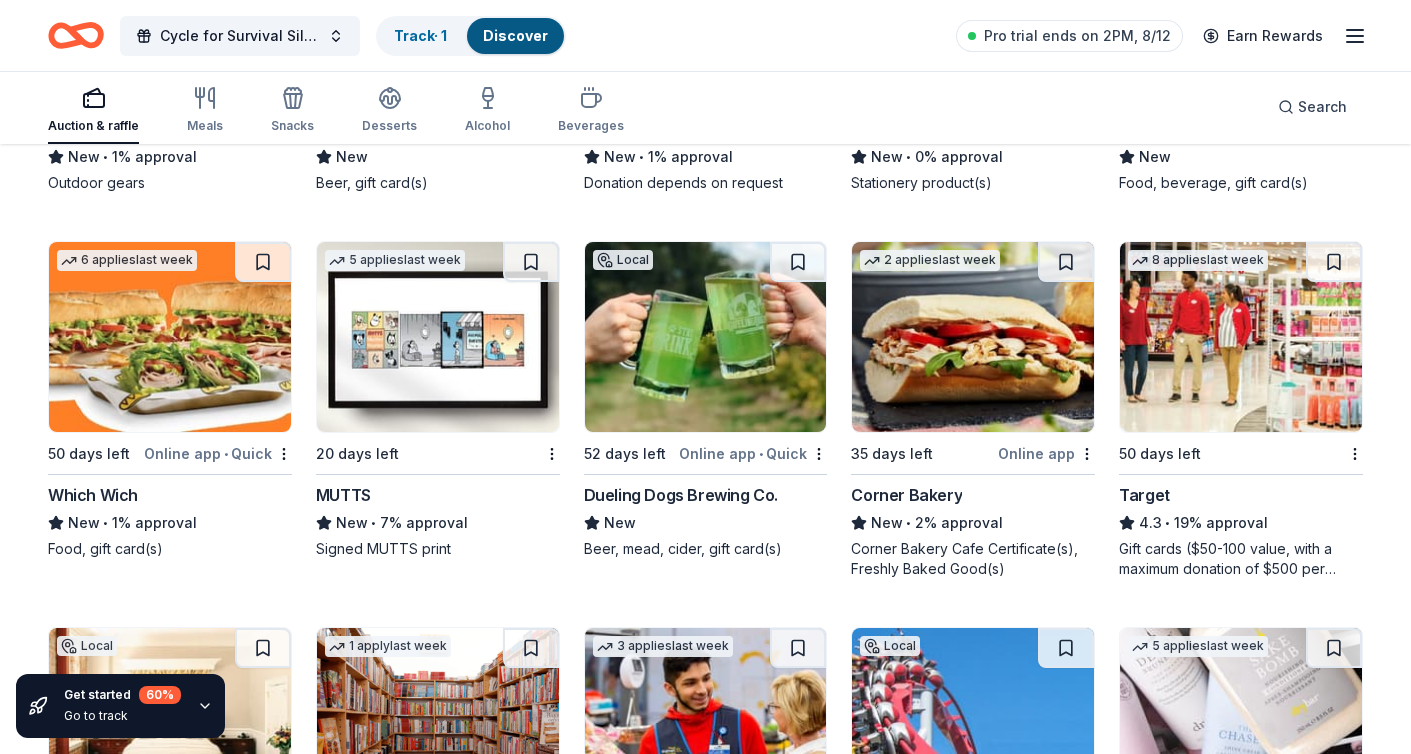 click at bounding box center (1241, 337) 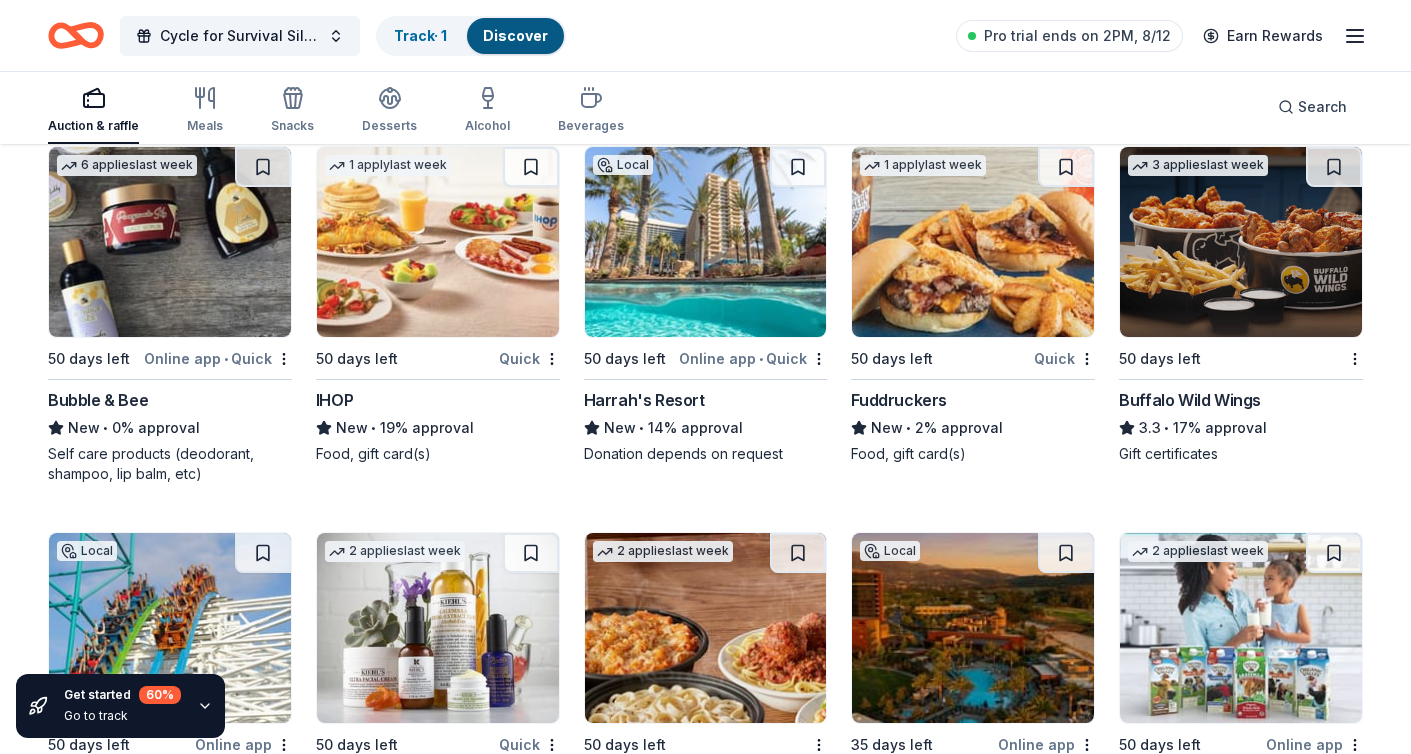 scroll, scrollTop: 13594, scrollLeft: 0, axis: vertical 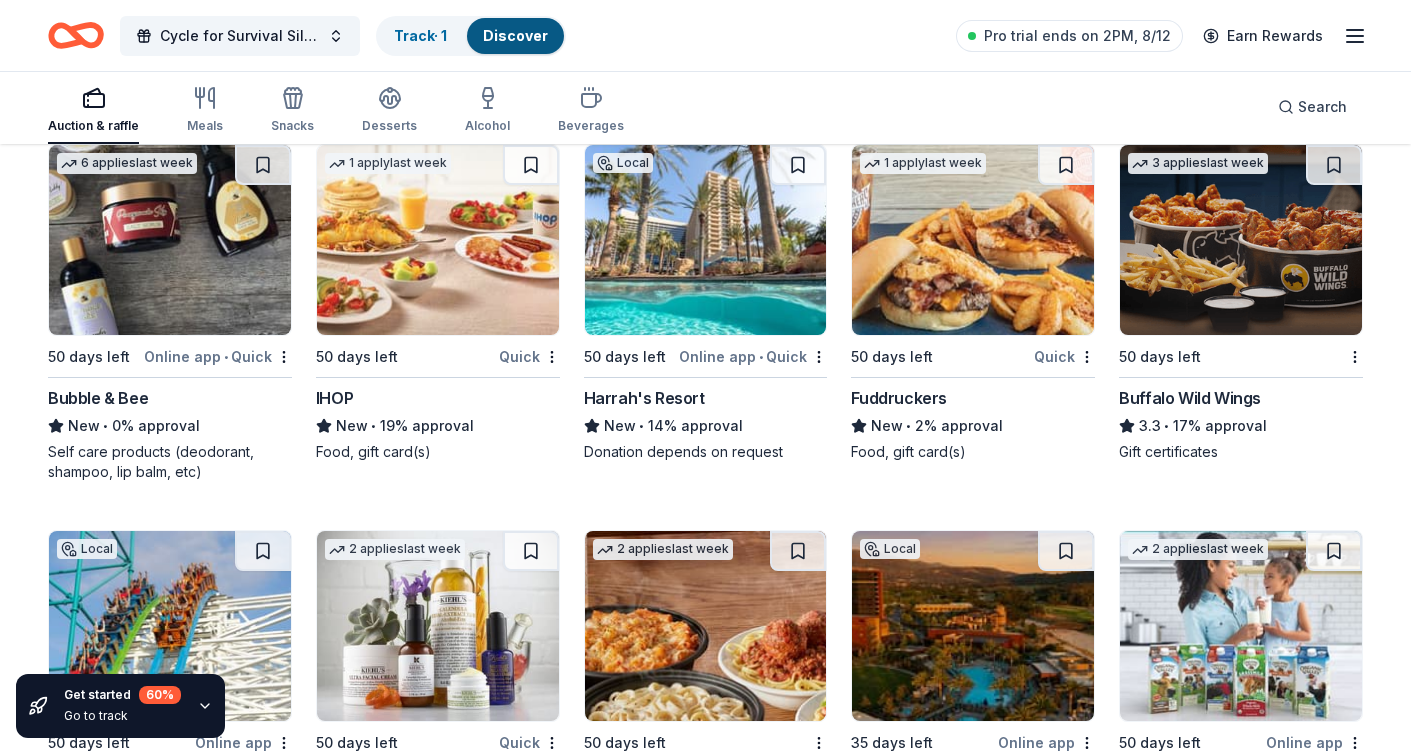 click at bounding box center [1241, 240] 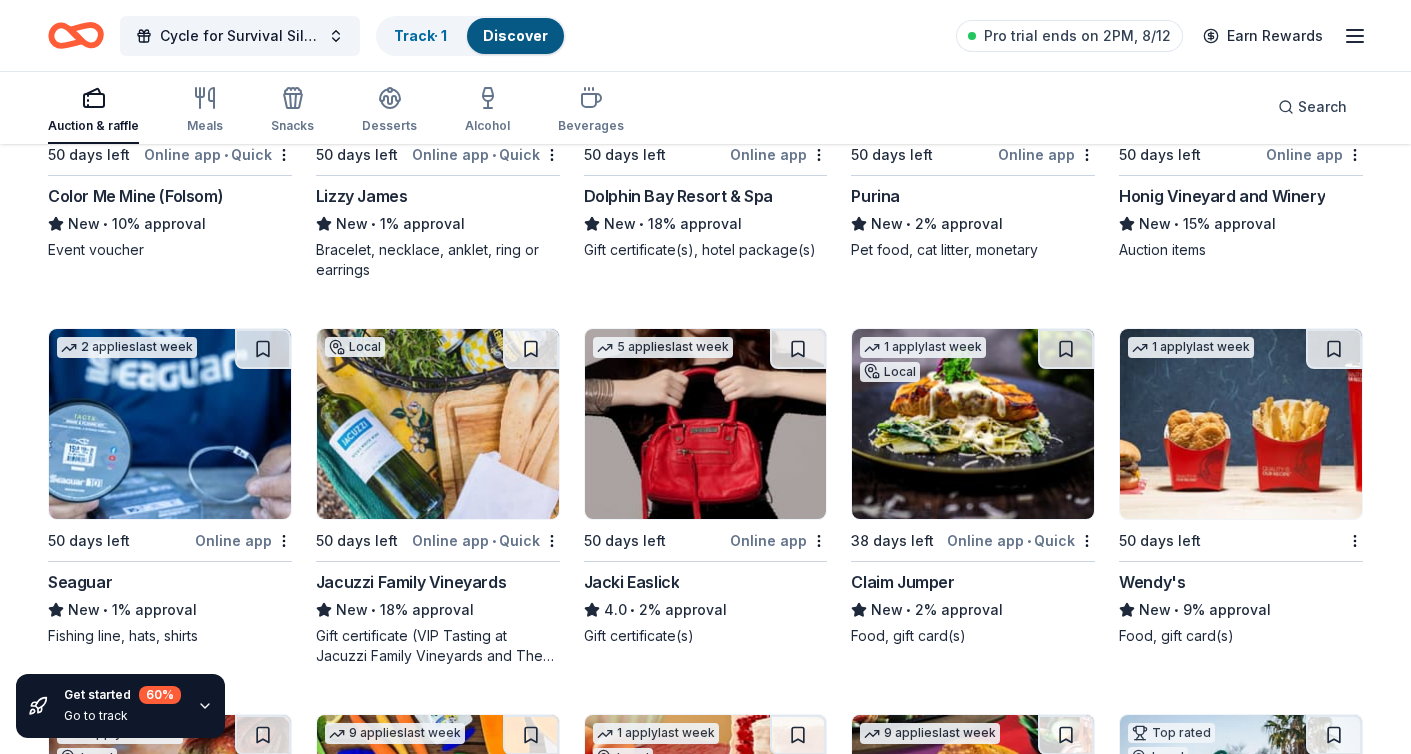 scroll, scrollTop: 14340, scrollLeft: 0, axis: vertical 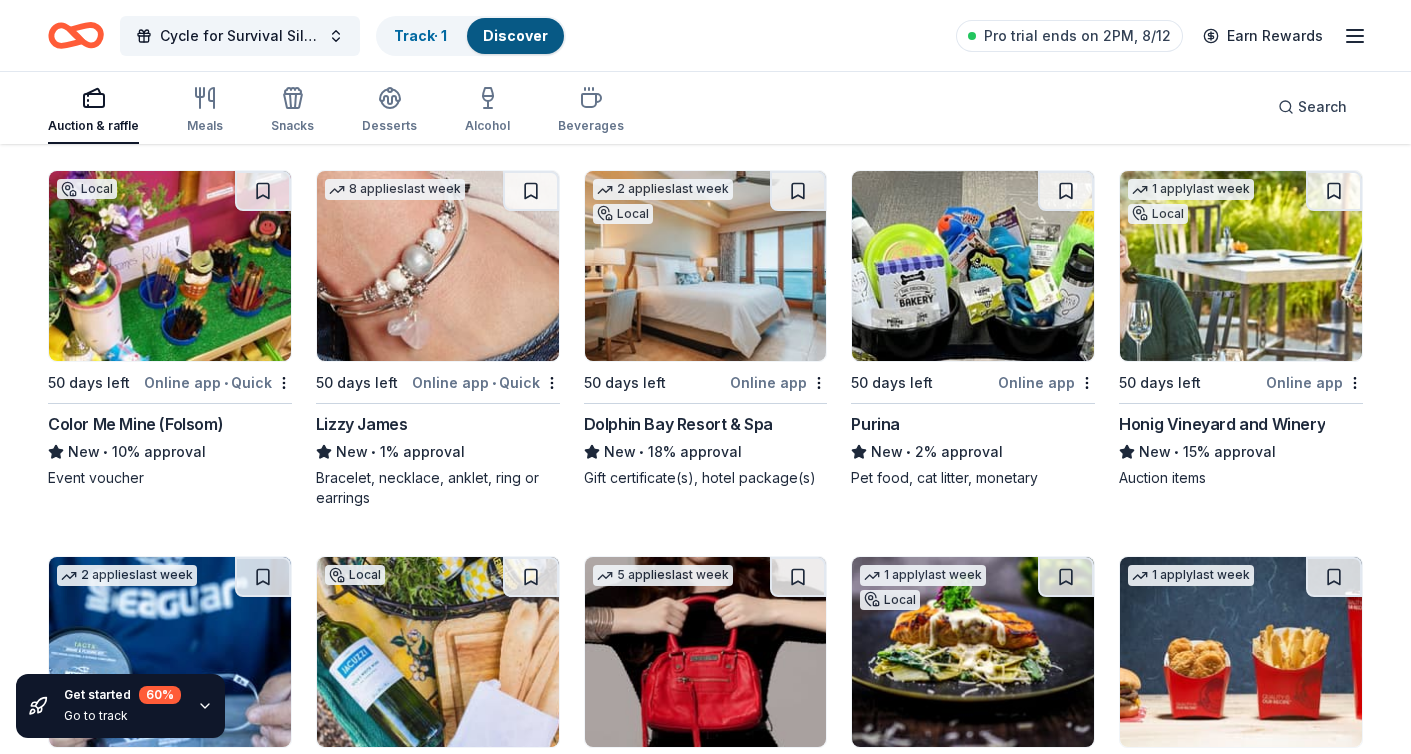 click on "Honig Vineyard and Winery" at bounding box center (1222, 424) 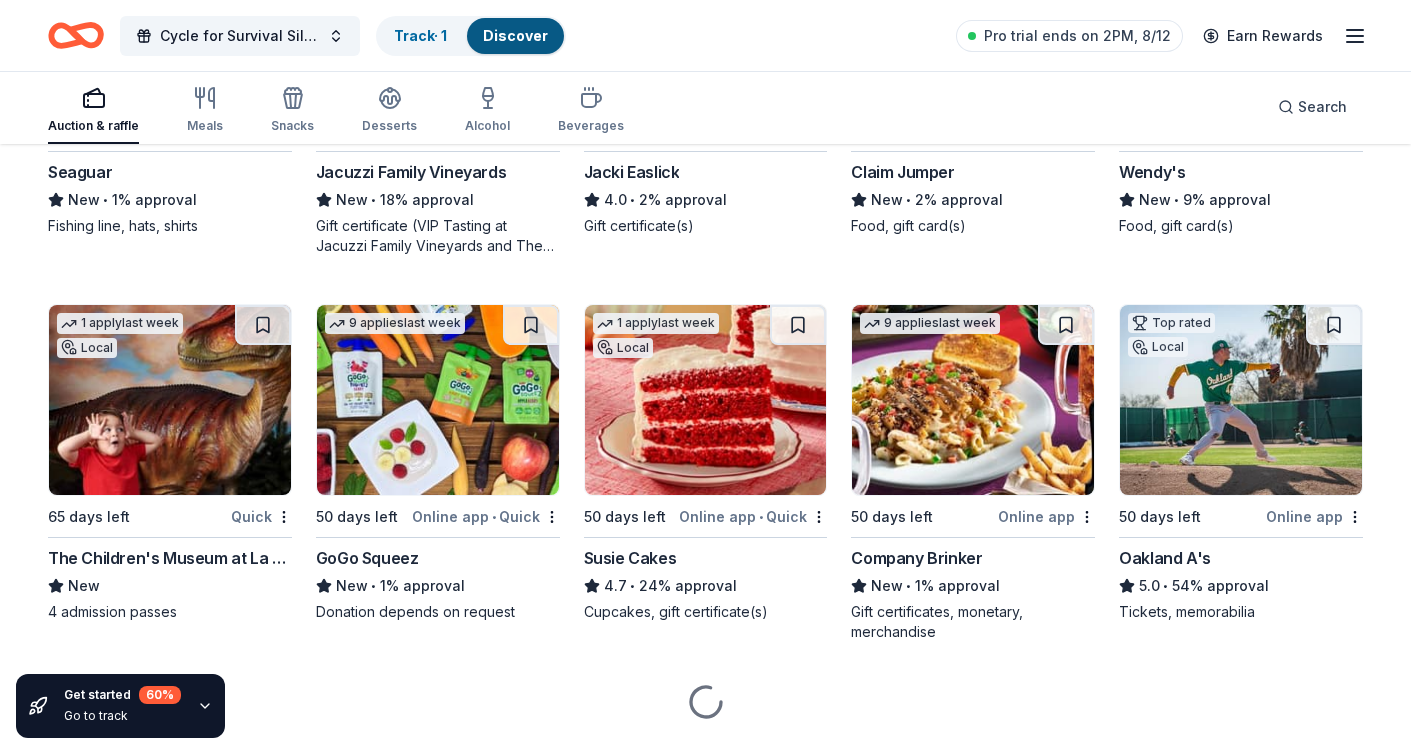 scroll, scrollTop: 14980, scrollLeft: 0, axis: vertical 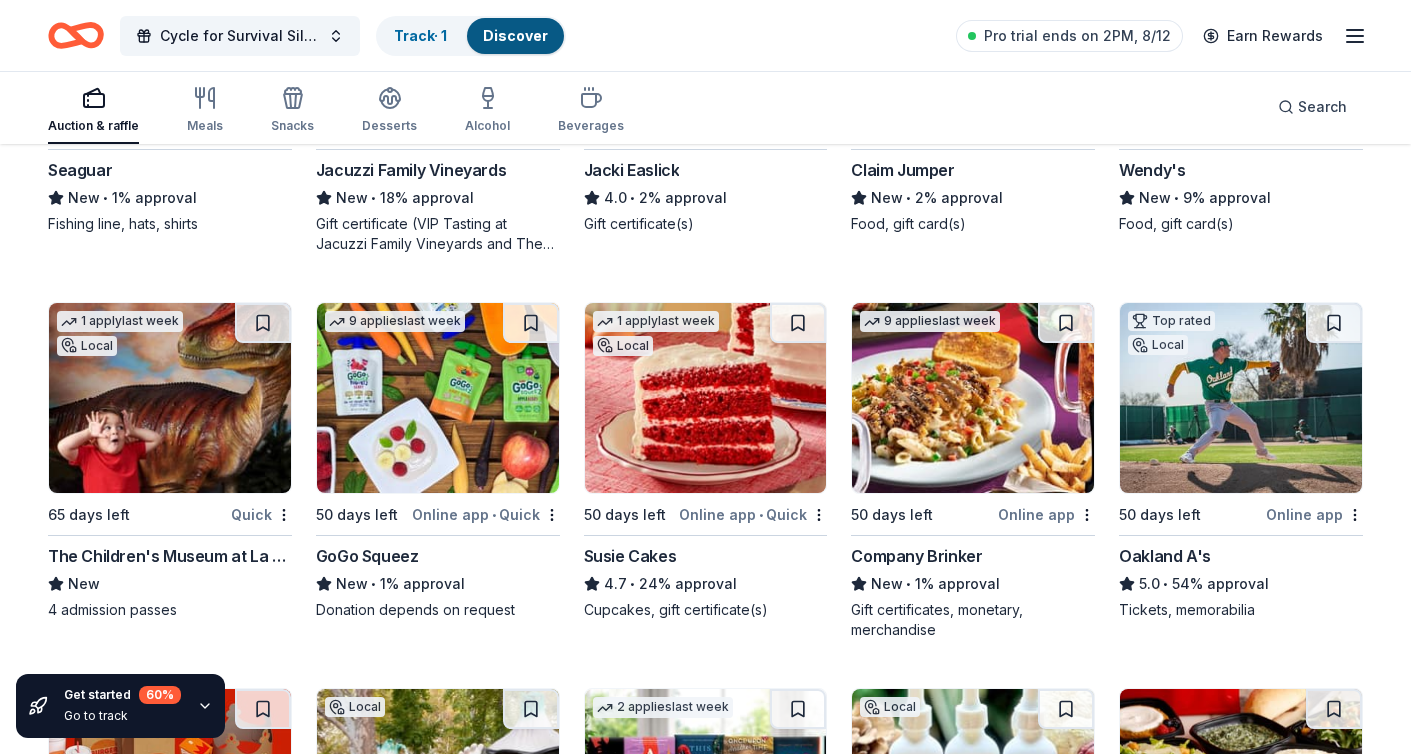 click at bounding box center (706, 398) 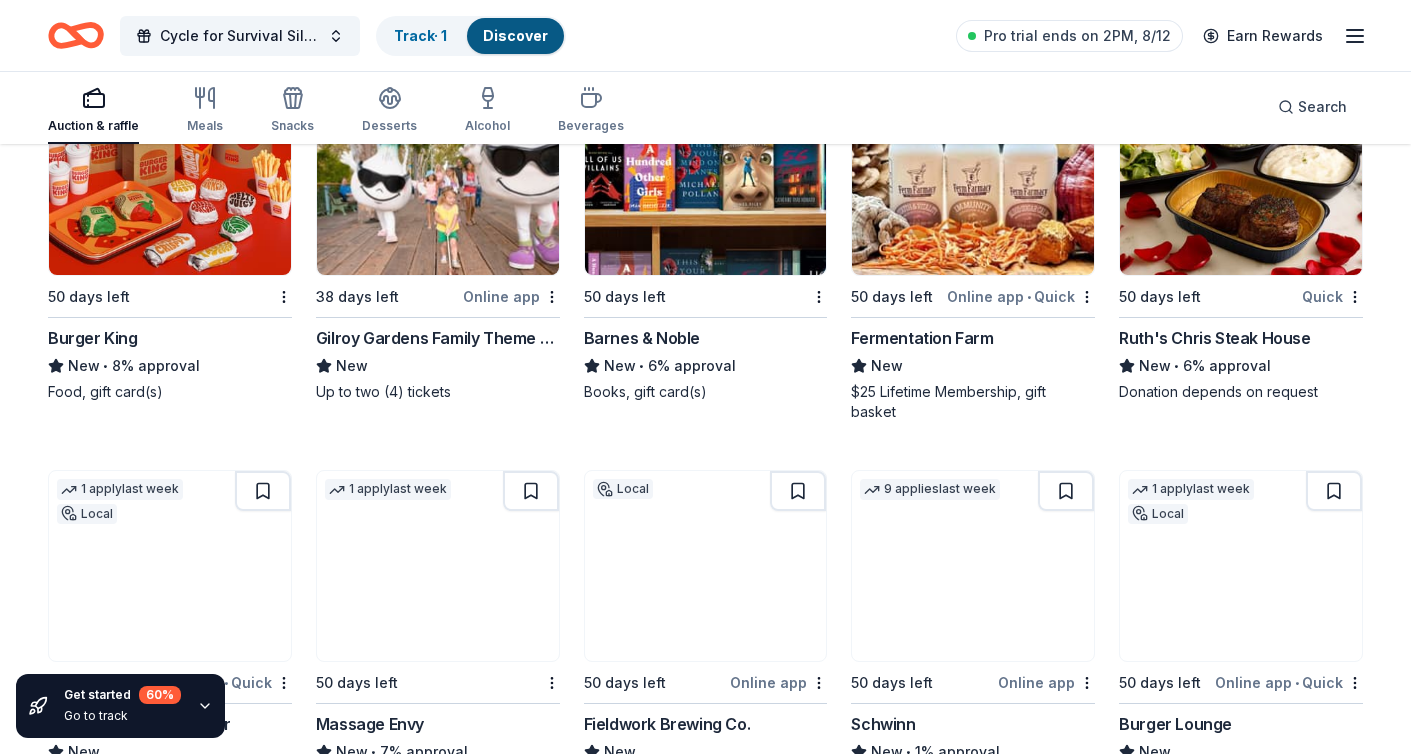 scroll, scrollTop: 15580, scrollLeft: 0, axis: vertical 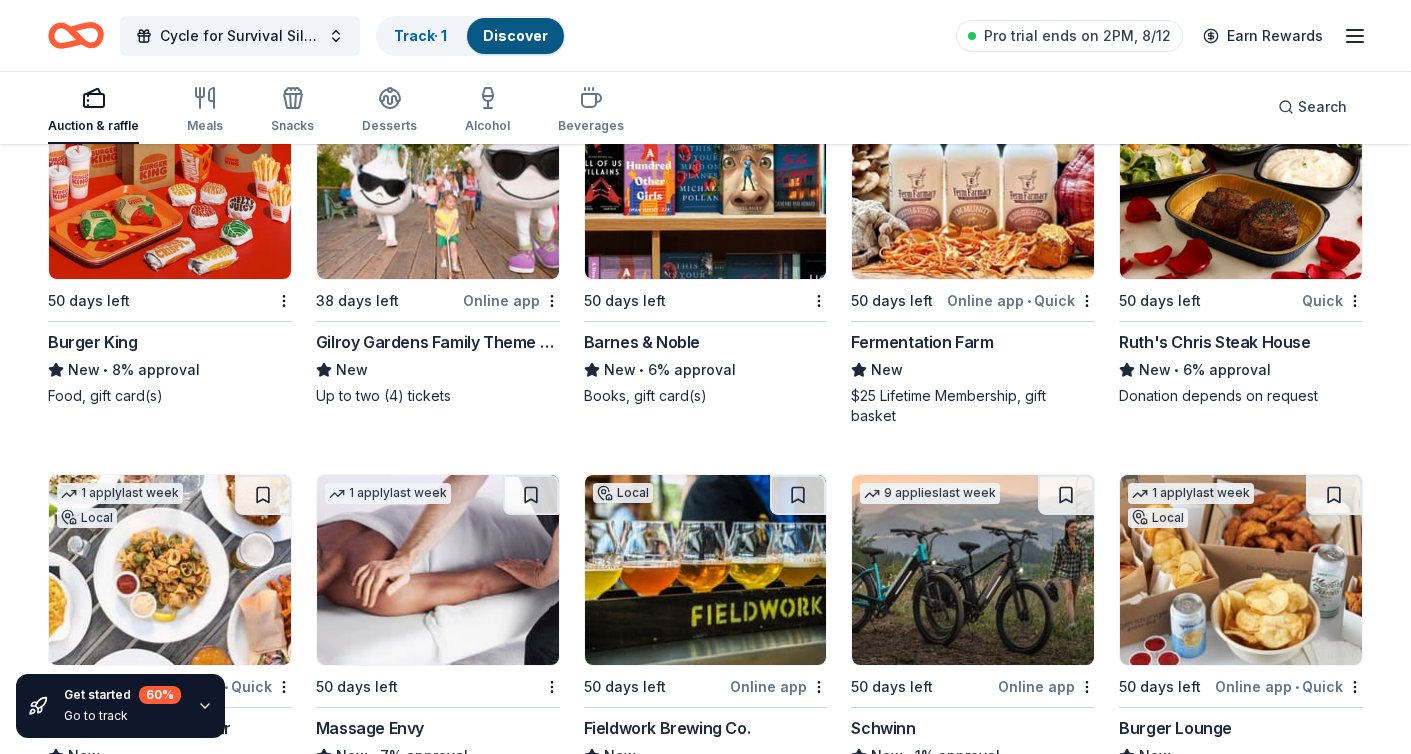 click at bounding box center (706, 184) 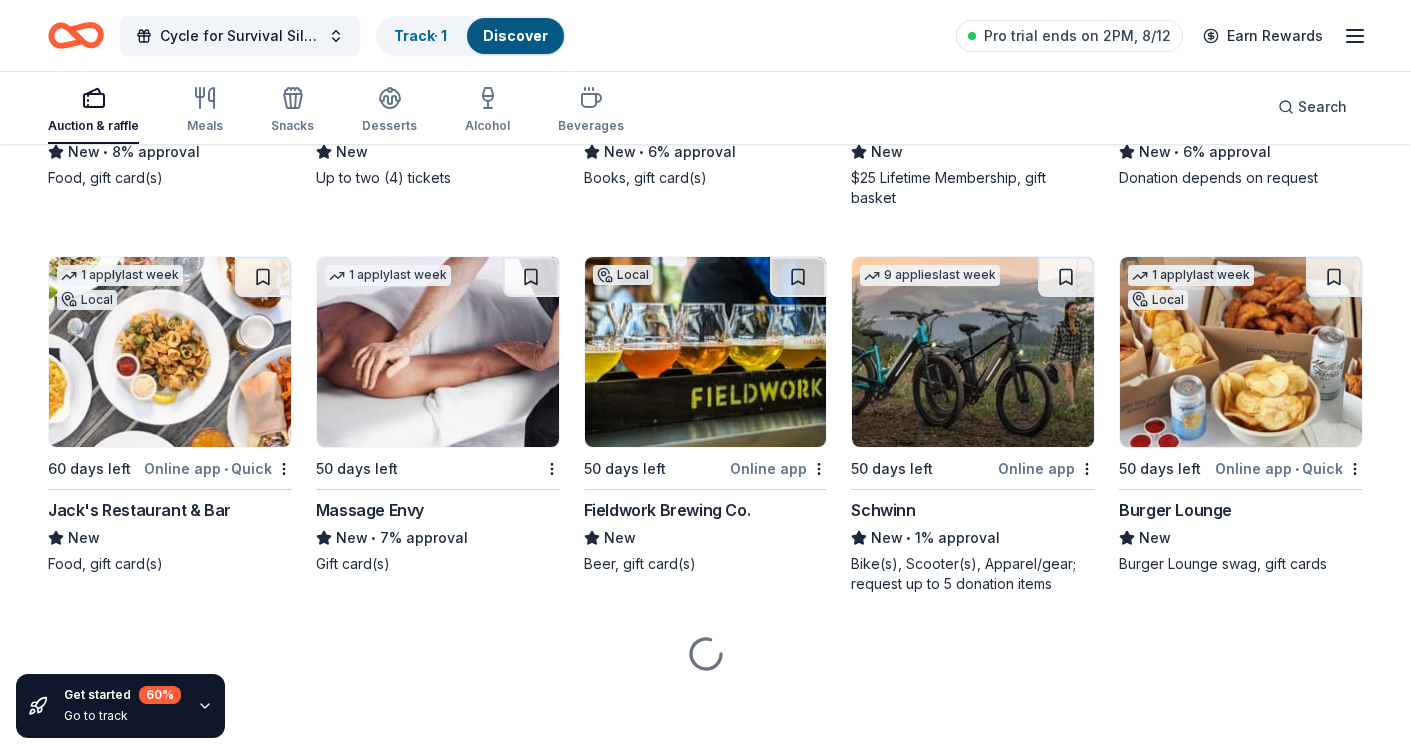 scroll, scrollTop: 15798, scrollLeft: 0, axis: vertical 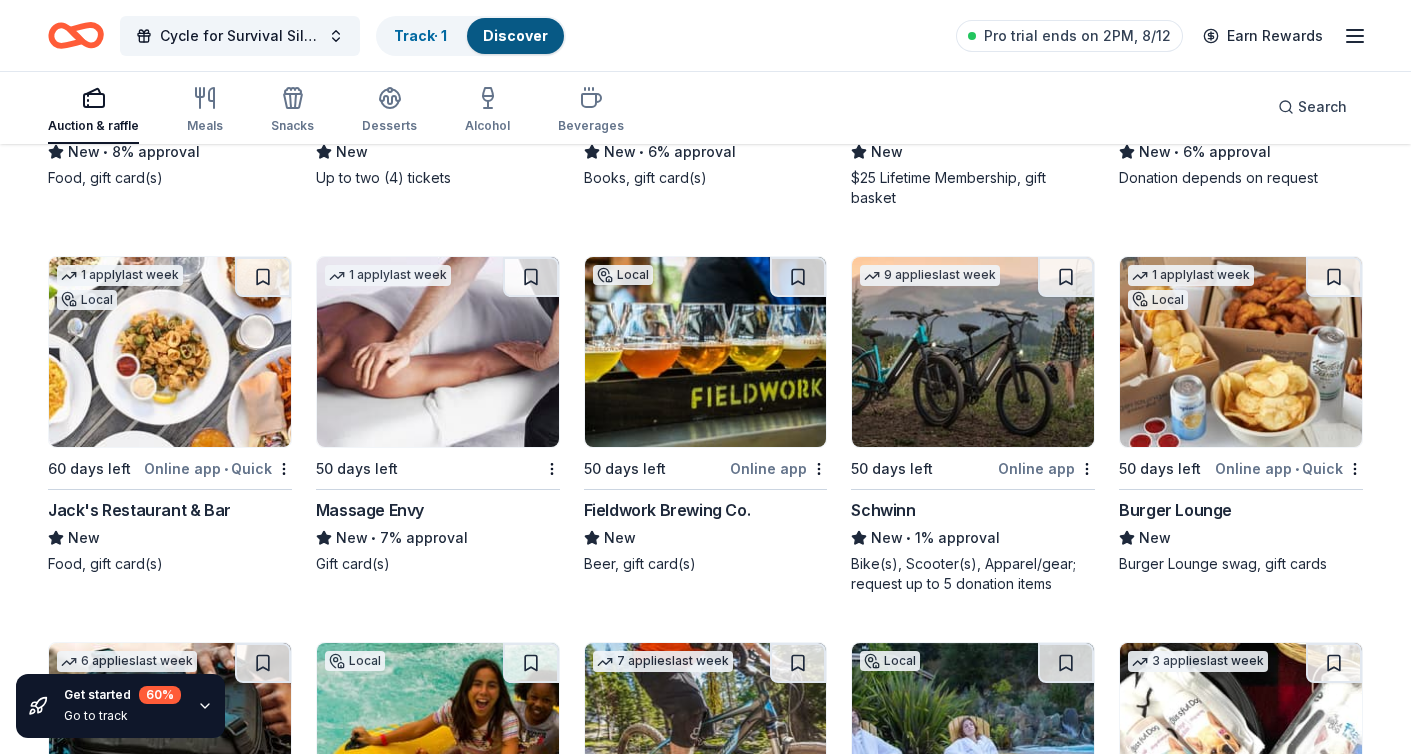 click at bounding box center [438, 352] 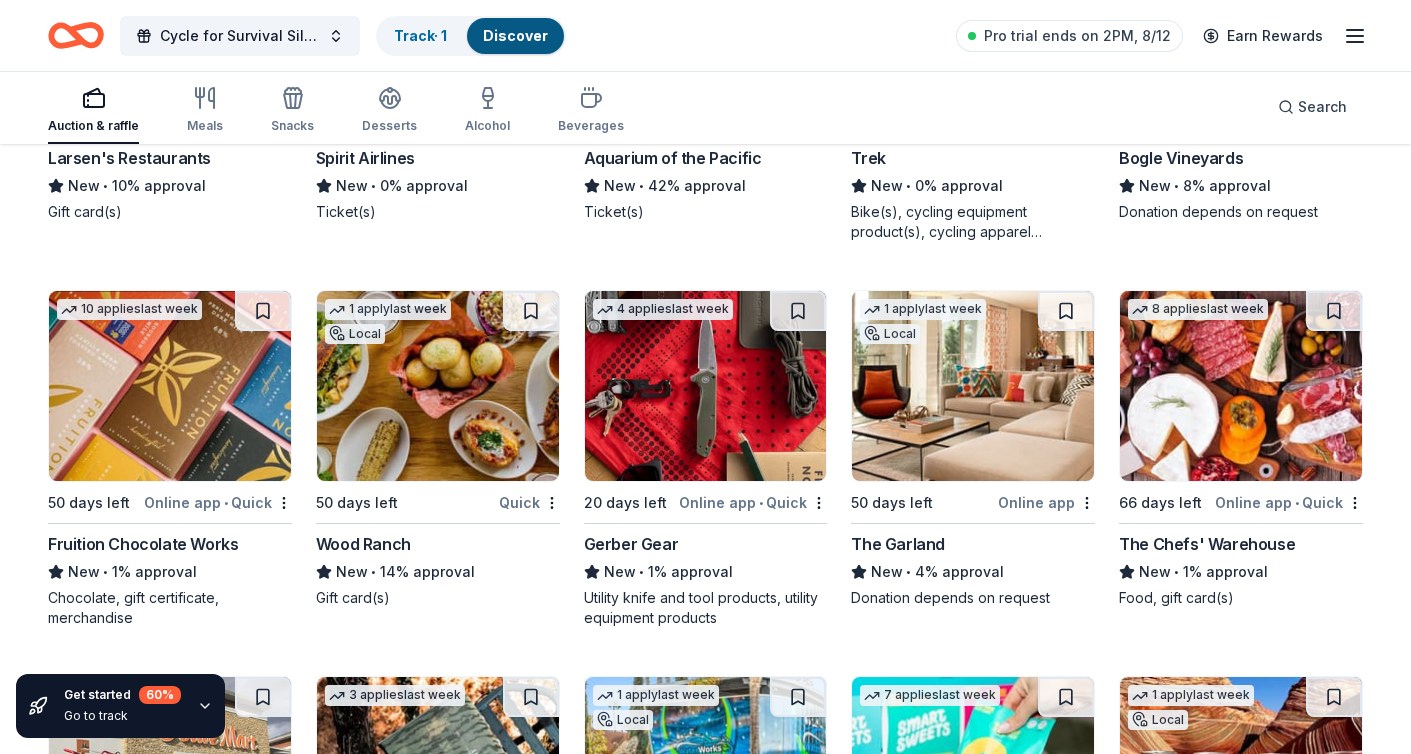 scroll, scrollTop: 19195, scrollLeft: 0, axis: vertical 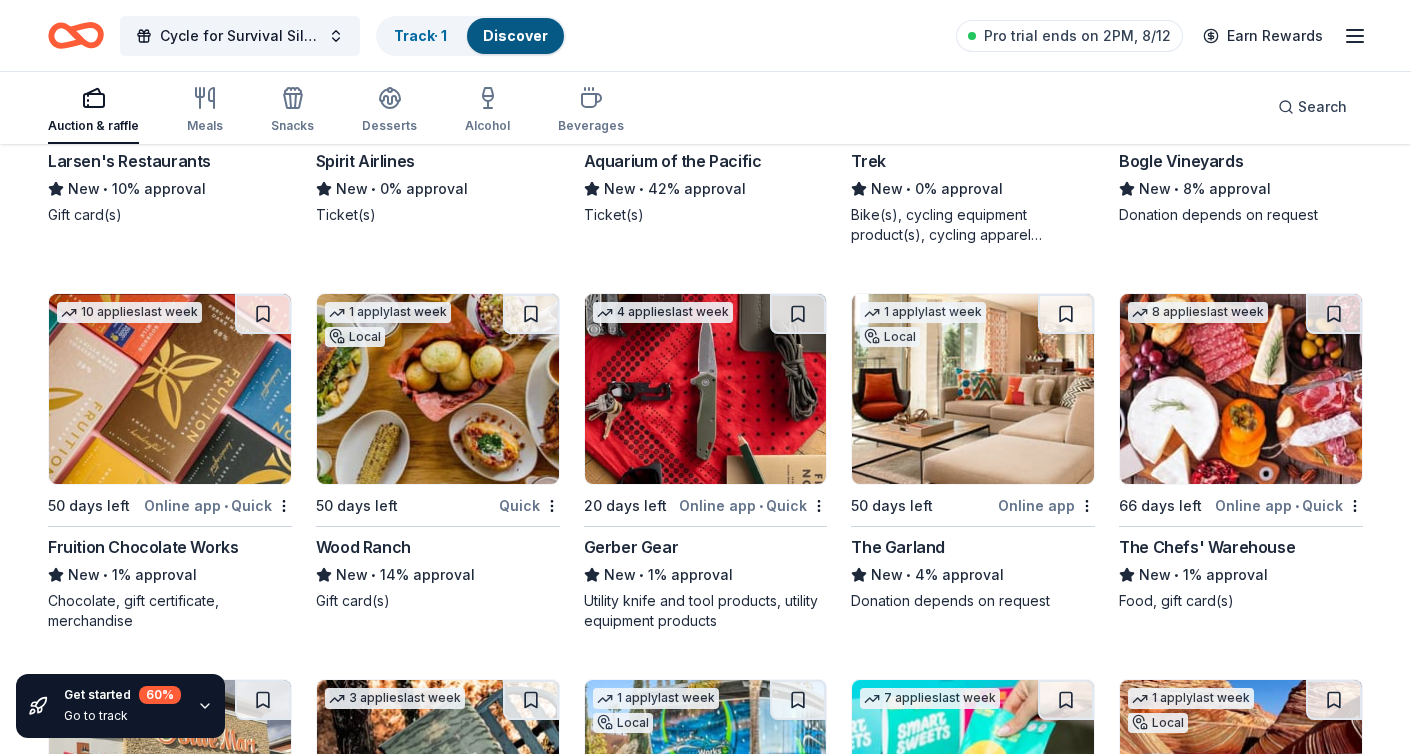 click at bounding box center (438, 389) 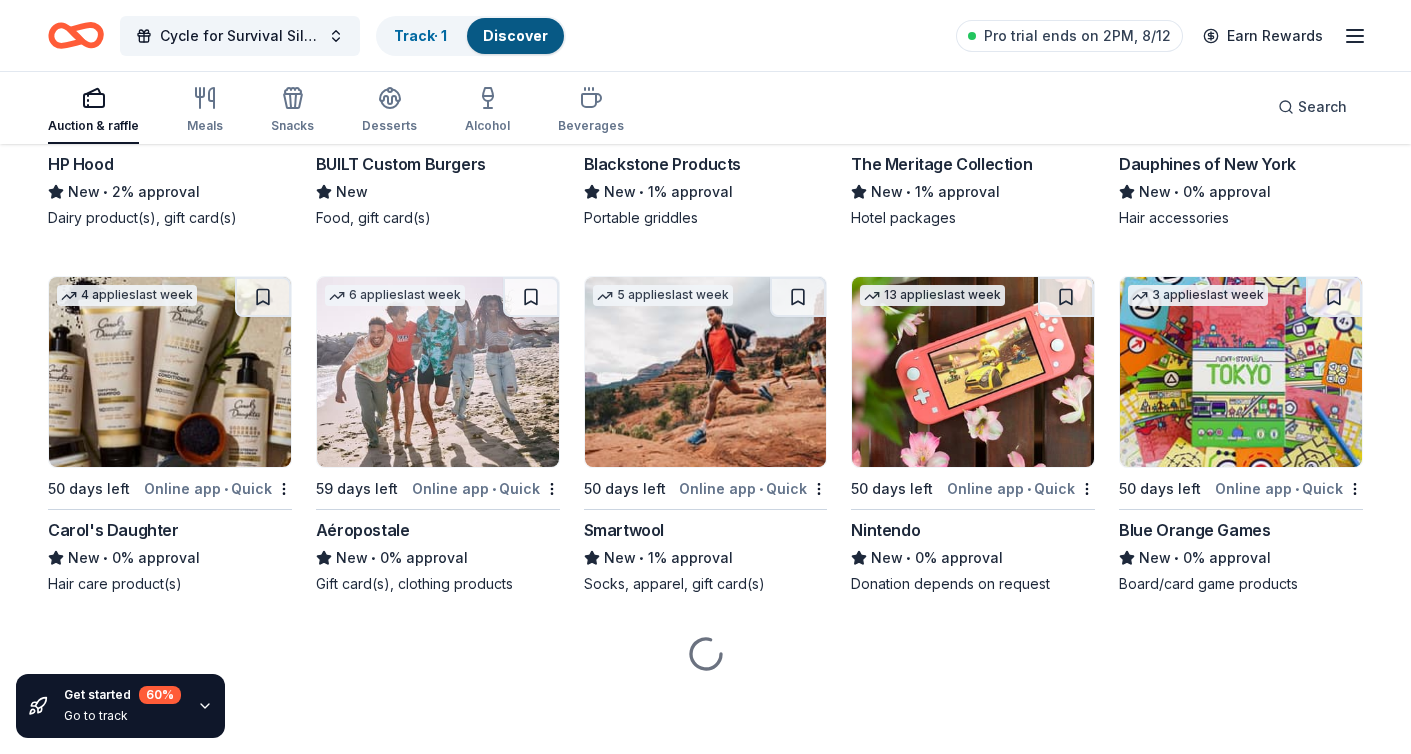 scroll, scrollTop: 22606, scrollLeft: 0, axis: vertical 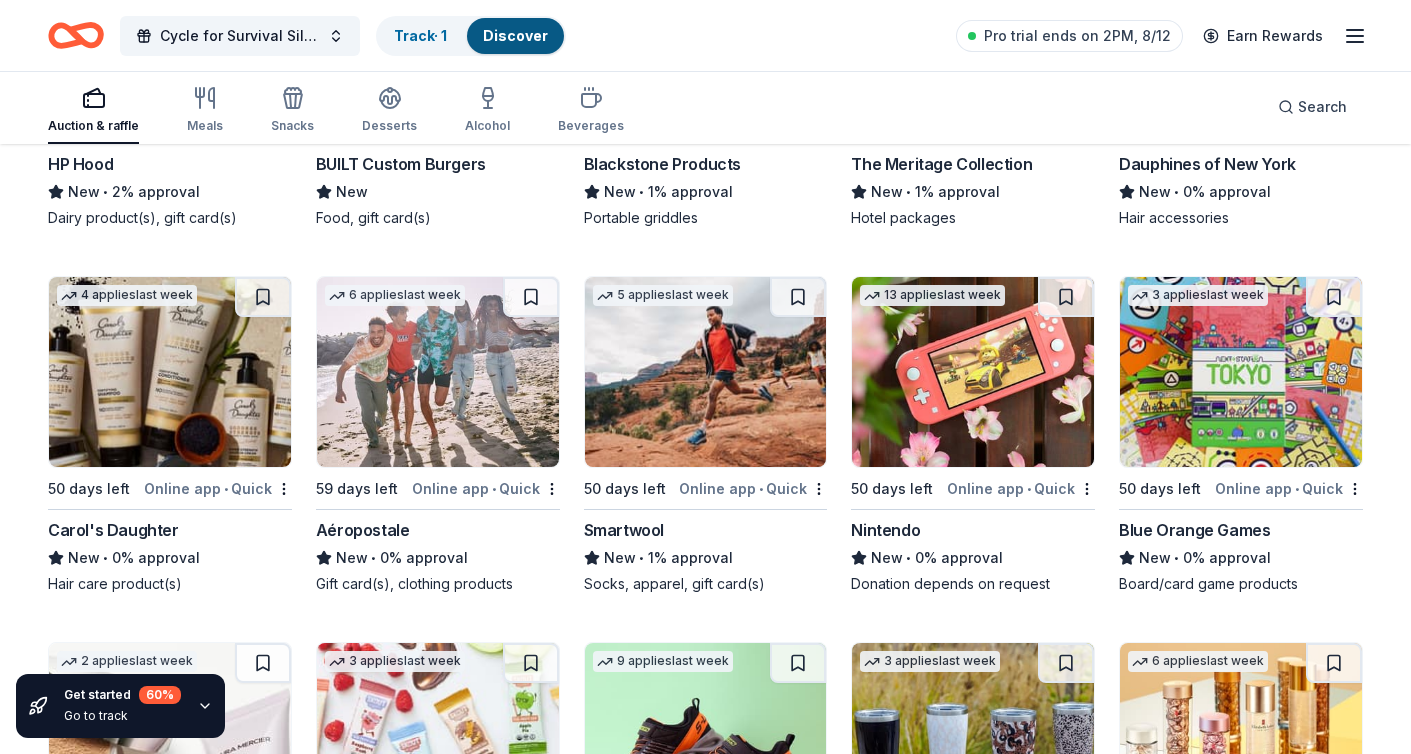 click at bounding box center (706, 372) 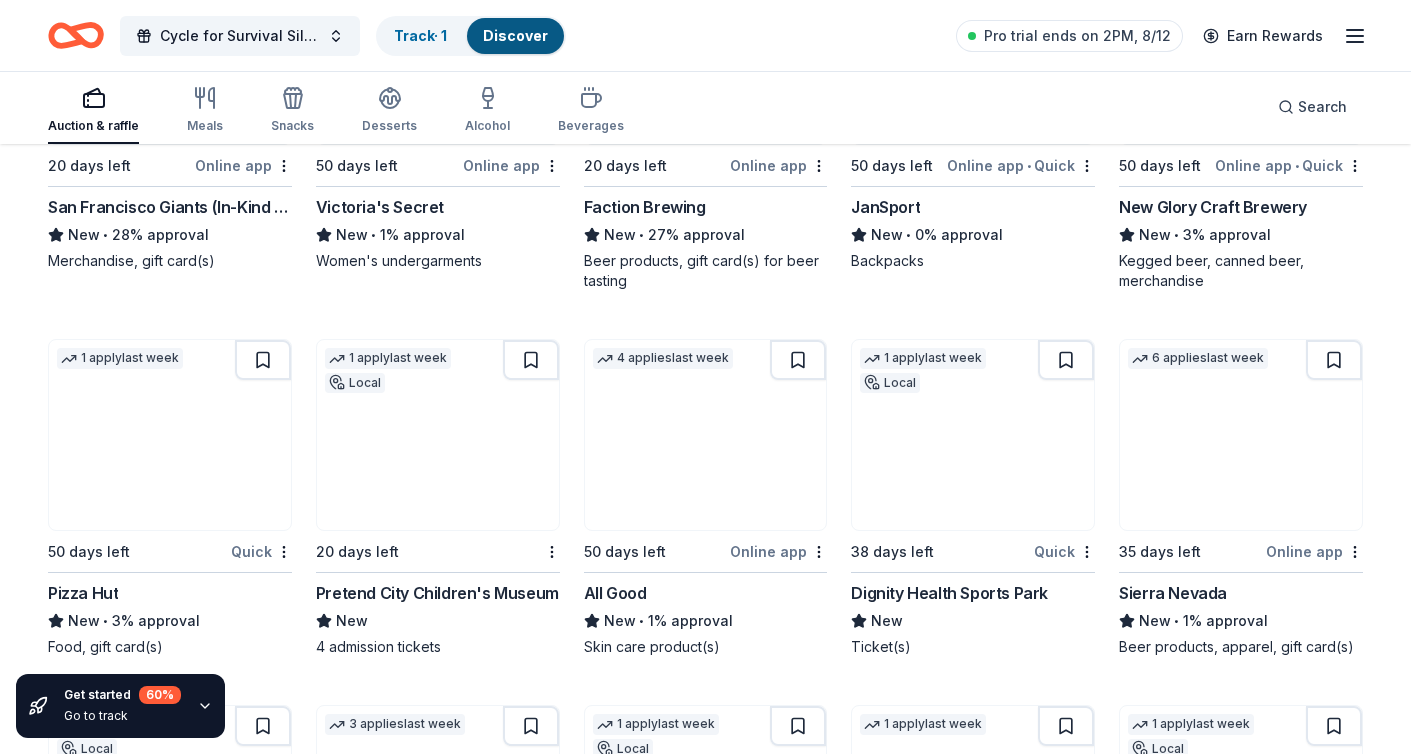 scroll, scrollTop: 16804, scrollLeft: 0, axis: vertical 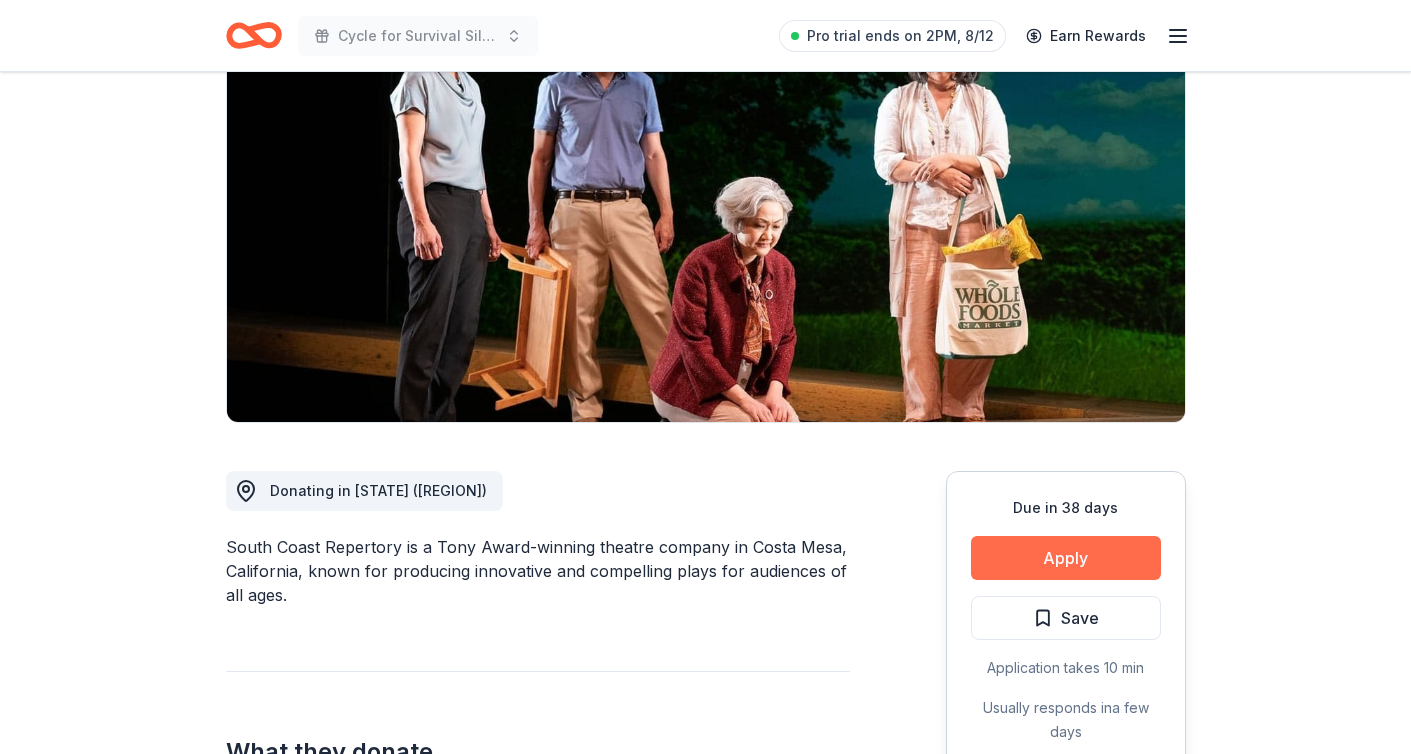 click on "Apply" at bounding box center [1066, 558] 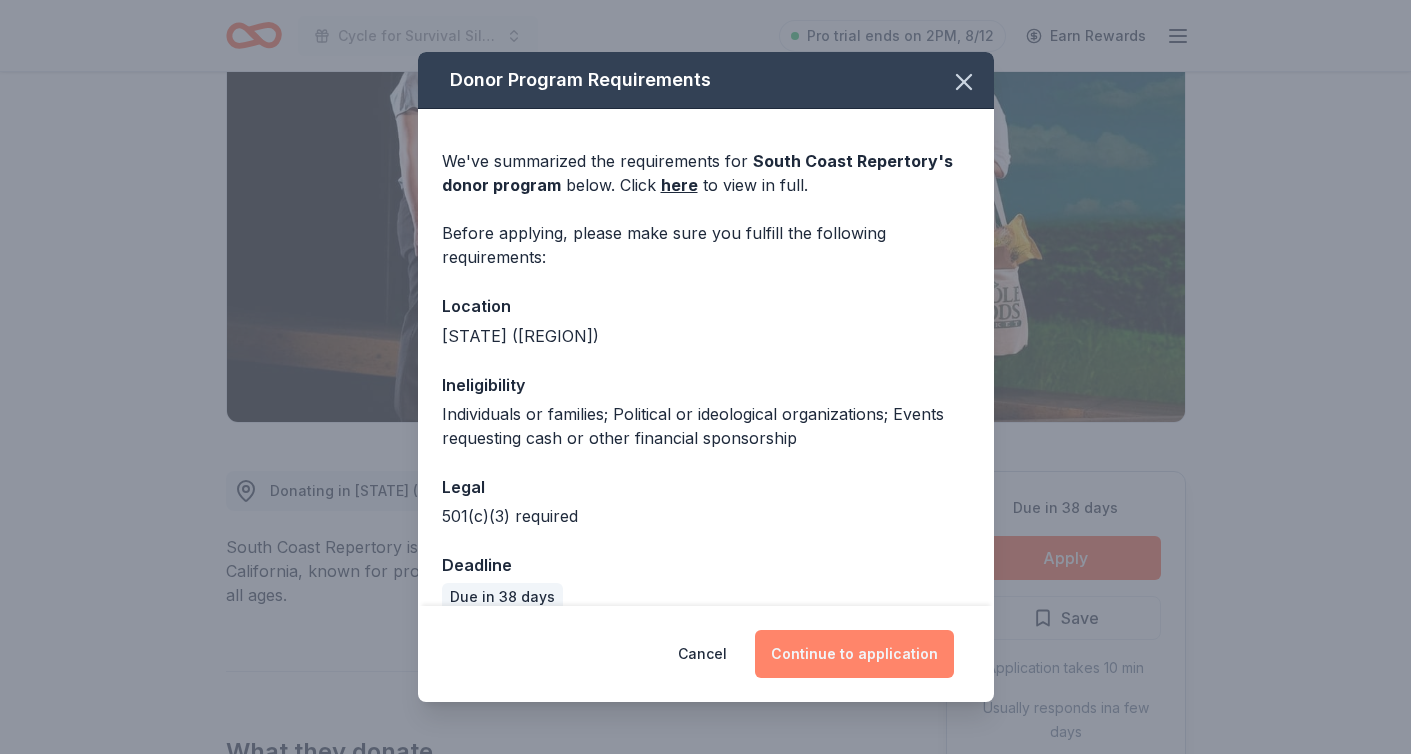 click on "Continue to application" at bounding box center (854, 654) 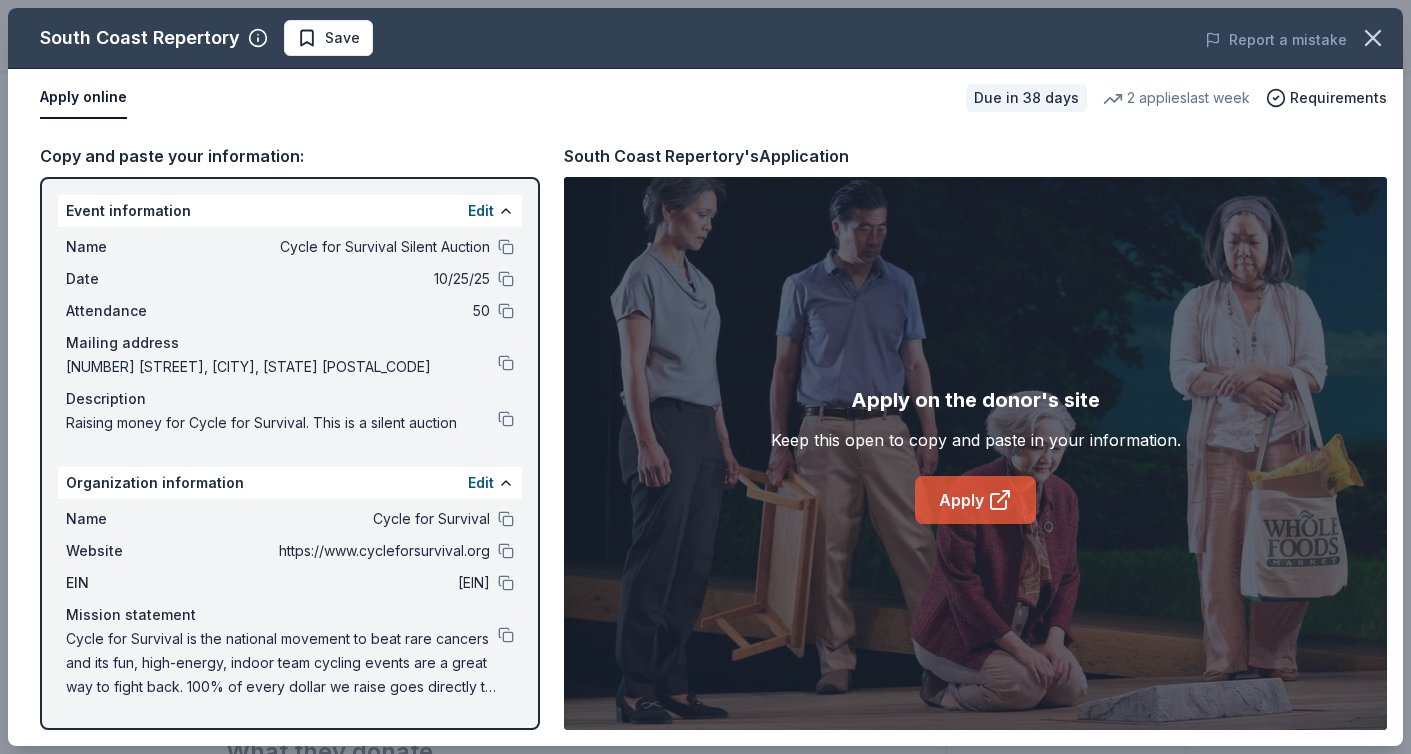 click on "Apply" at bounding box center (975, 500) 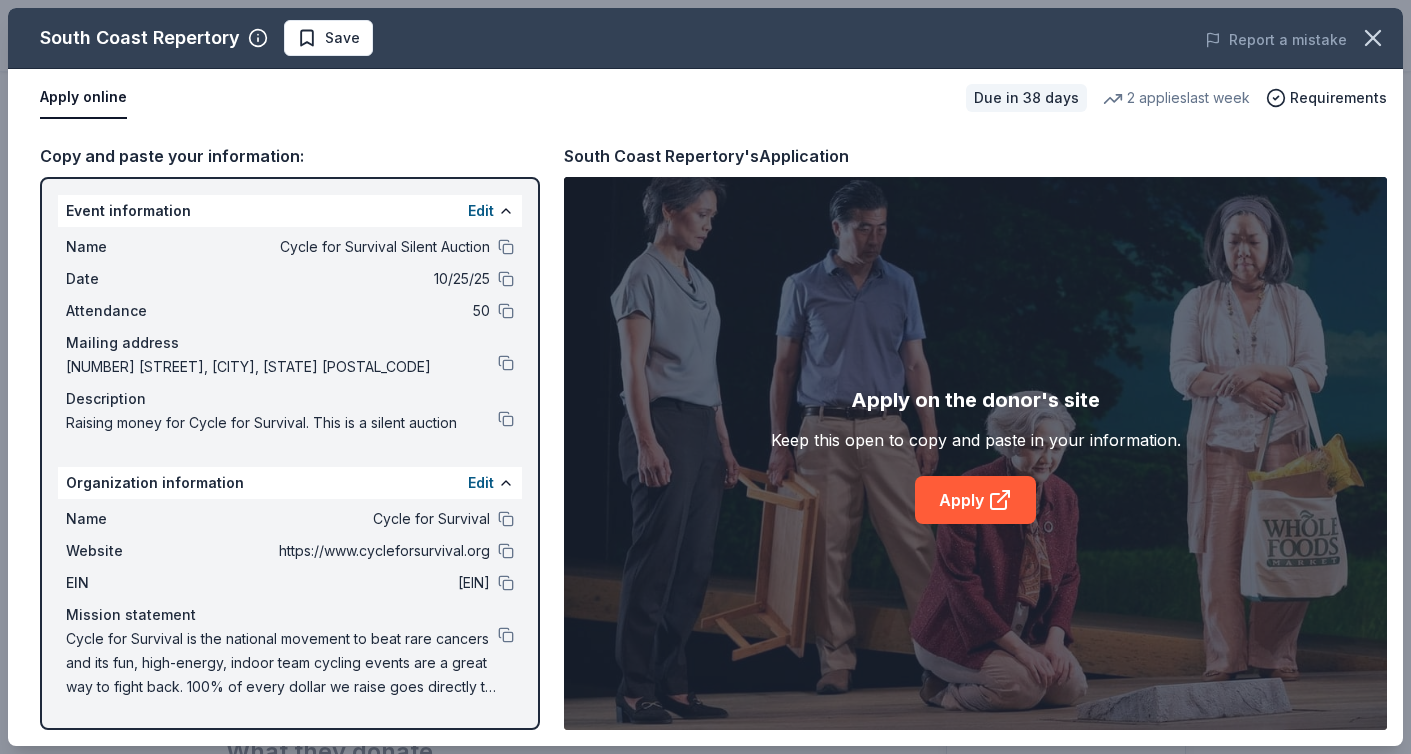 drag, startPoint x: 276, startPoint y: 244, endPoint x: 482, endPoint y: 249, distance: 206.06067 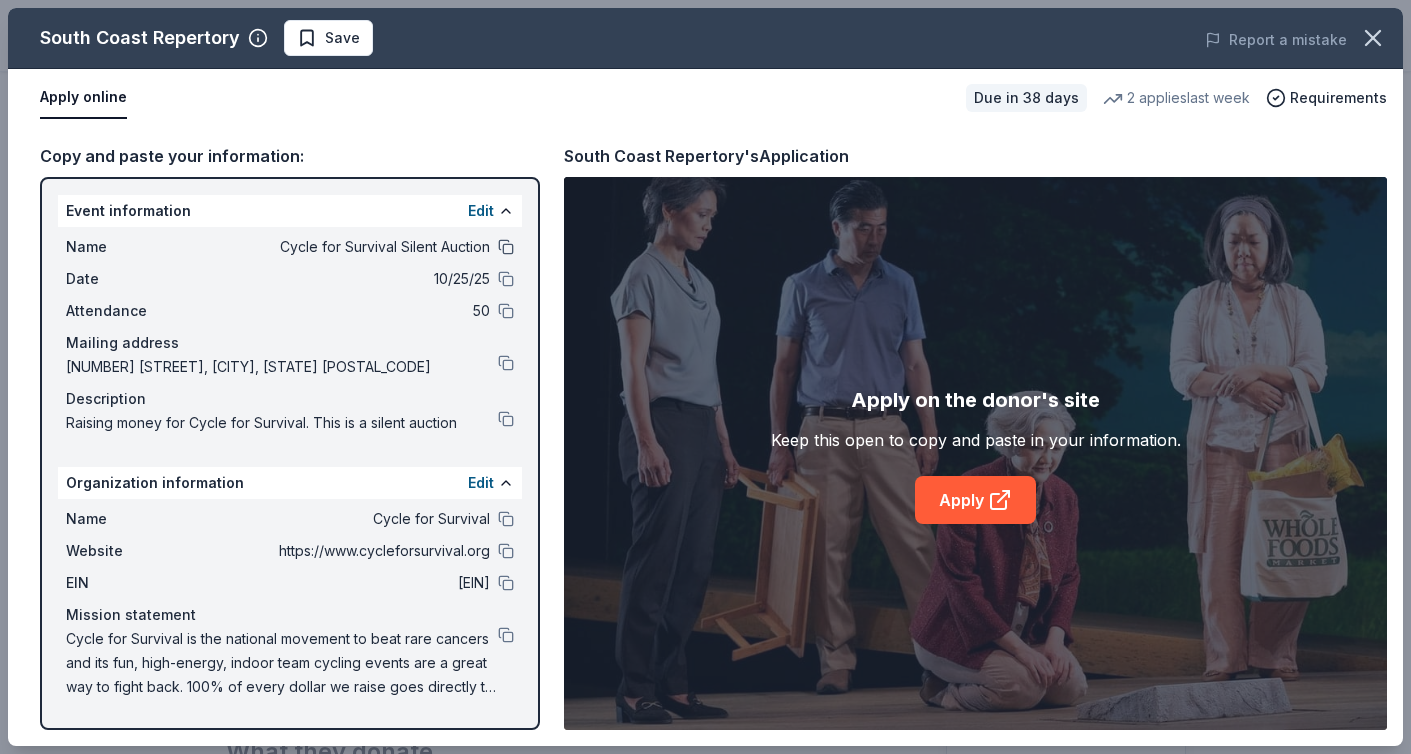 click at bounding box center [506, 247] 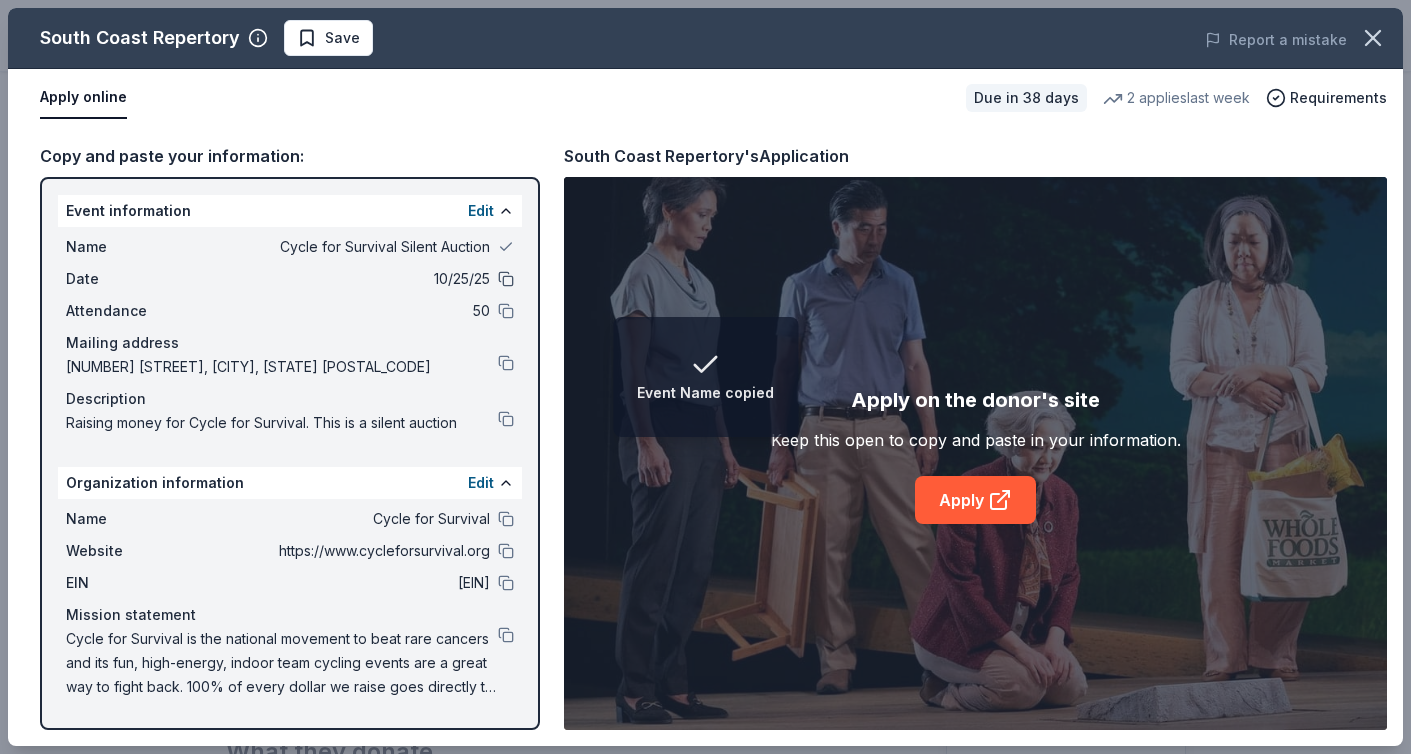 click at bounding box center (506, 279) 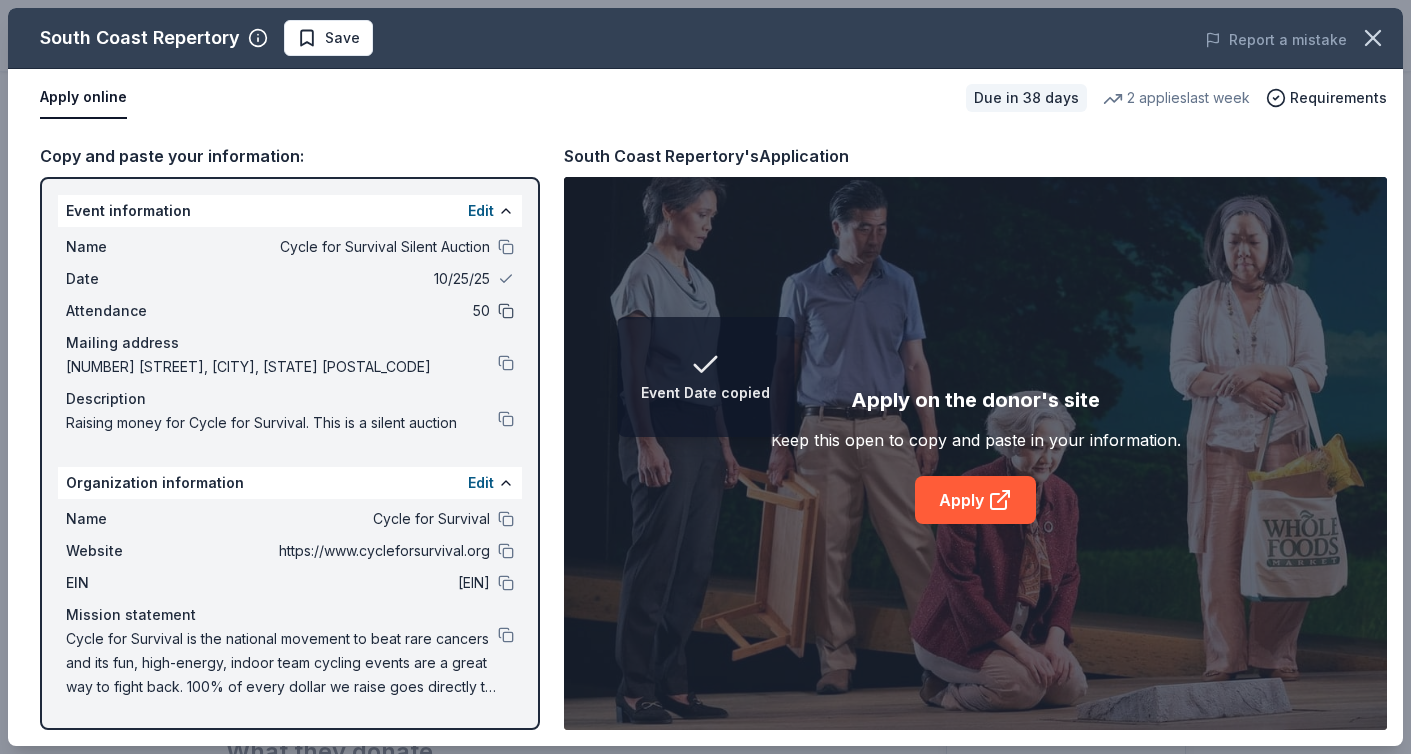 click at bounding box center [506, 311] 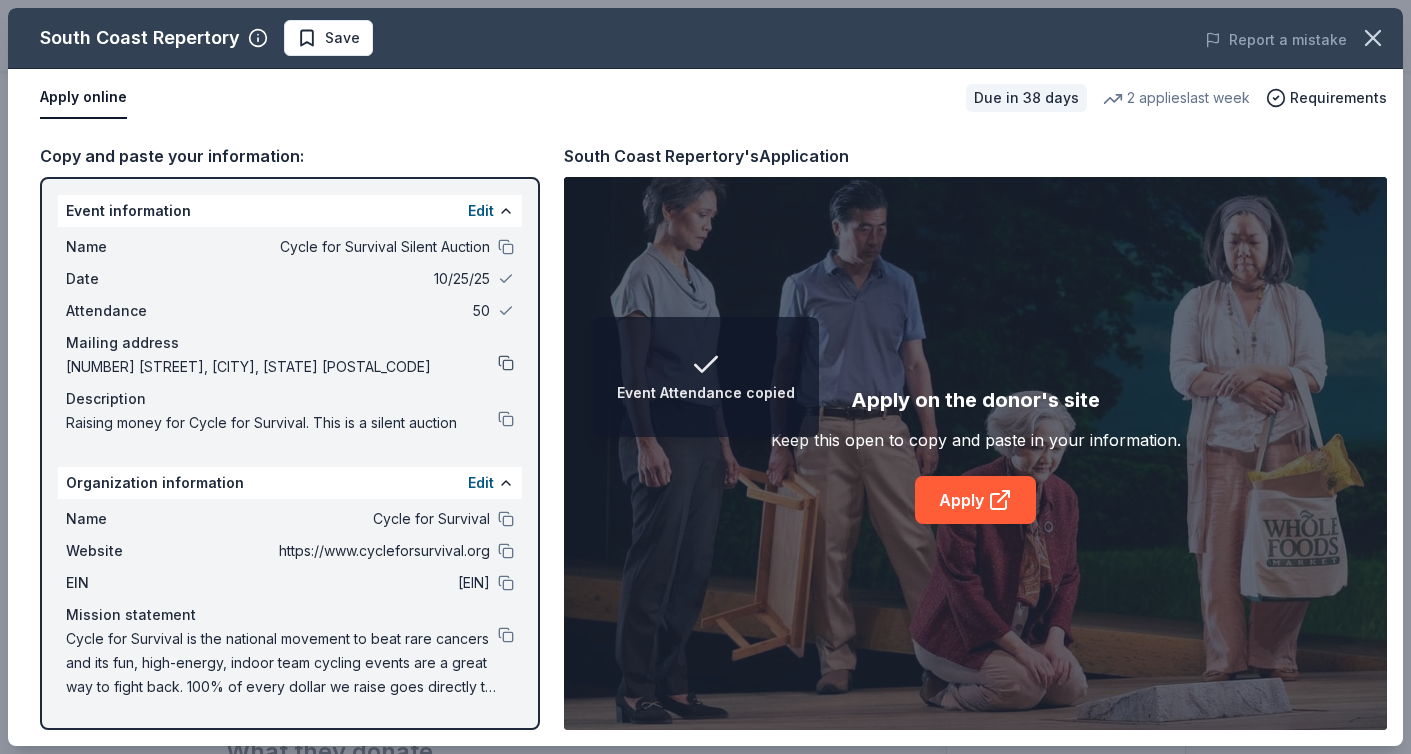 click at bounding box center (506, 363) 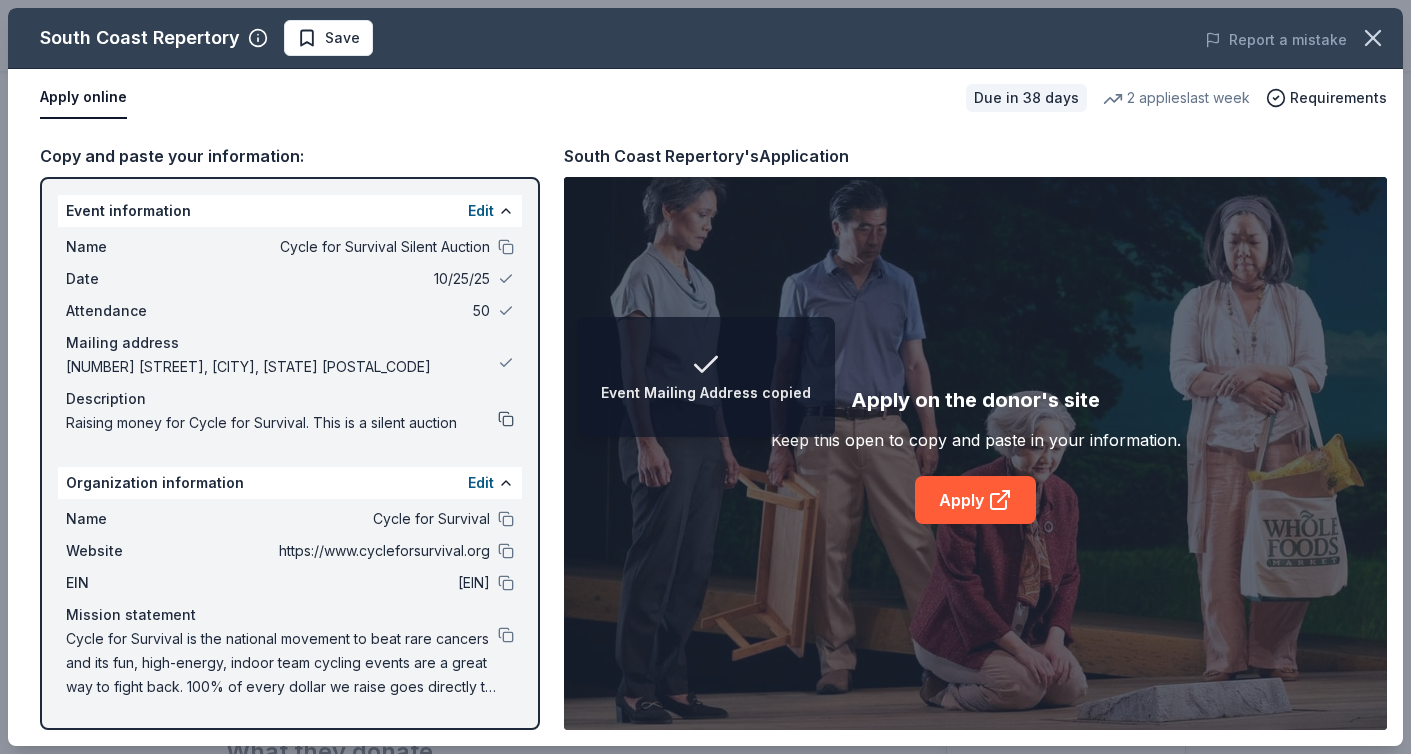 click at bounding box center [506, 419] 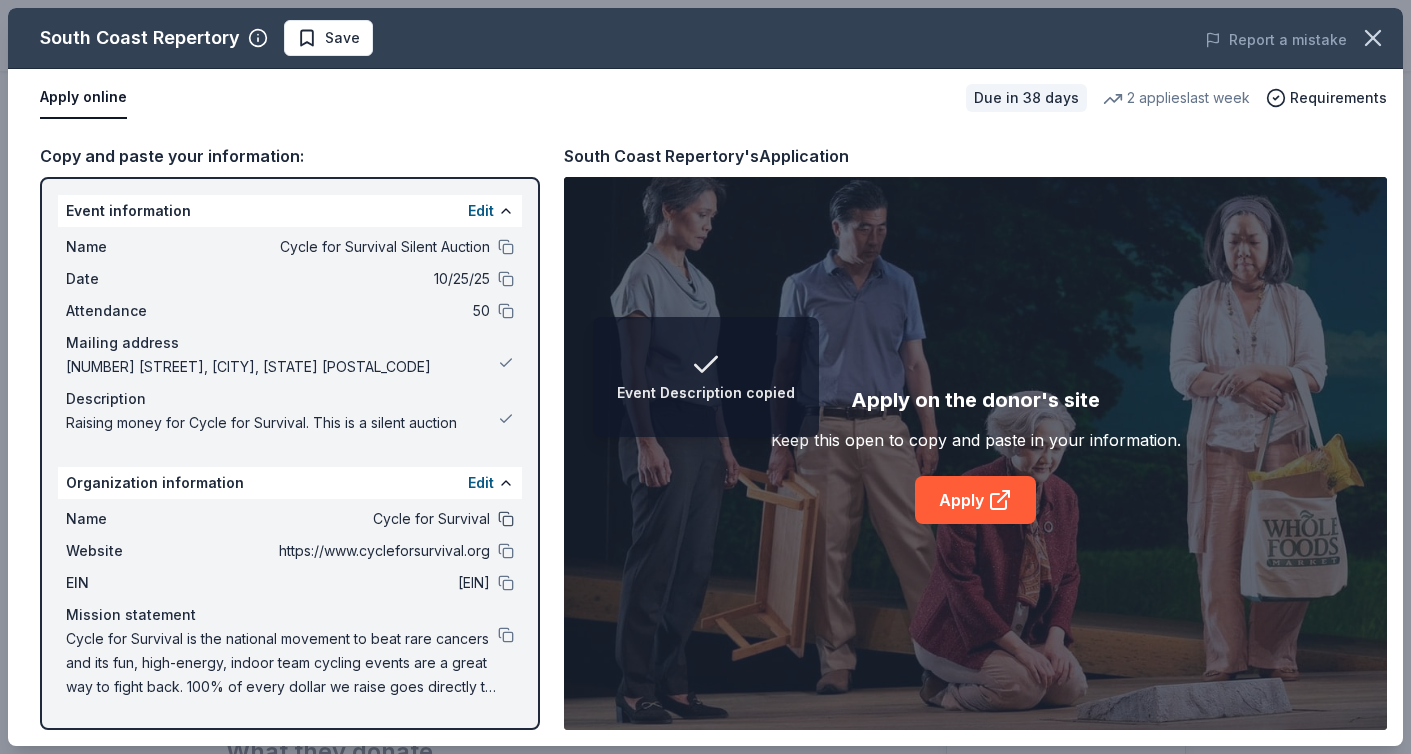 click at bounding box center [506, 519] 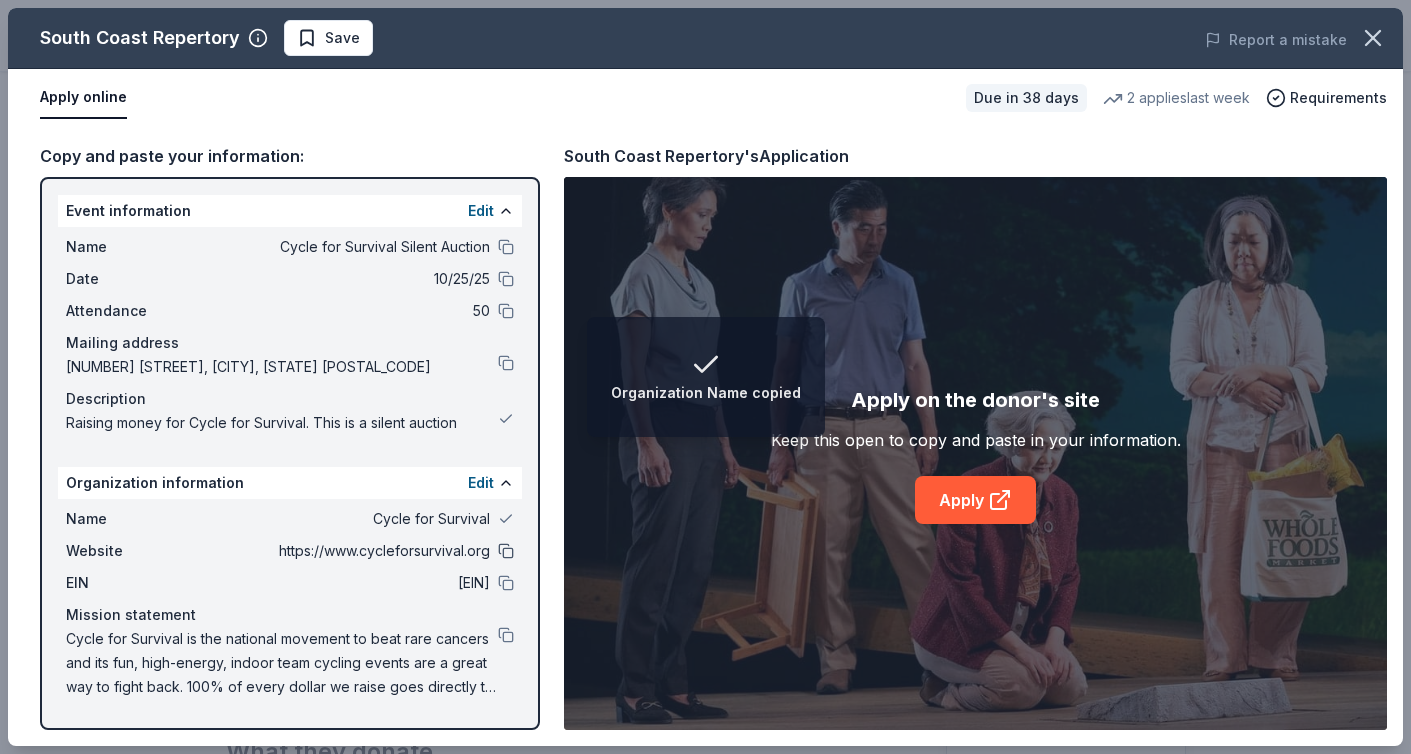 click at bounding box center (506, 551) 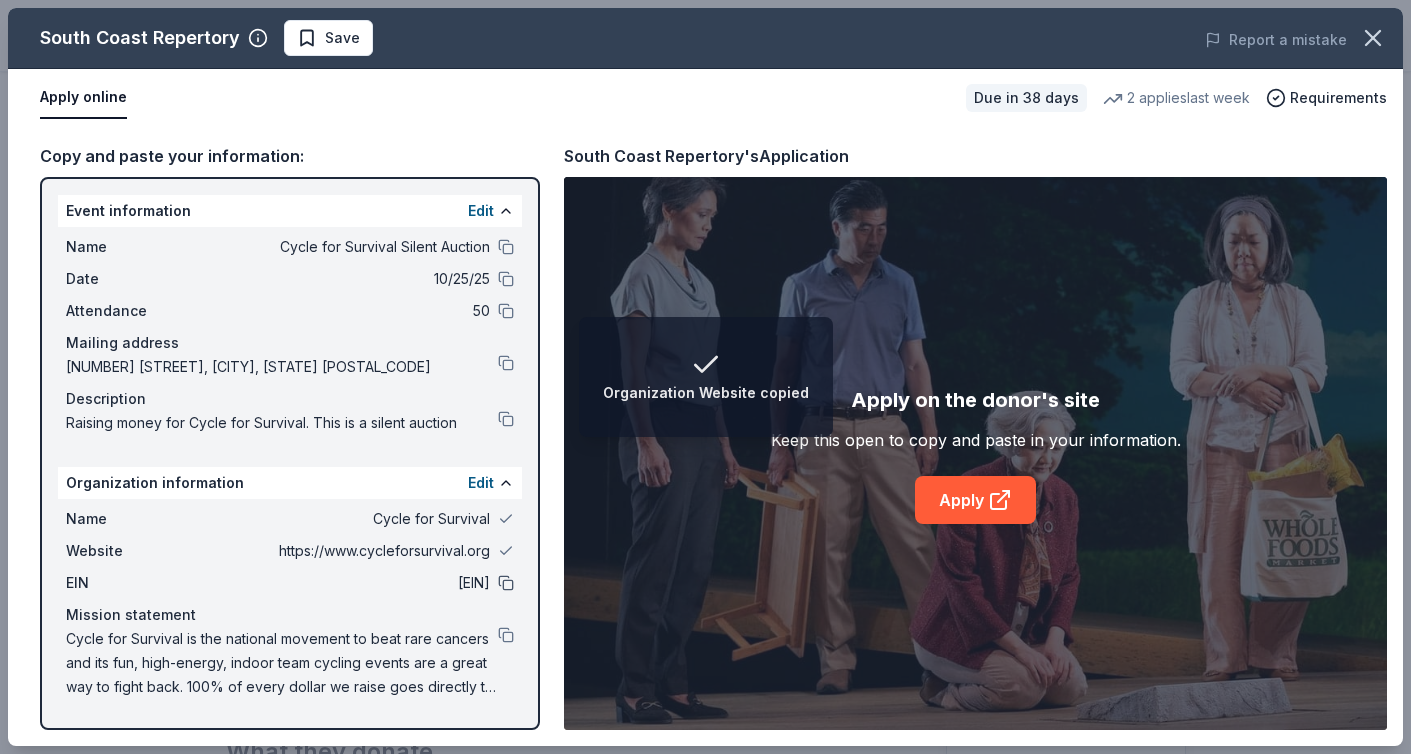 click at bounding box center [506, 583] 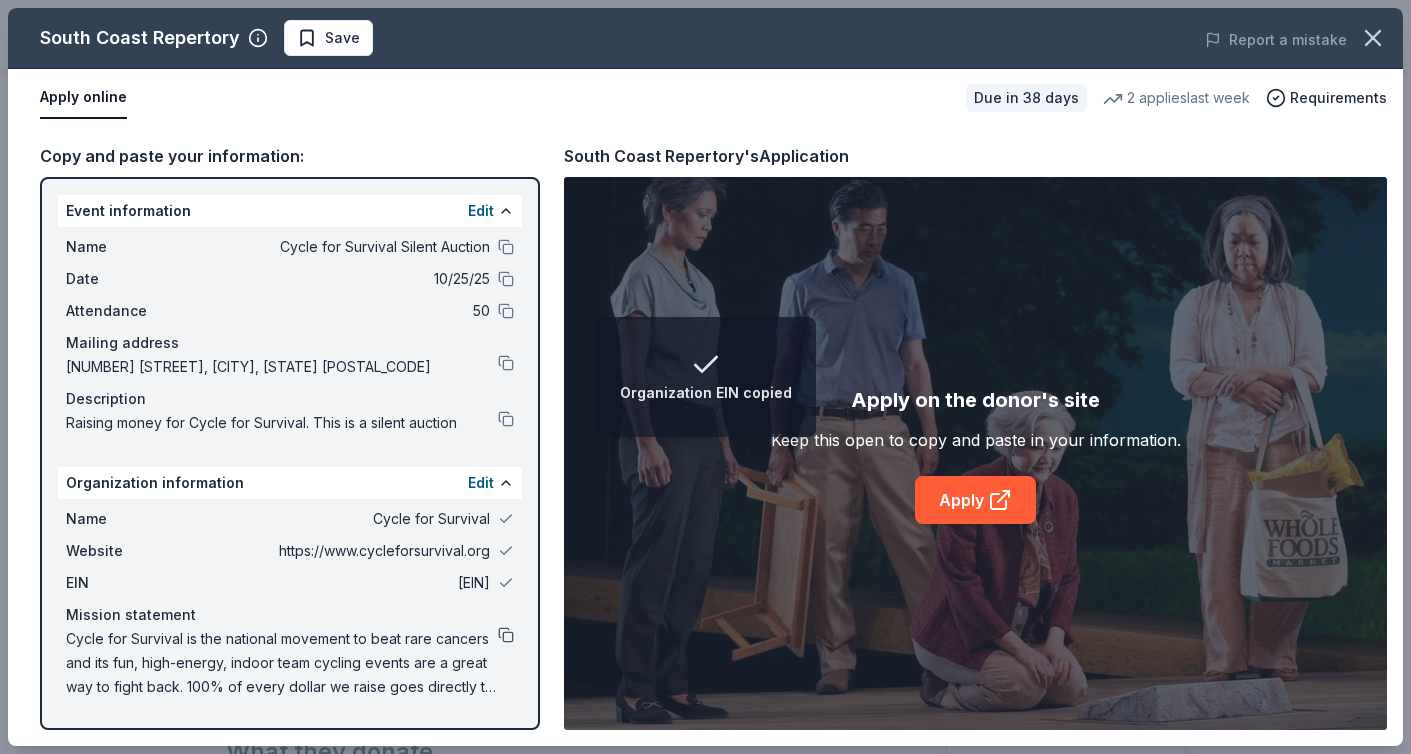 click at bounding box center [506, 635] 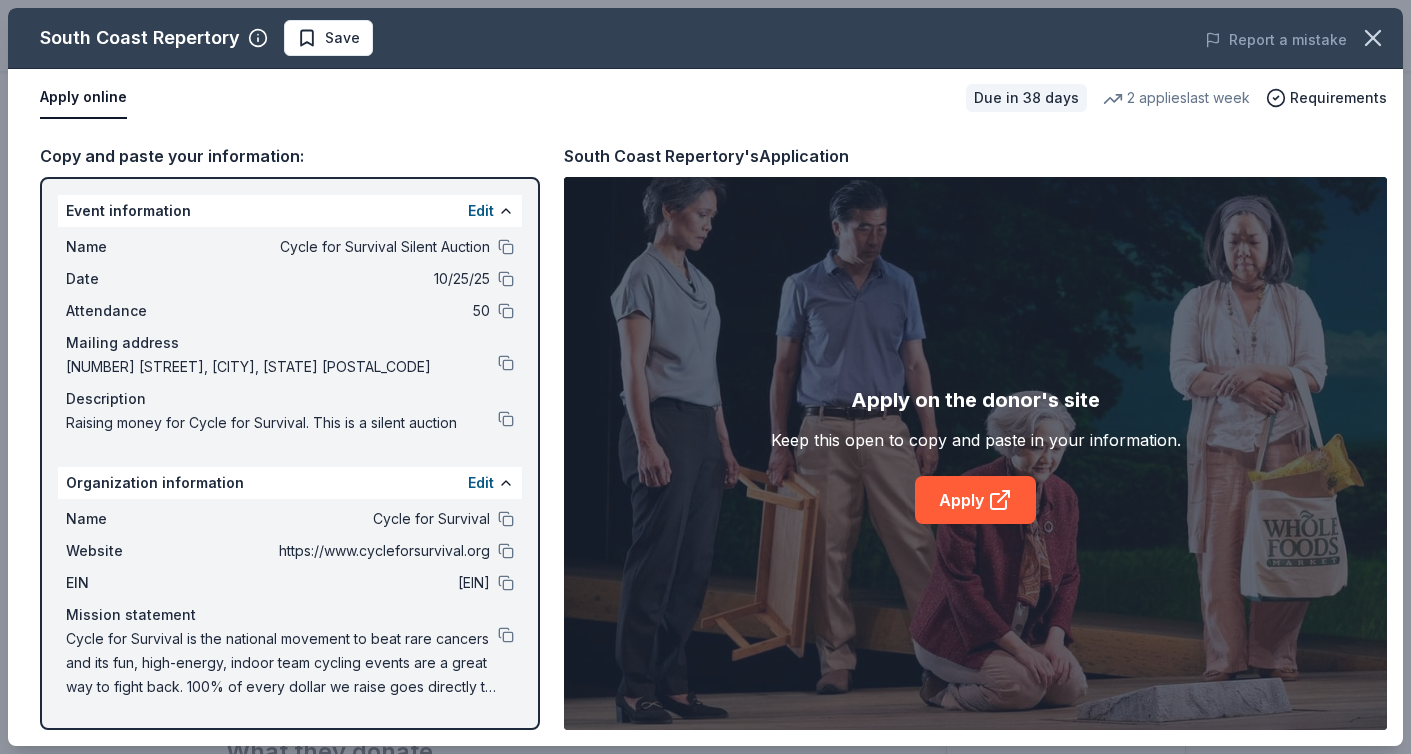 click on "Apply on the donor's site Keep this open to copy and paste in your information. Apply" at bounding box center [976, 454] 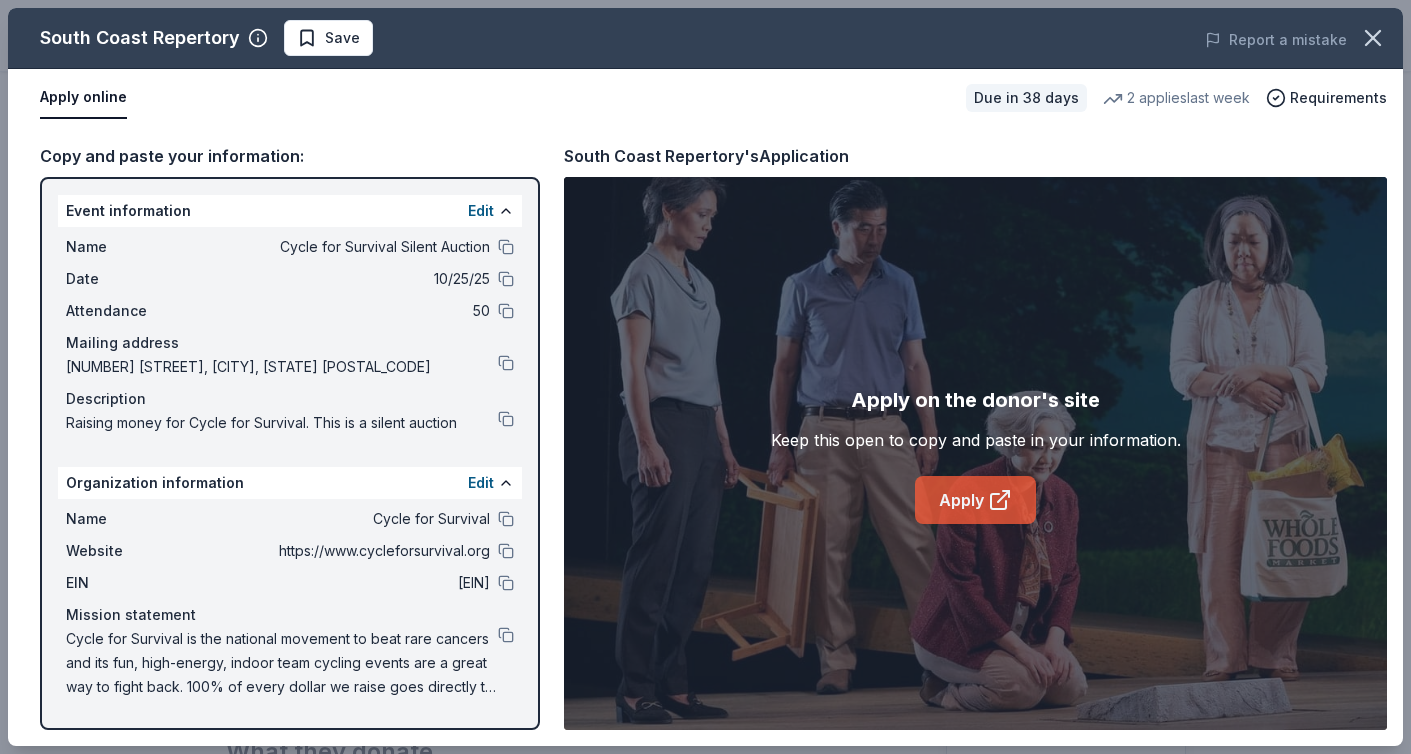 click on "Apply" at bounding box center [975, 500] 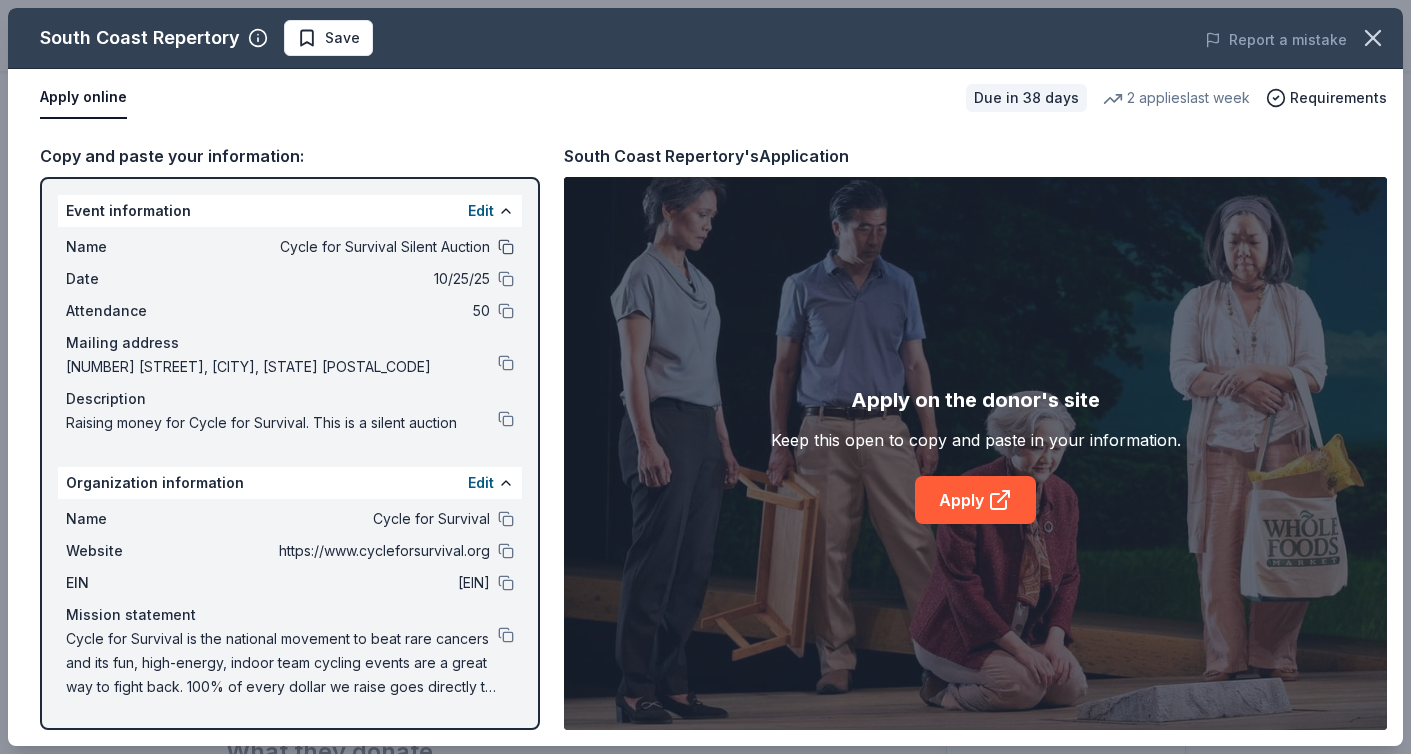 click at bounding box center (506, 247) 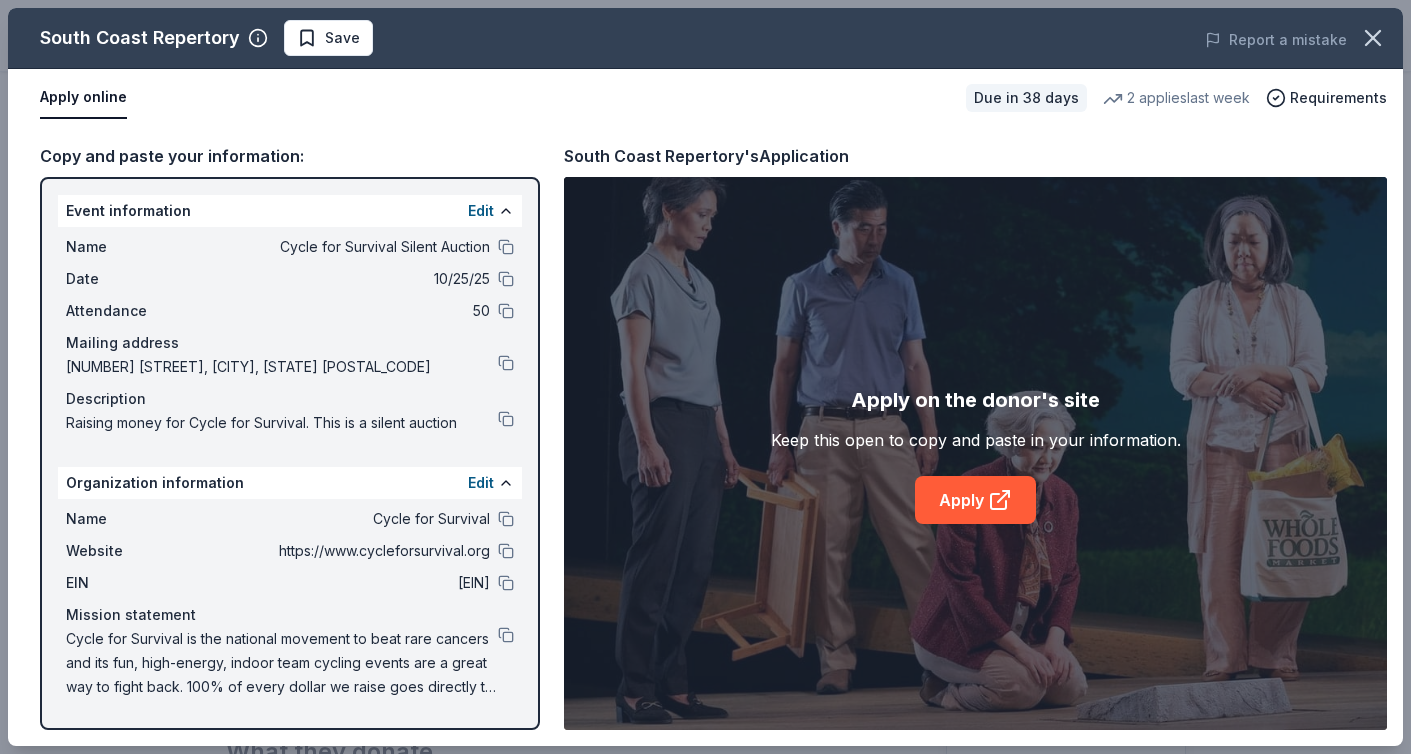 drag, startPoint x: 276, startPoint y: 246, endPoint x: 489, endPoint y: 251, distance: 213.05867 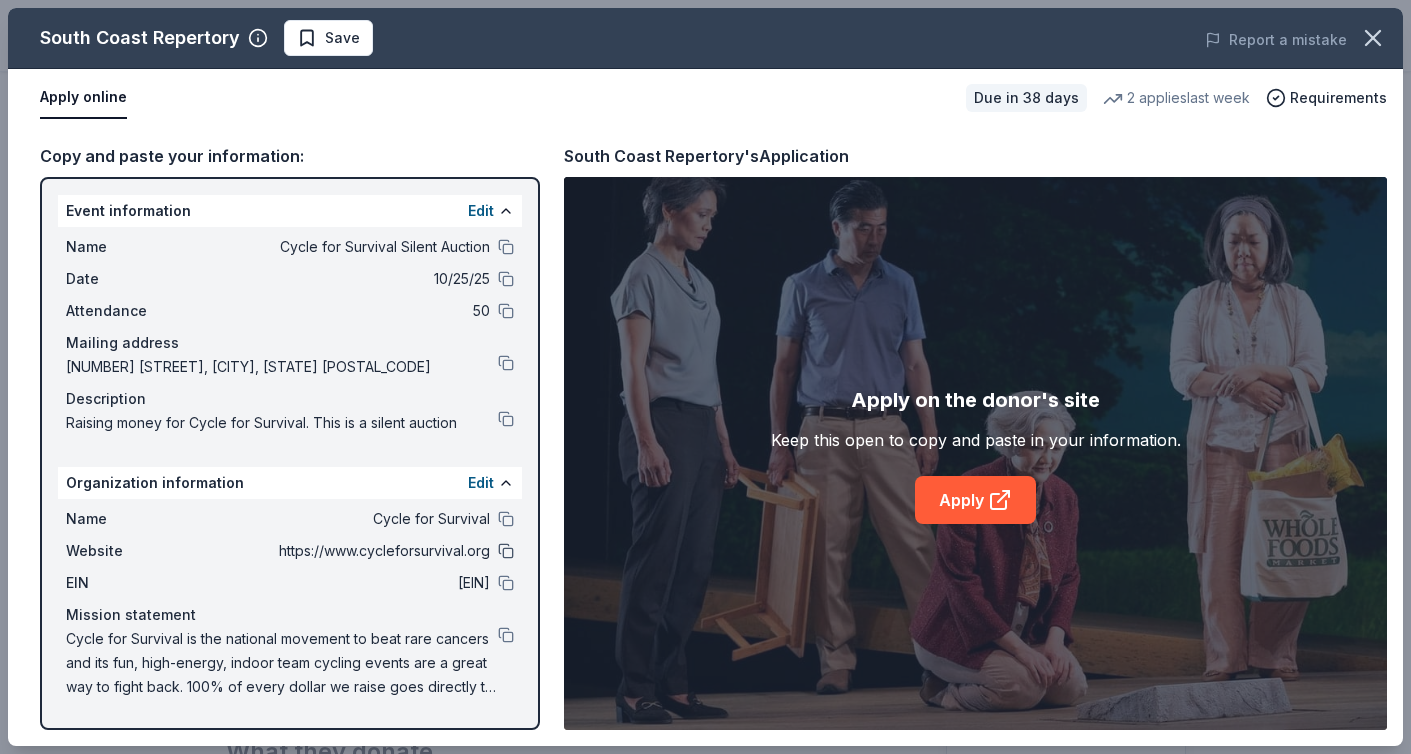 click at bounding box center [506, 551] 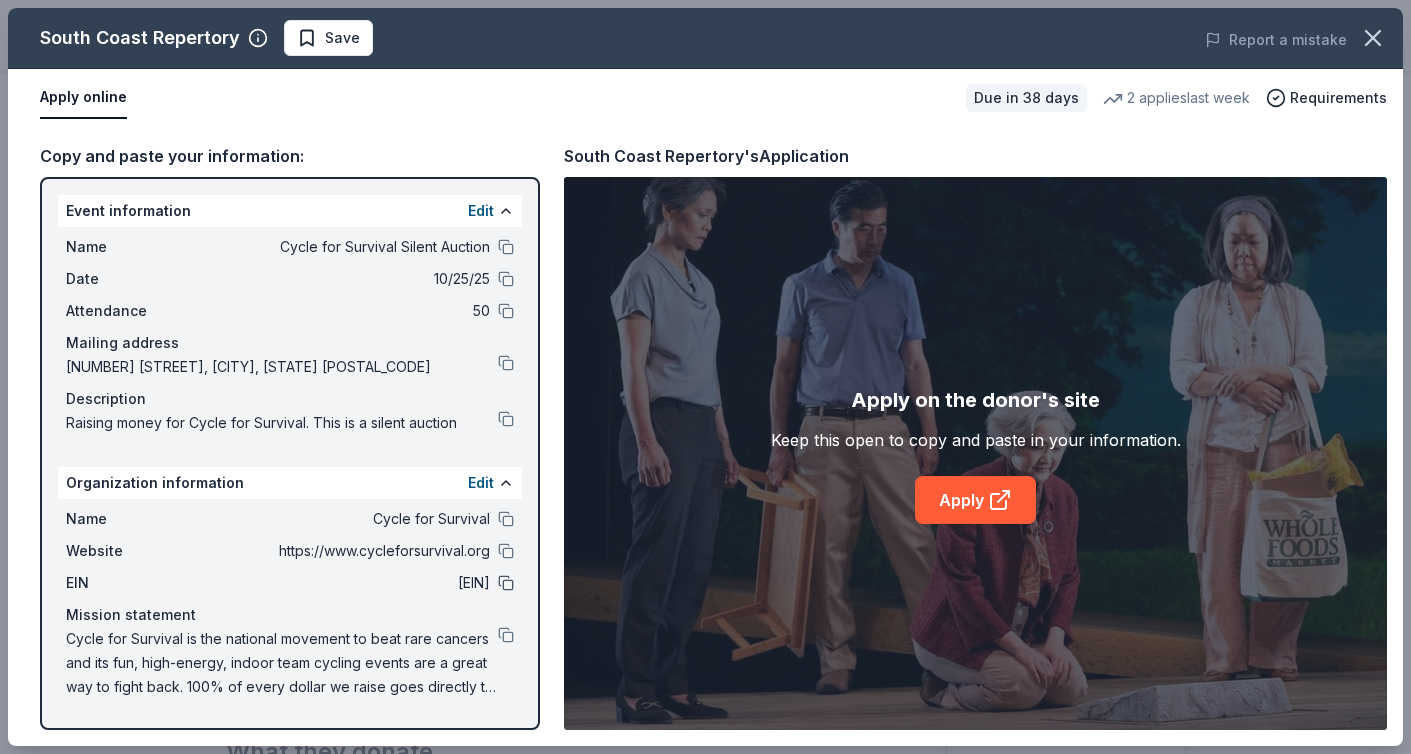 click at bounding box center [506, 583] 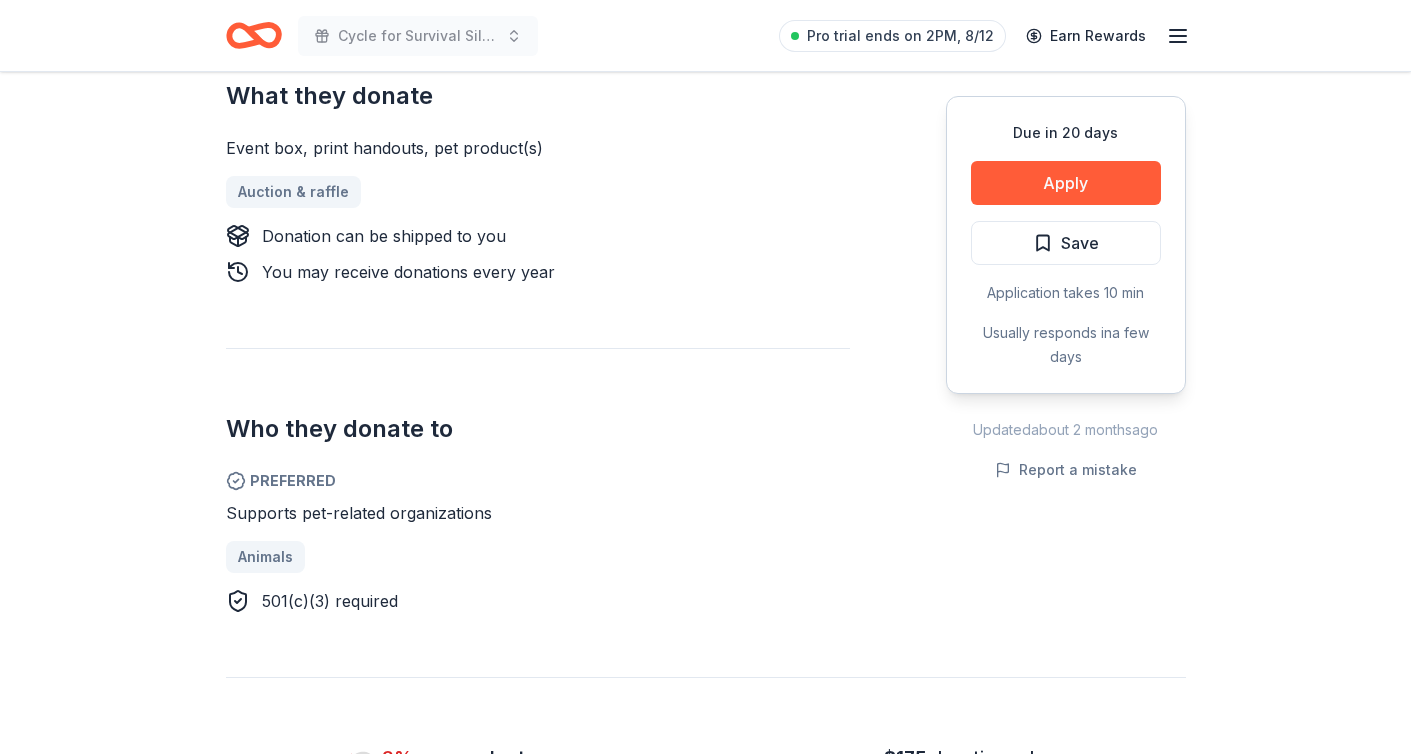 scroll, scrollTop: 614, scrollLeft: 0, axis: vertical 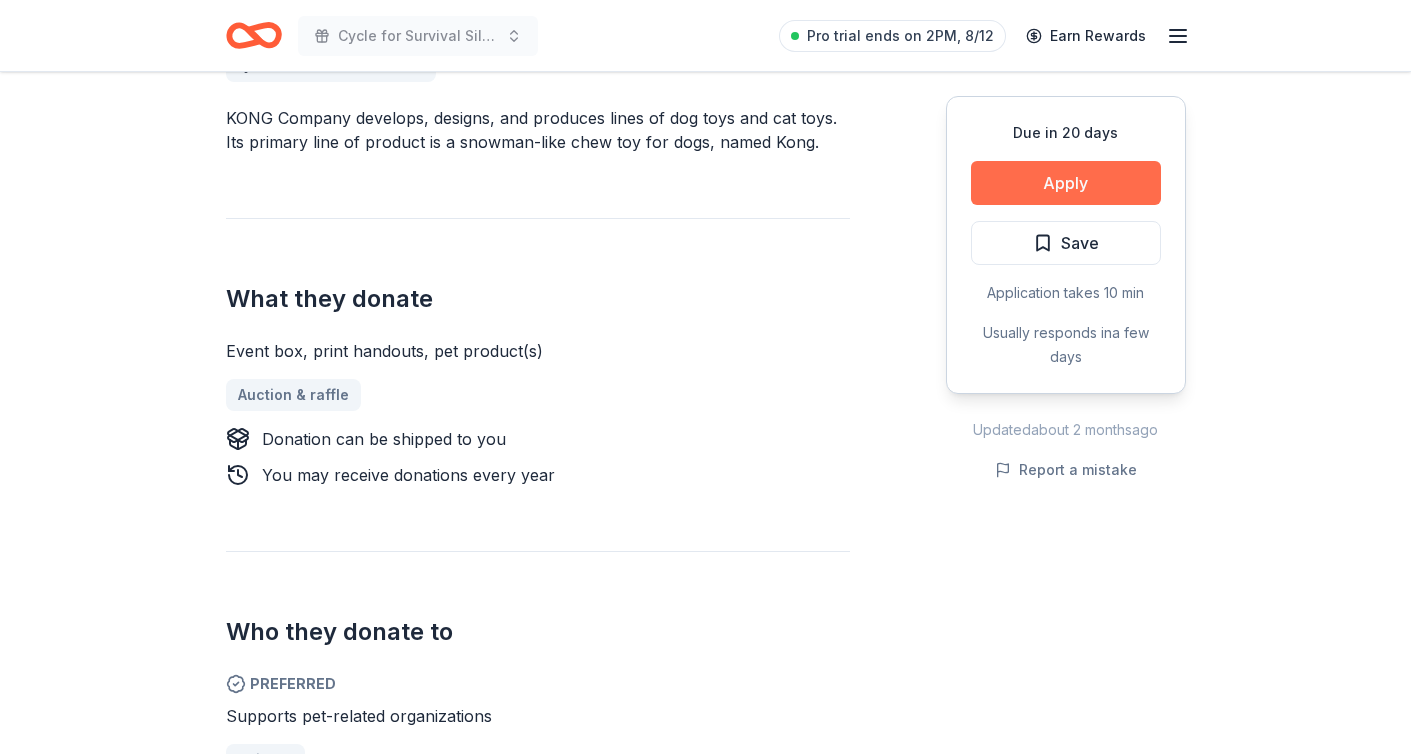 click on "Apply" at bounding box center (1066, 183) 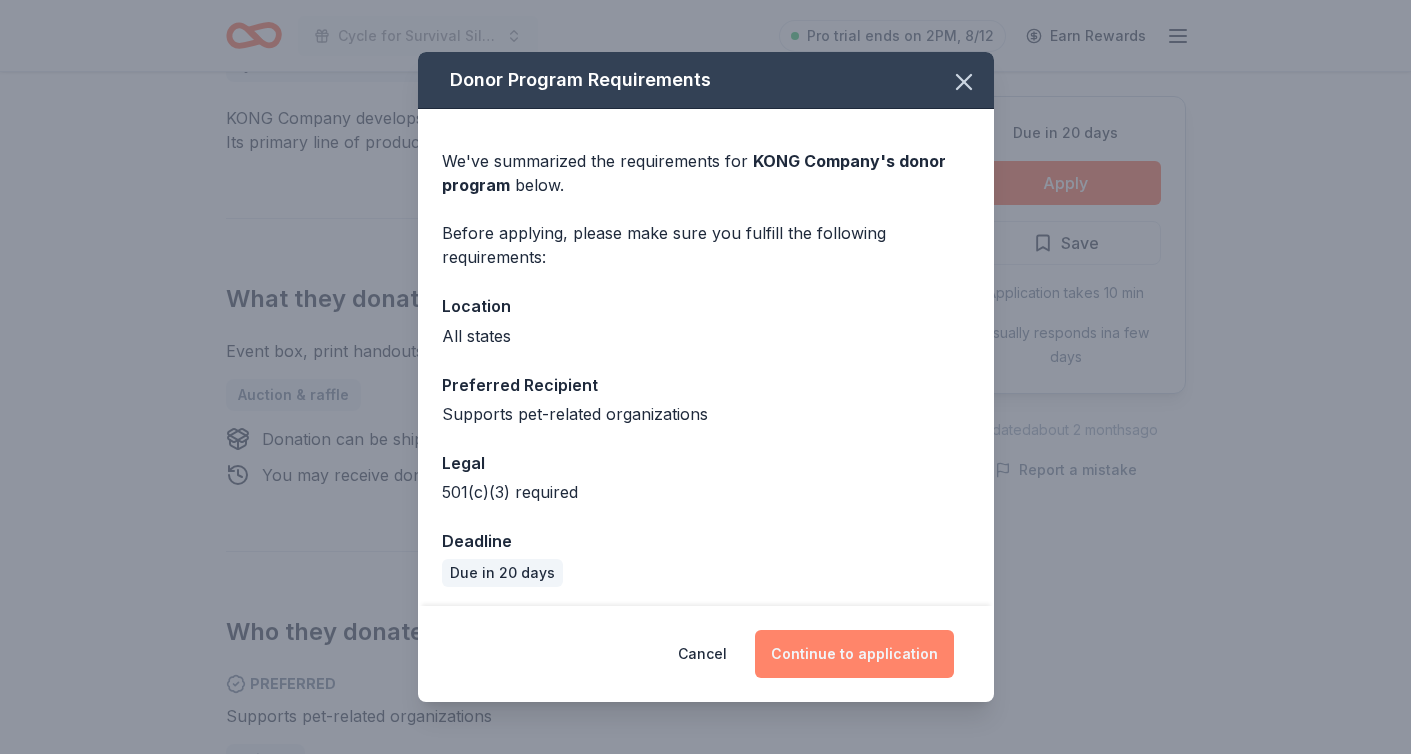 click on "Continue to application" at bounding box center (854, 654) 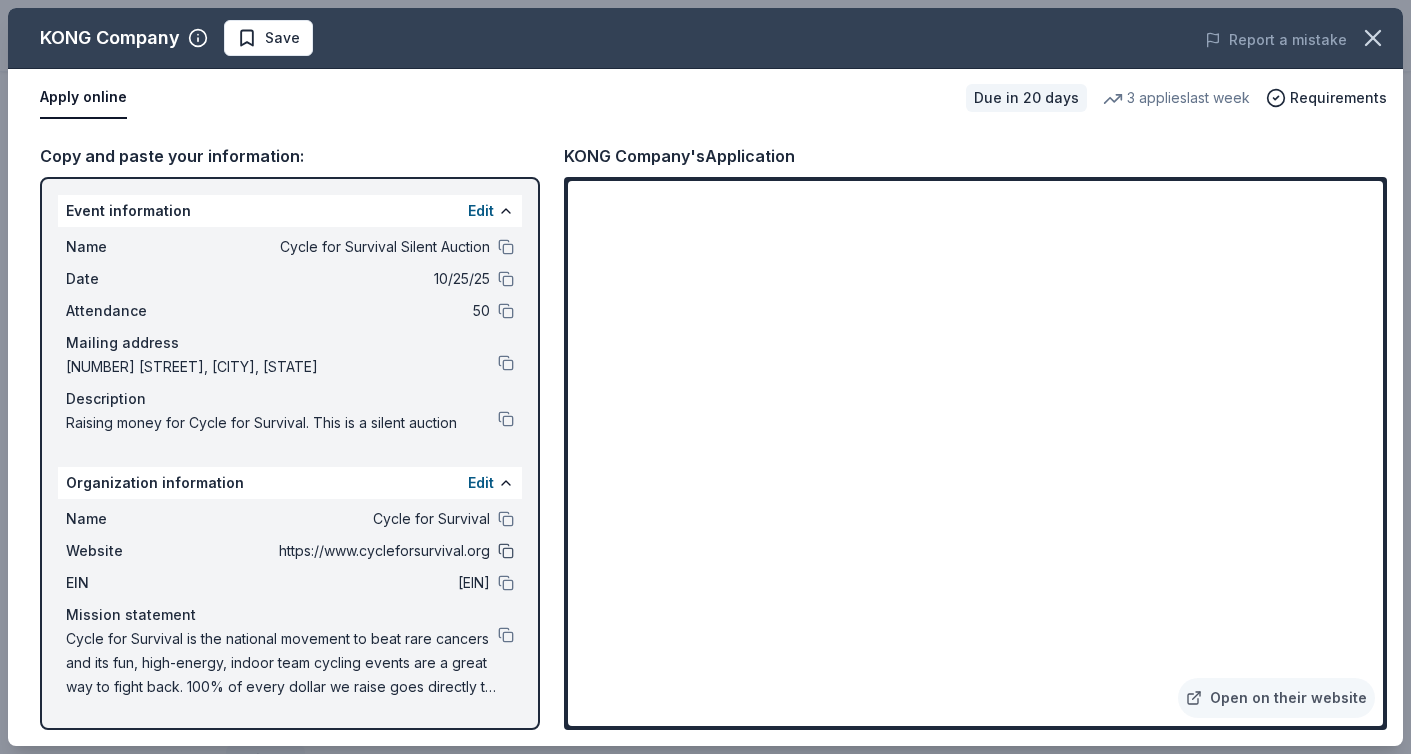 click at bounding box center (506, 551) 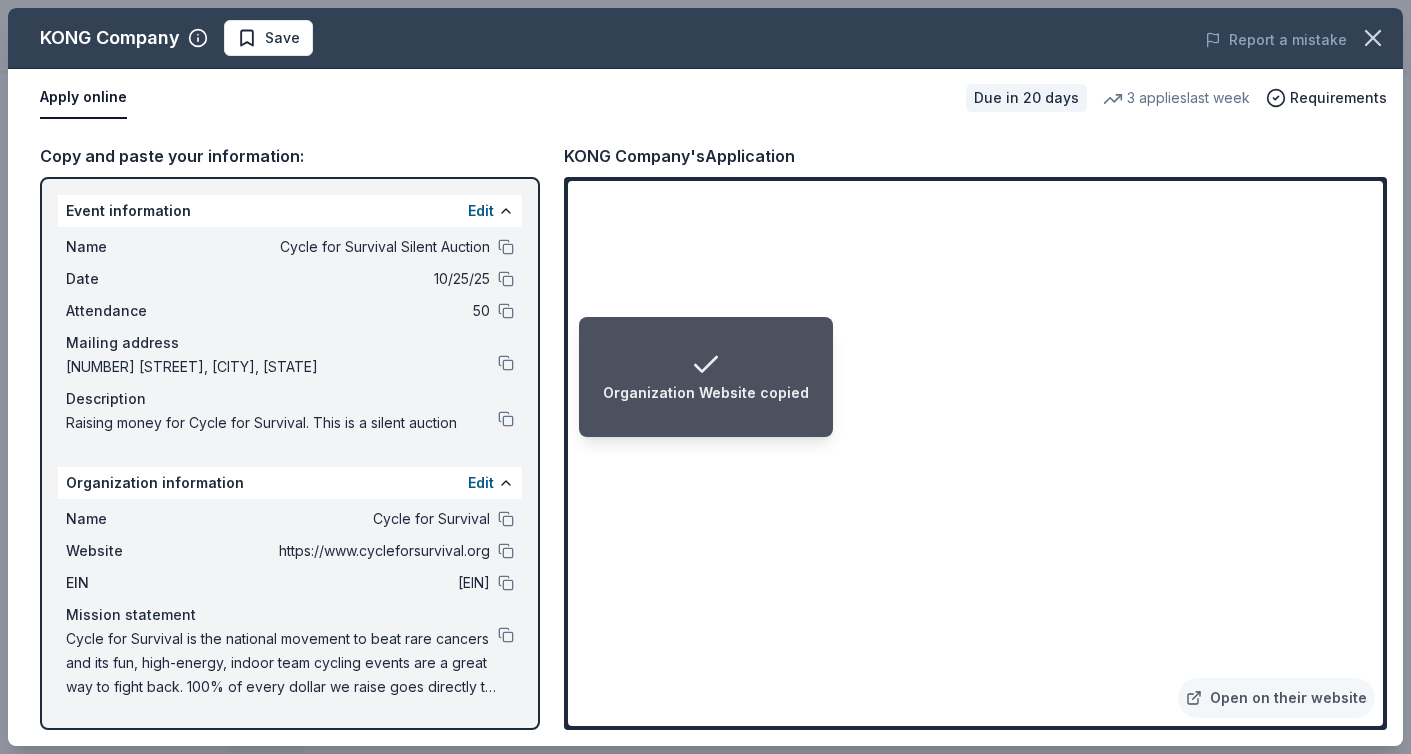 click on "Mission statement" at bounding box center [290, 615] 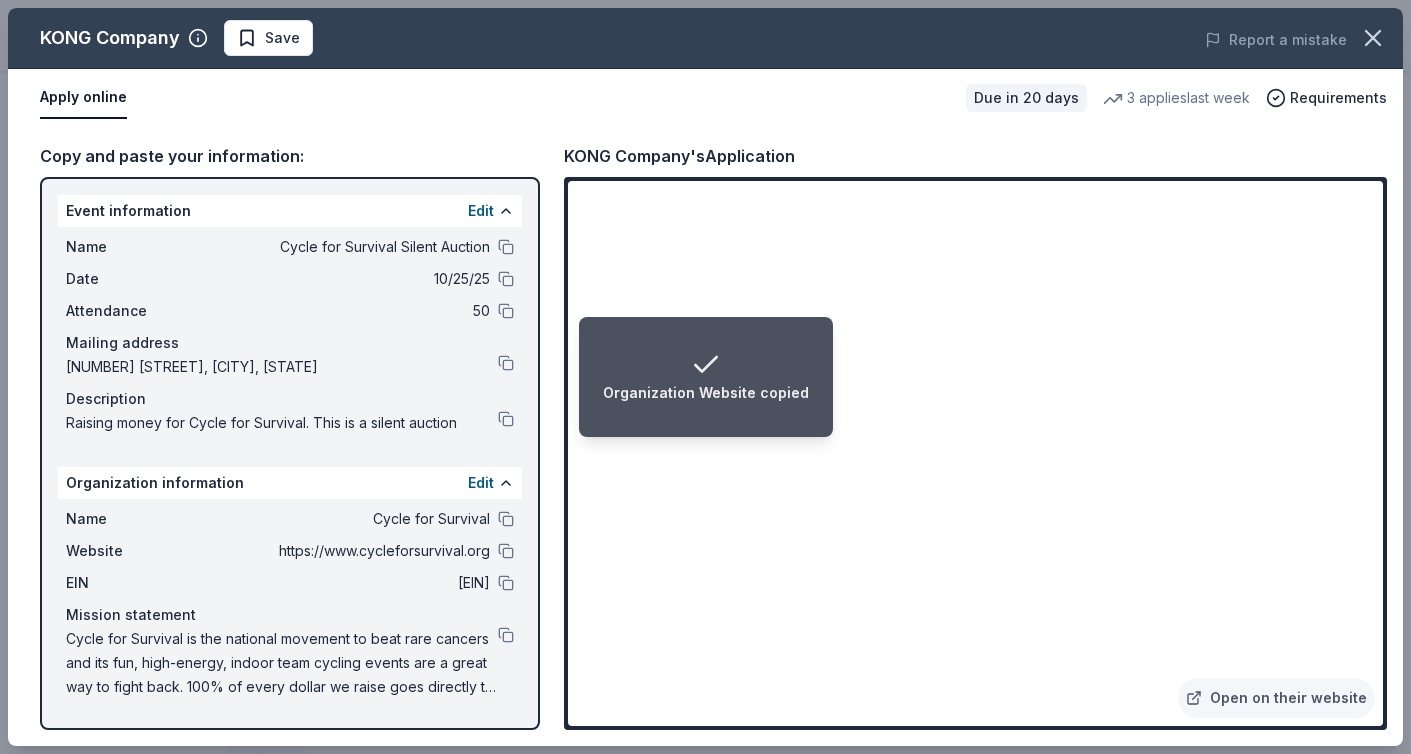 click on "[NUMBER] [STREET], [CITY], [STATE]" at bounding box center (282, 367) 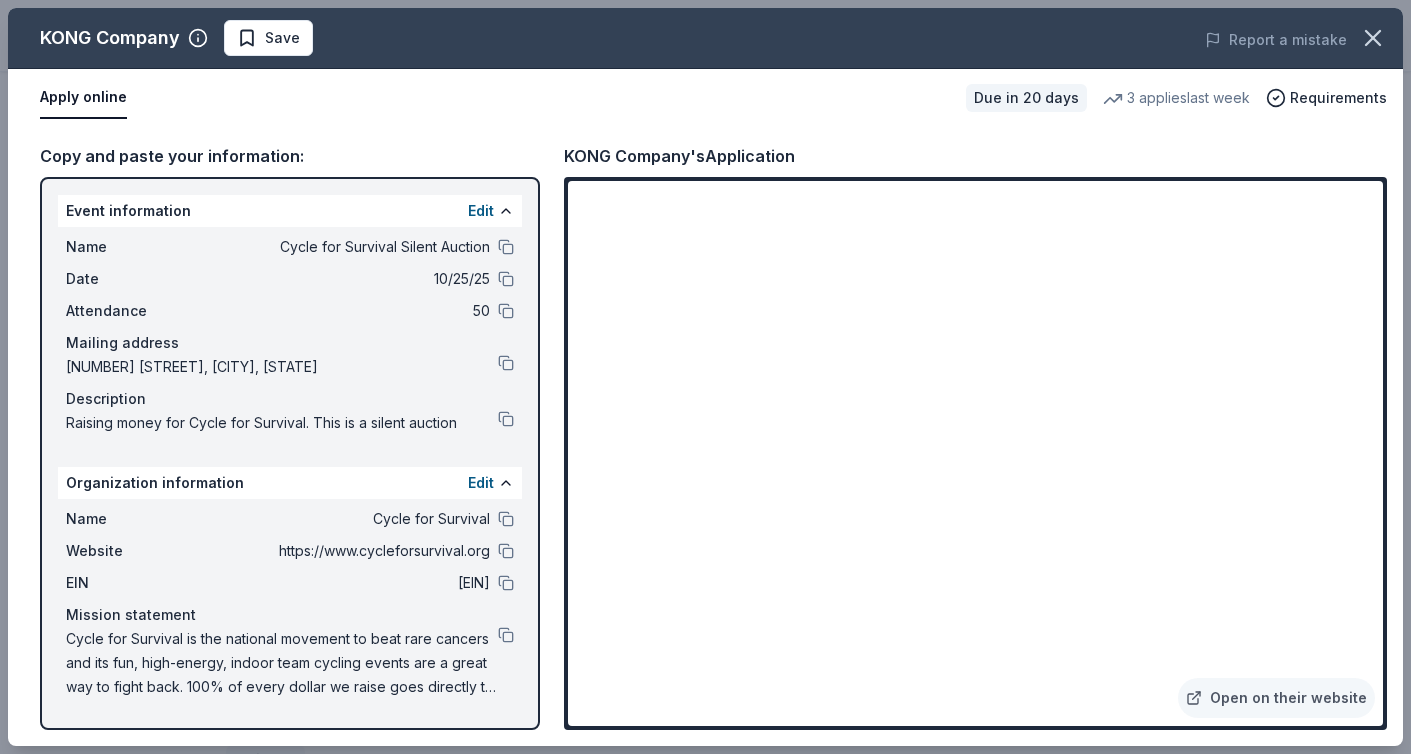 click on "Mission statement" at bounding box center (290, 615) 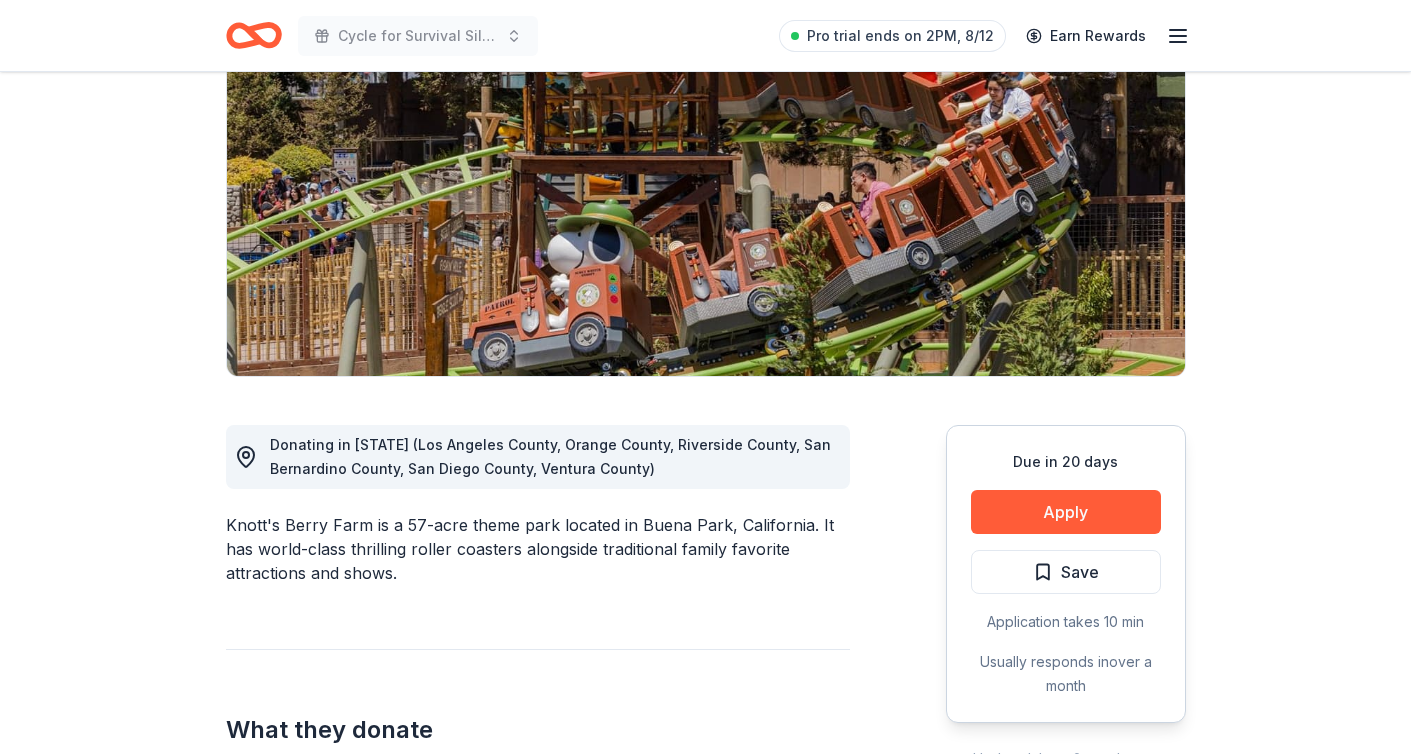 scroll, scrollTop: 232, scrollLeft: 0, axis: vertical 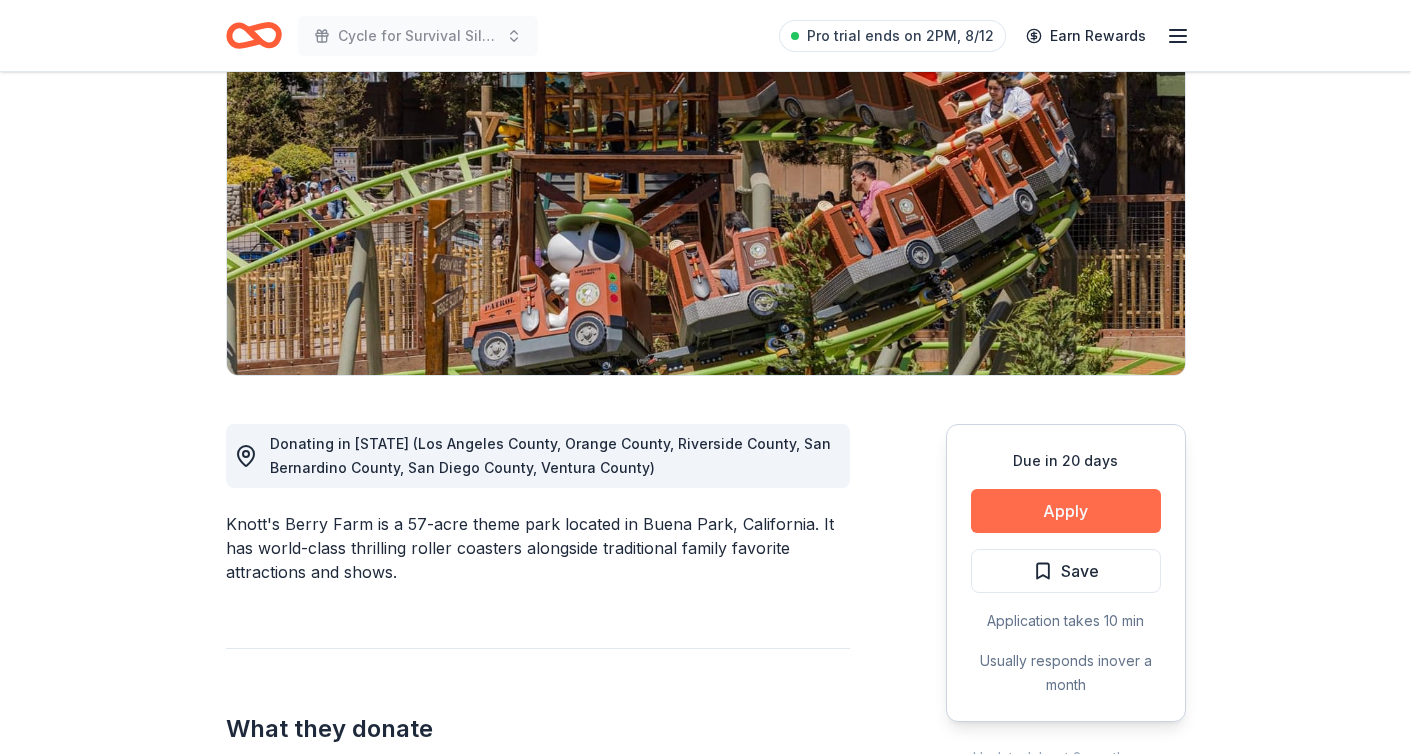 click on "Apply" at bounding box center (1066, 511) 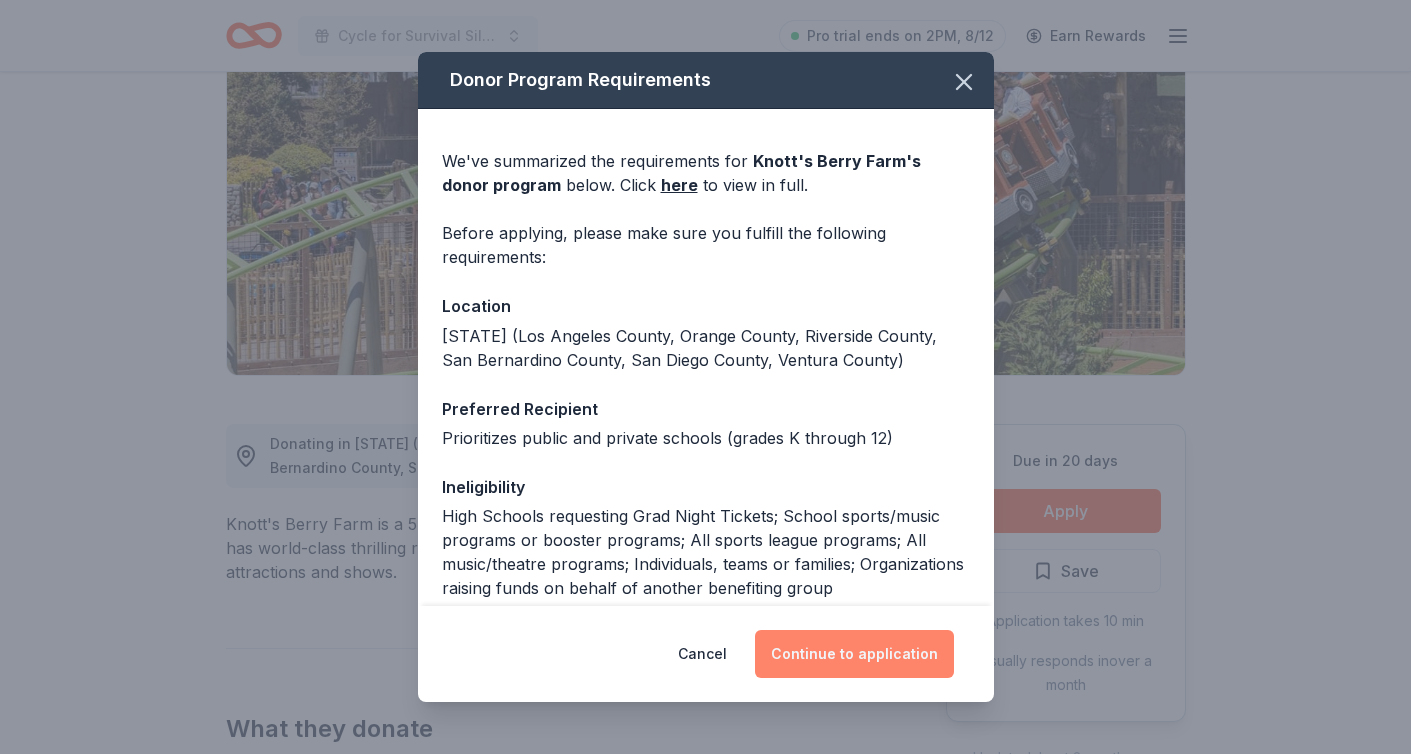 click on "Continue to application" at bounding box center (854, 654) 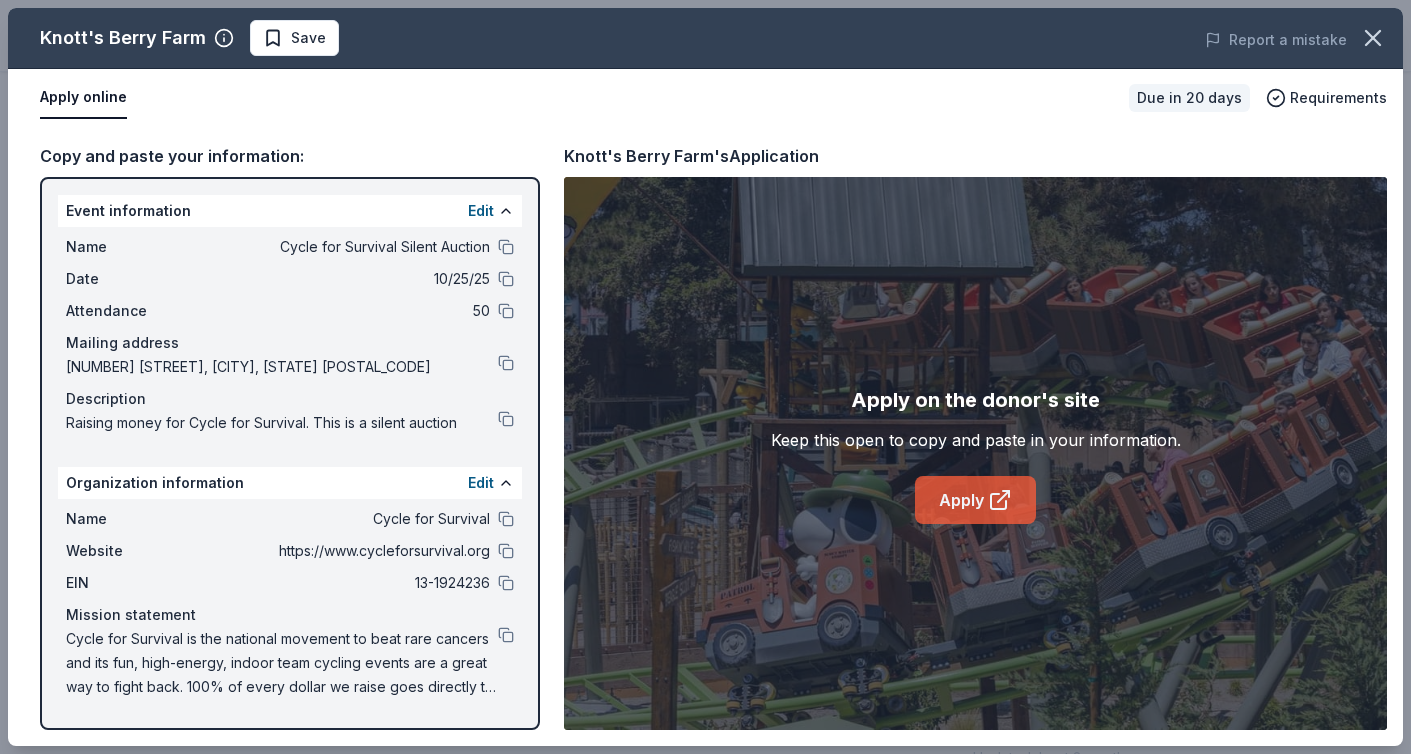 click on "Apply" at bounding box center (975, 500) 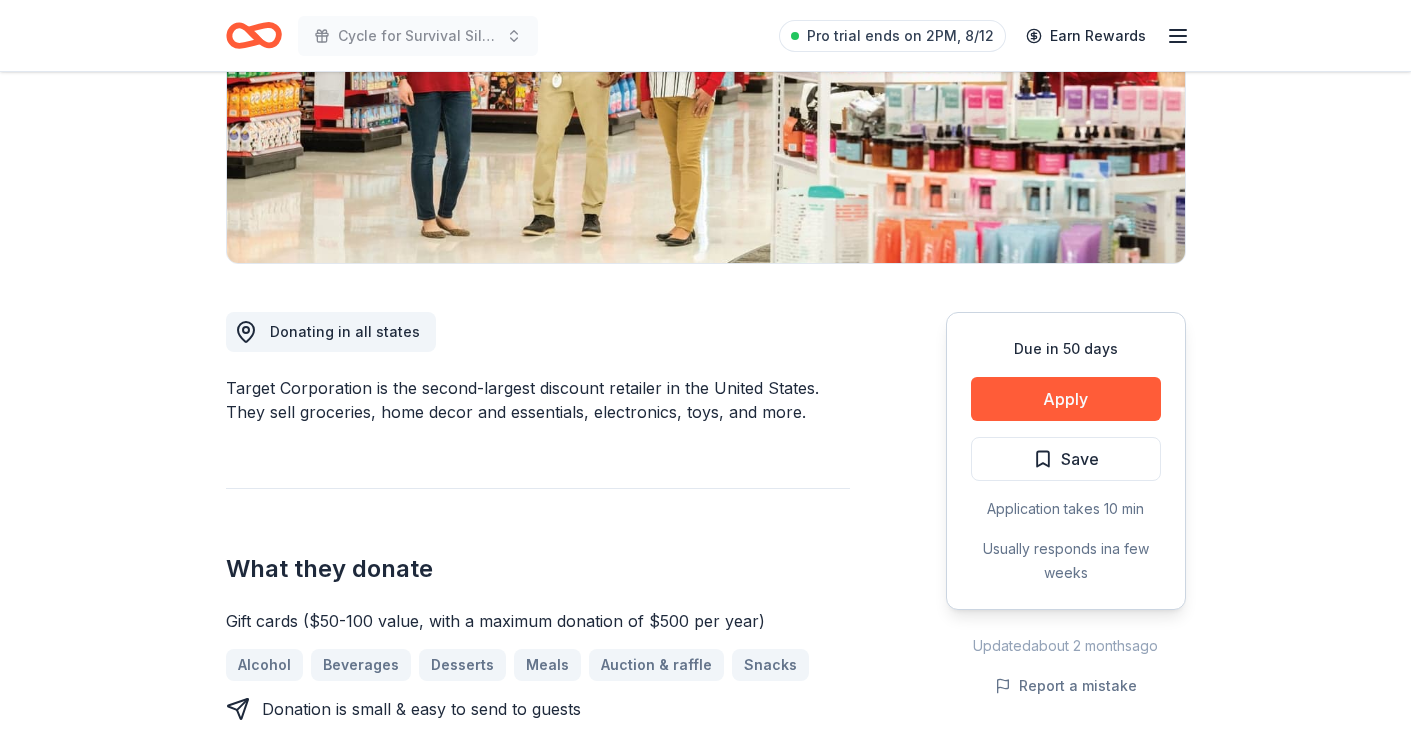 scroll, scrollTop: 351, scrollLeft: 0, axis: vertical 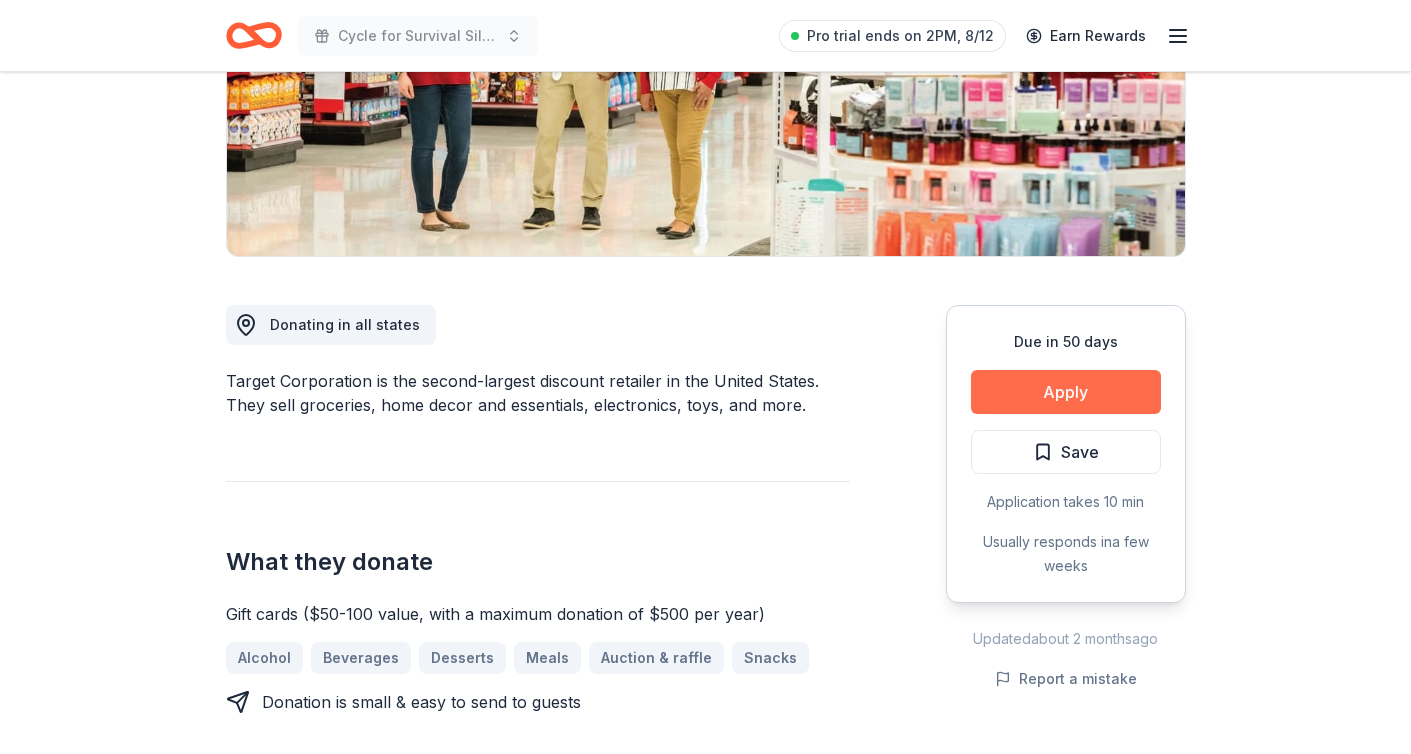 click on "Apply" at bounding box center [1066, 392] 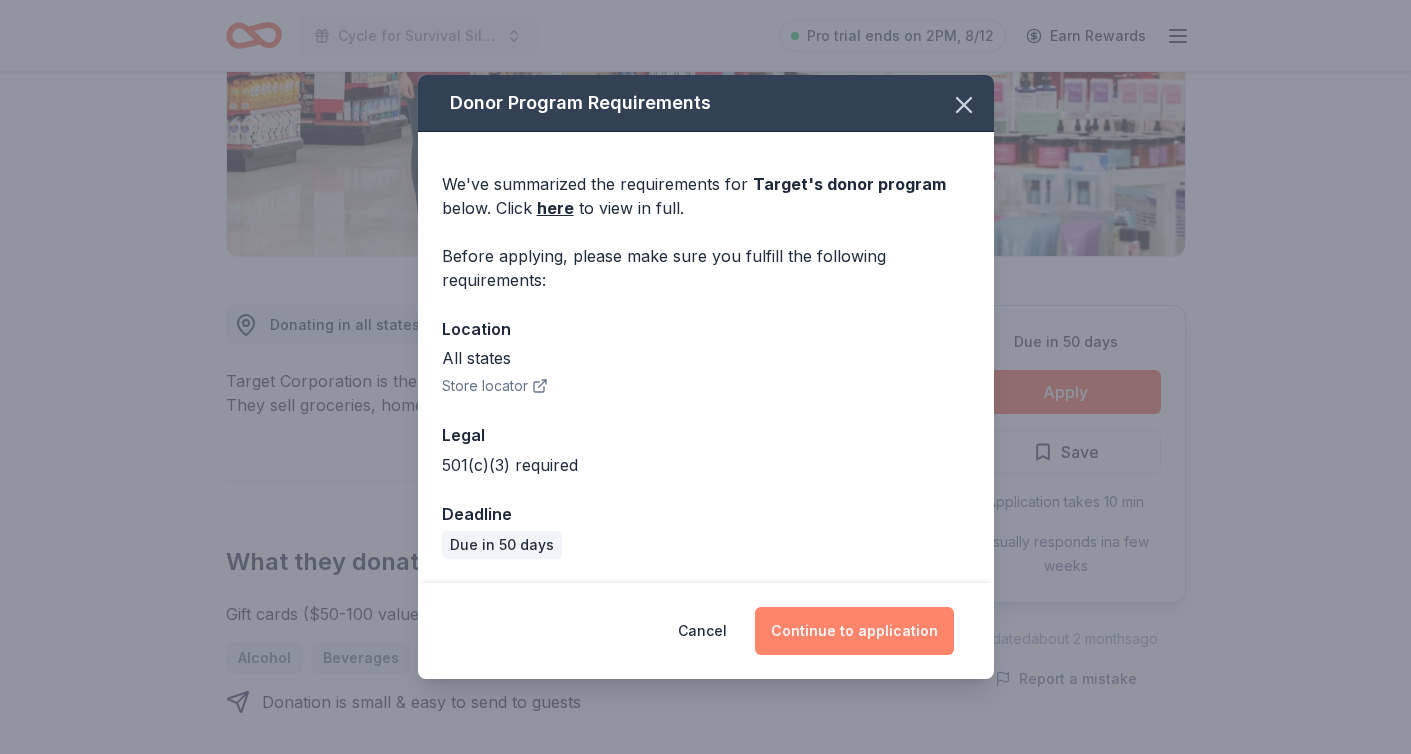 click on "Continue to application" at bounding box center [854, 631] 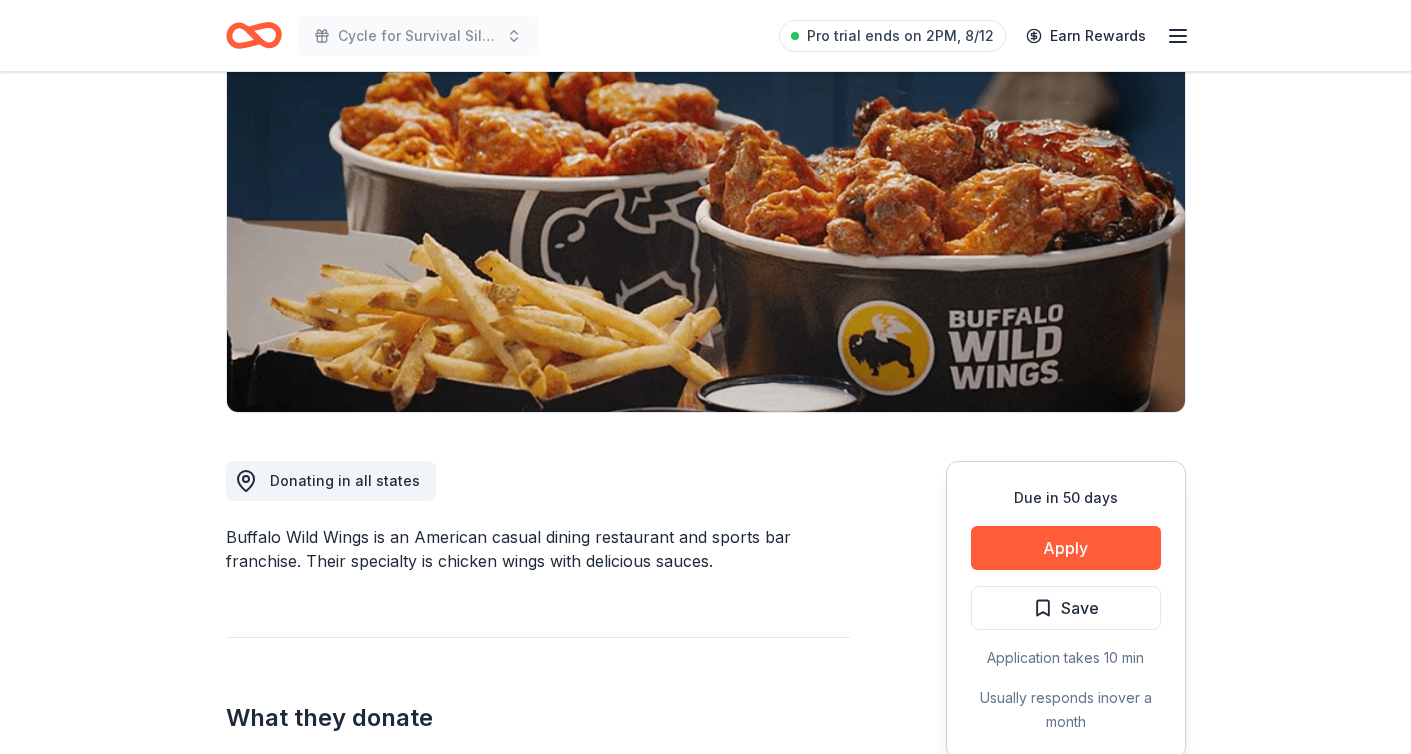 scroll, scrollTop: 195, scrollLeft: 0, axis: vertical 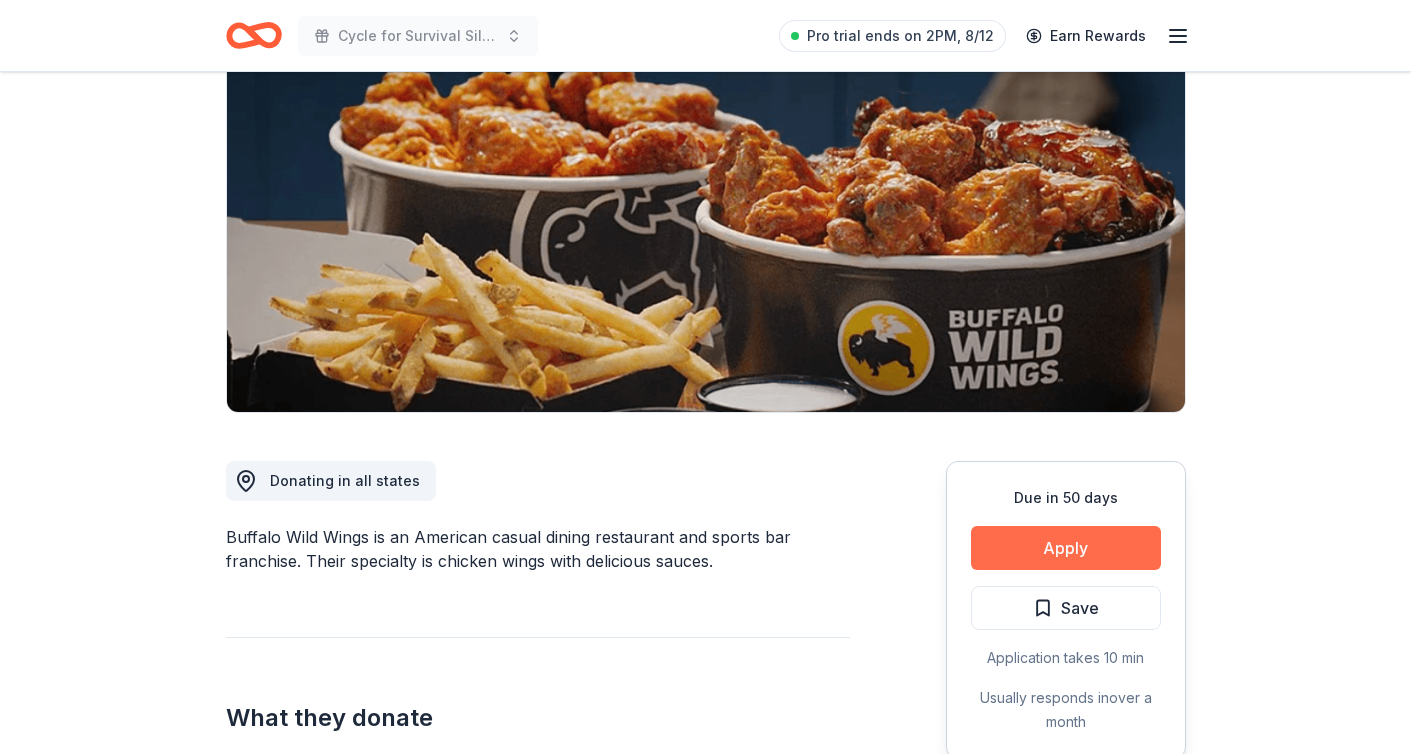 click on "Apply" at bounding box center (1066, 548) 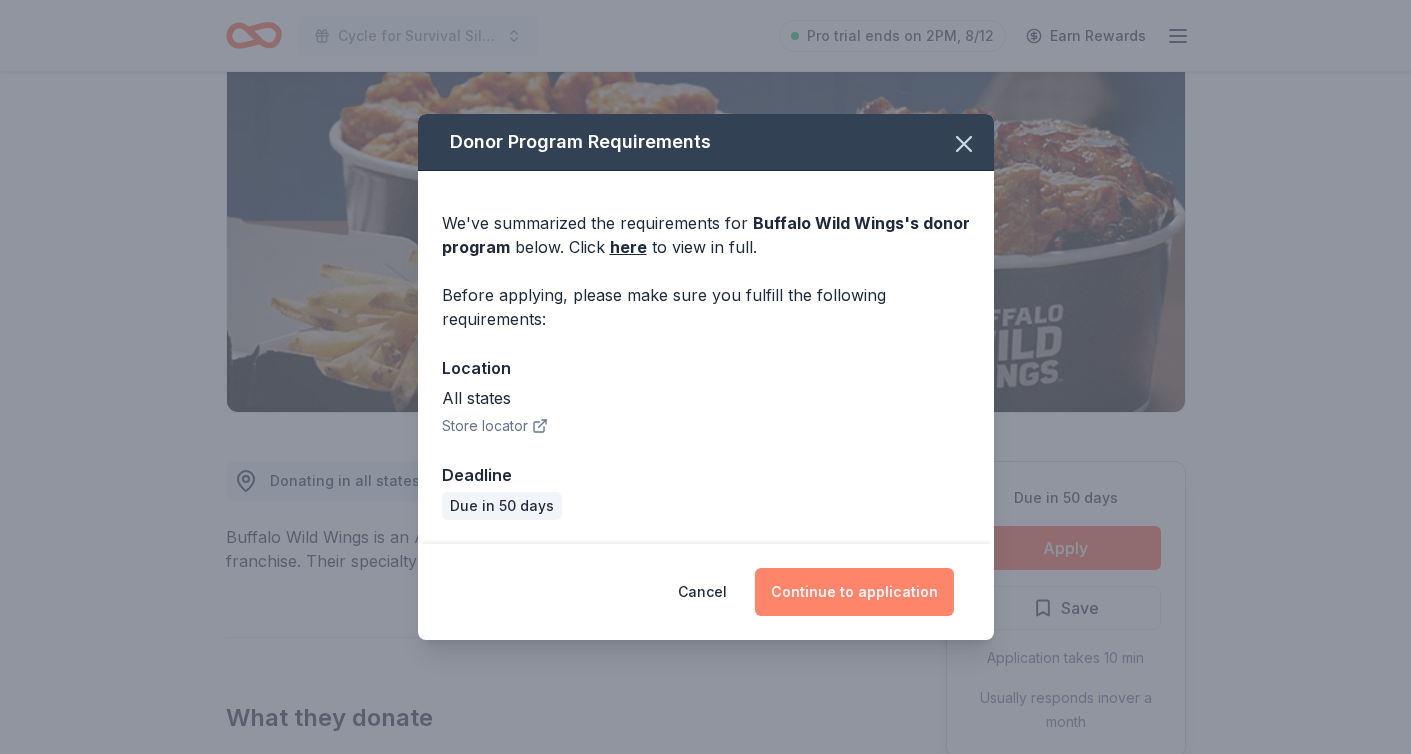 click on "Continue to application" at bounding box center (854, 592) 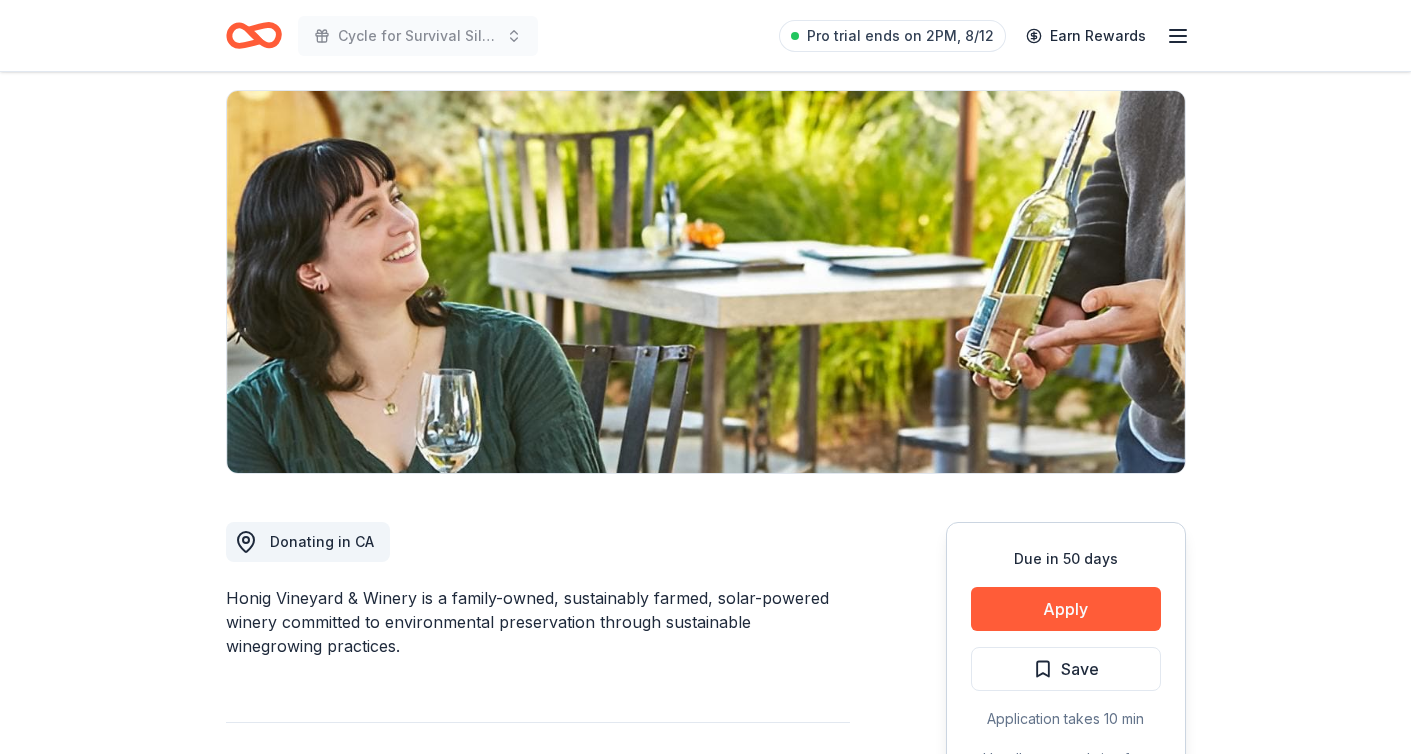 scroll, scrollTop: 189, scrollLeft: 0, axis: vertical 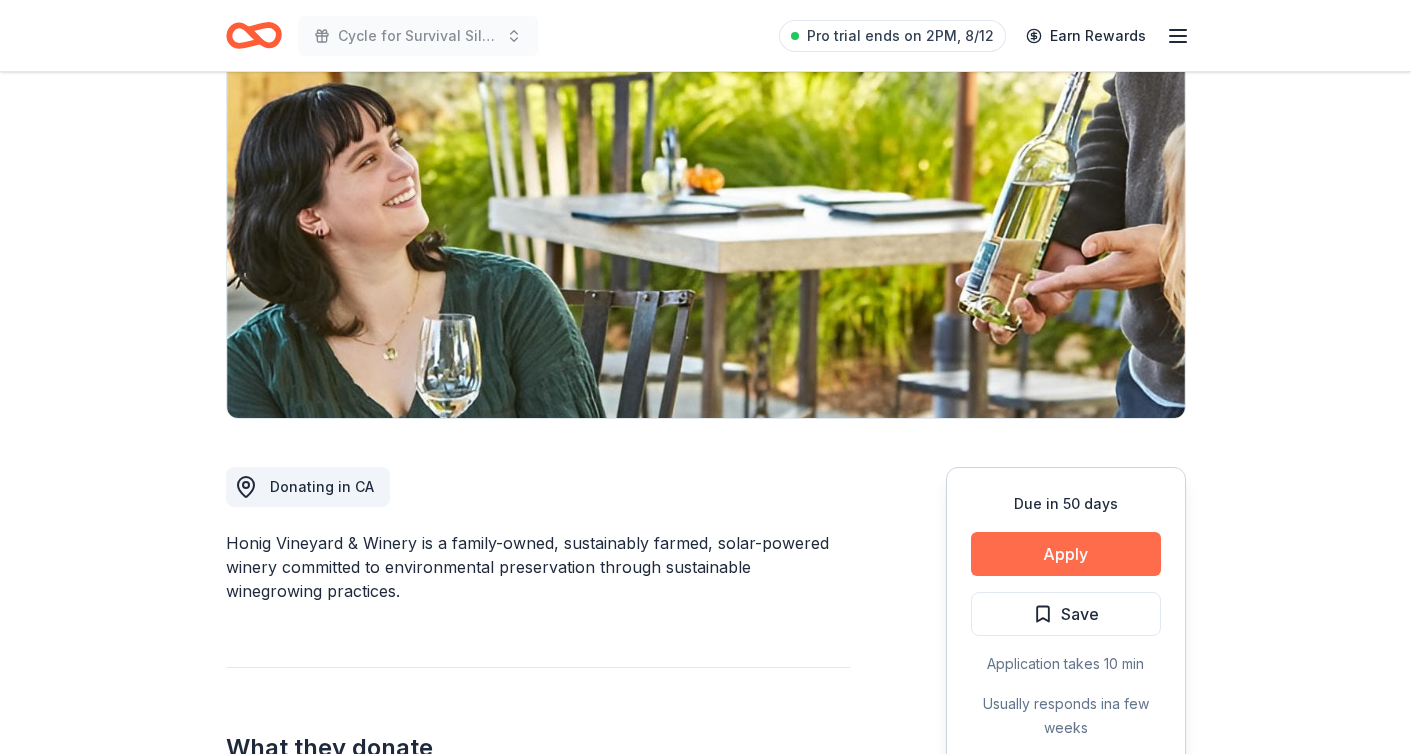 click on "Apply" at bounding box center [1066, 554] 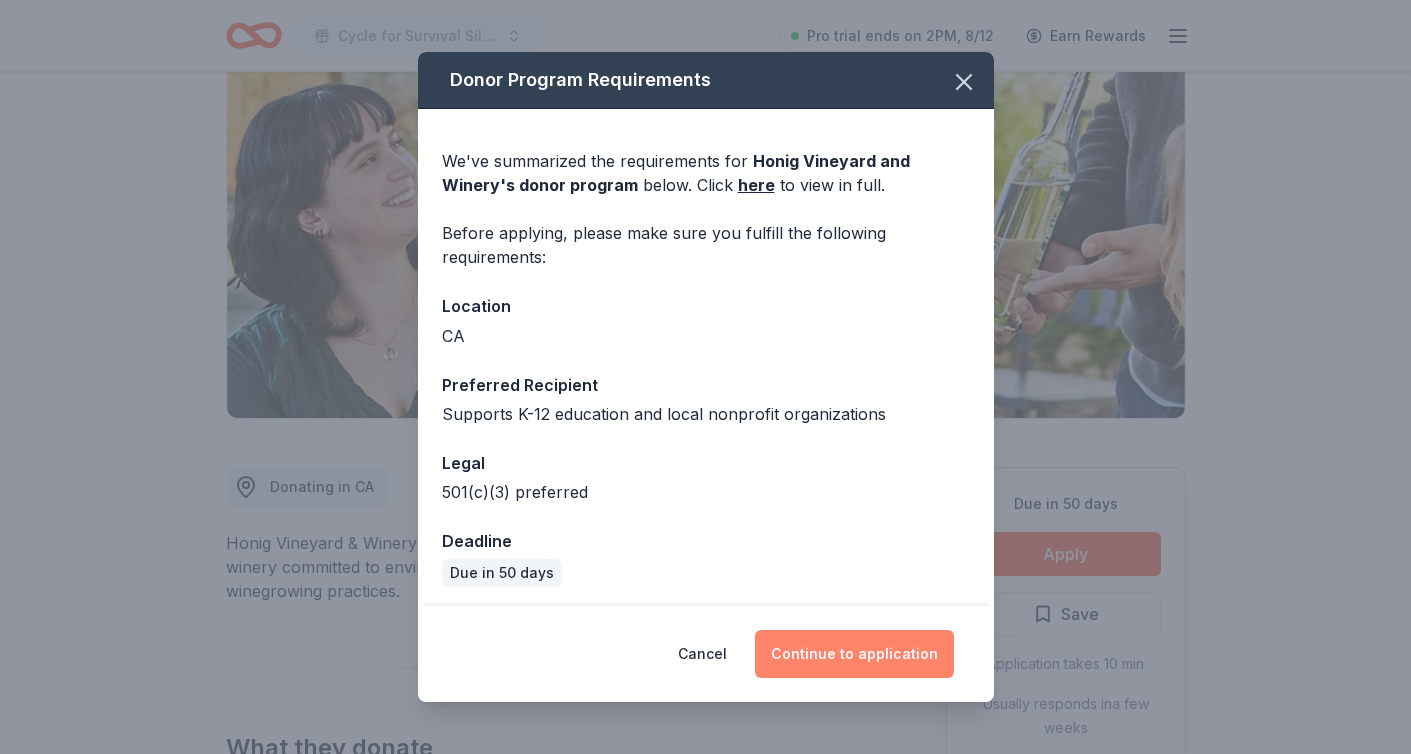 click on "Continue to application" at bounding box center [854, 654] 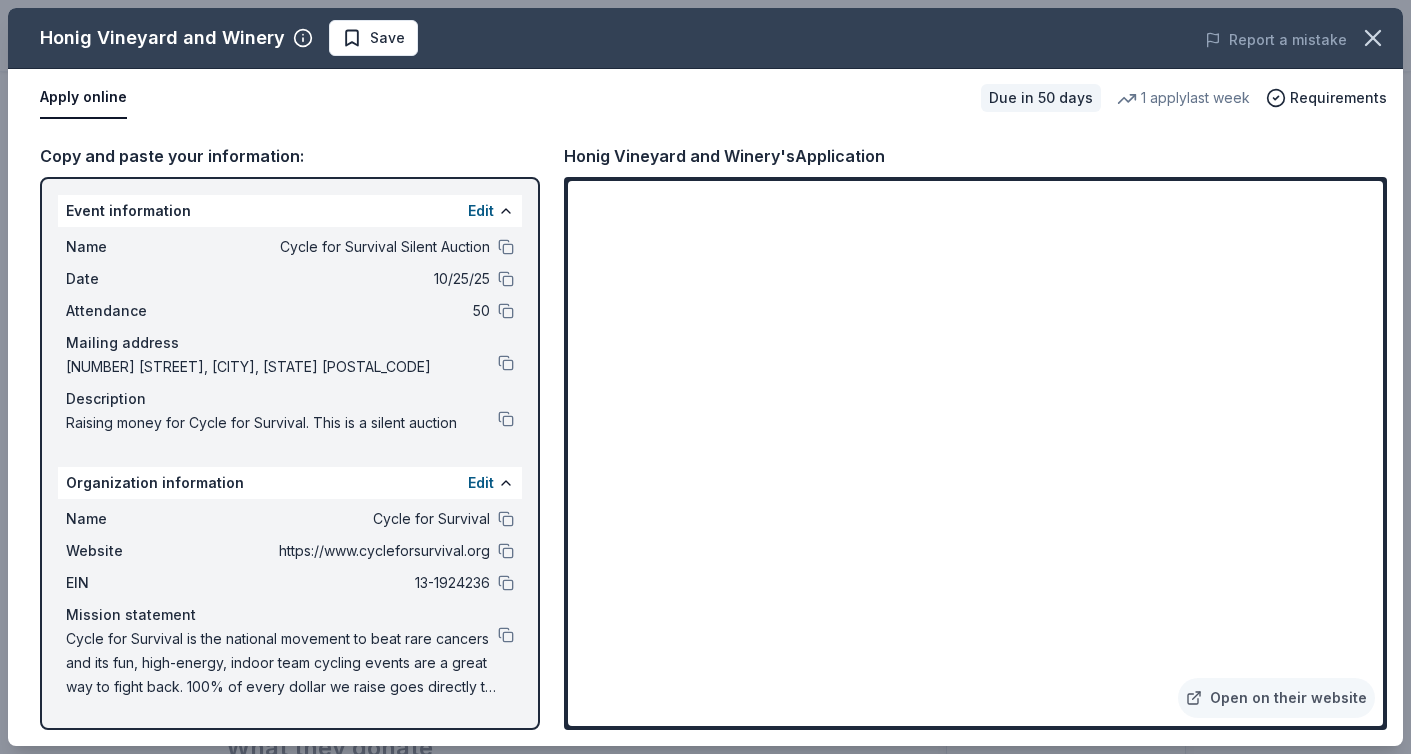 click at bounding box center [506, 551] 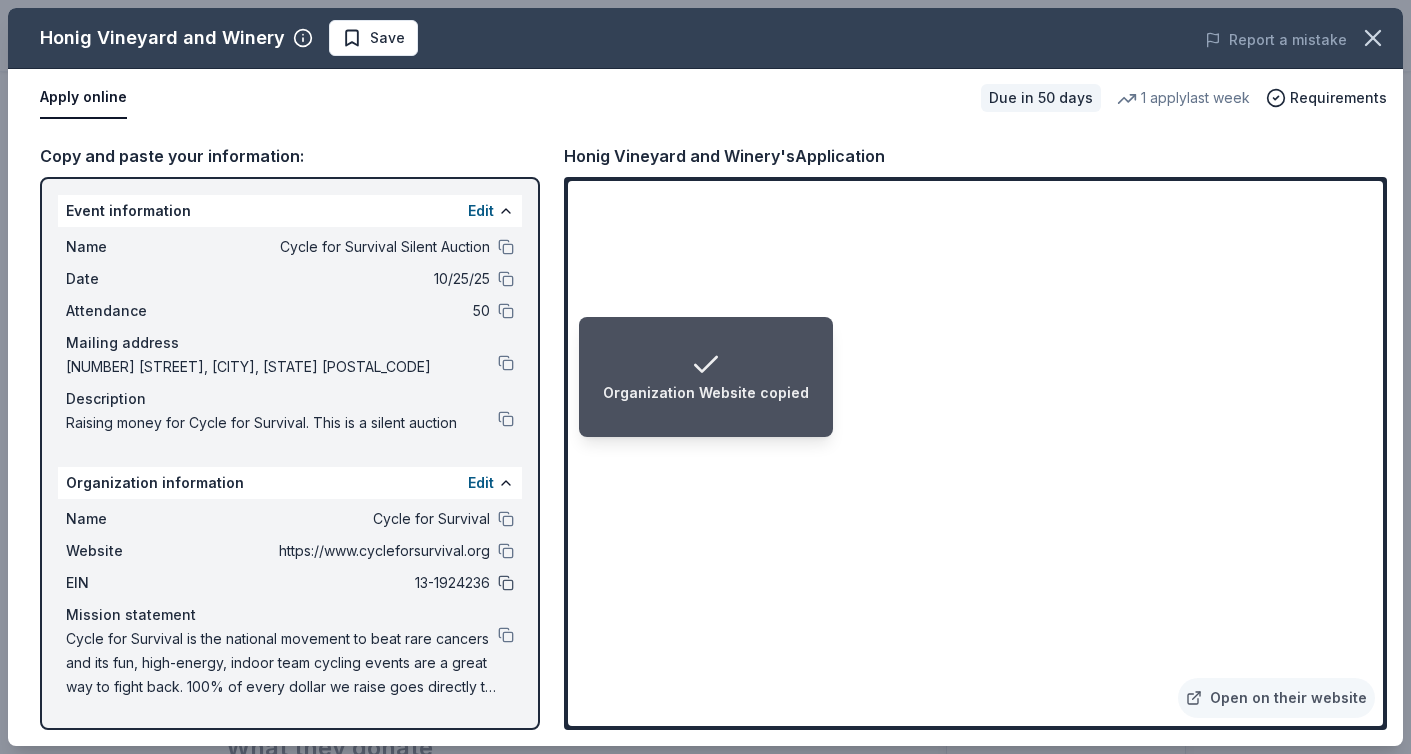 click at bounding box center (506, 583) 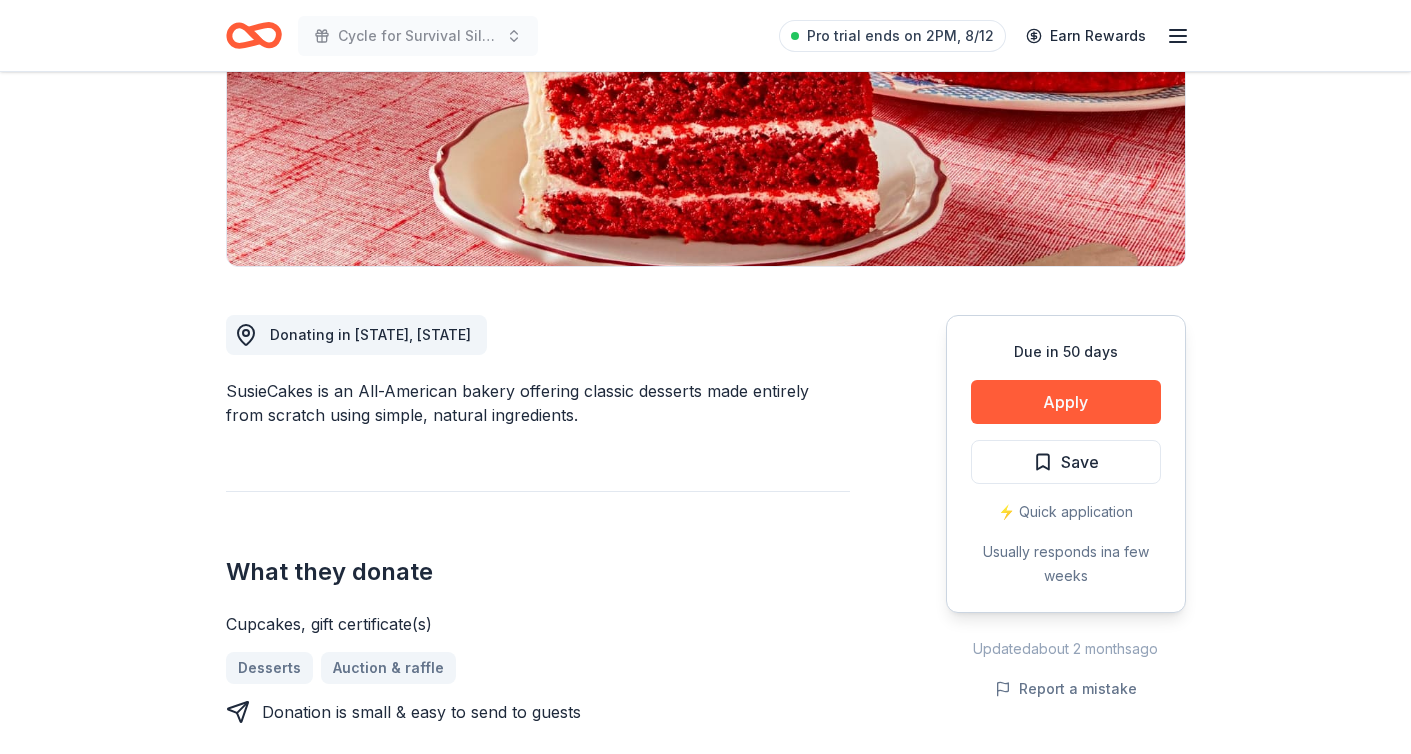 scroll, scrollTop: 404, scrollLeft: 0, axis: vertical 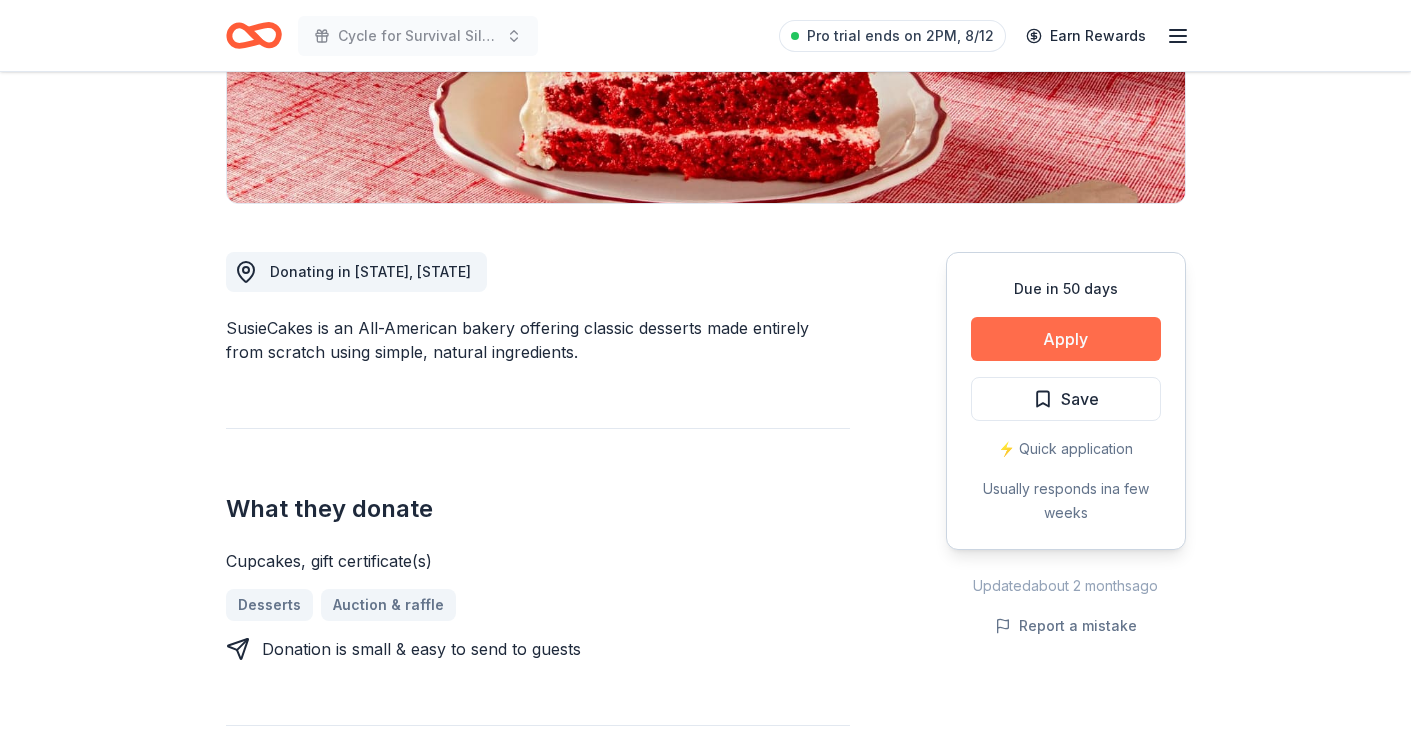 click on "Apply" at bounding box center [1066, 339] 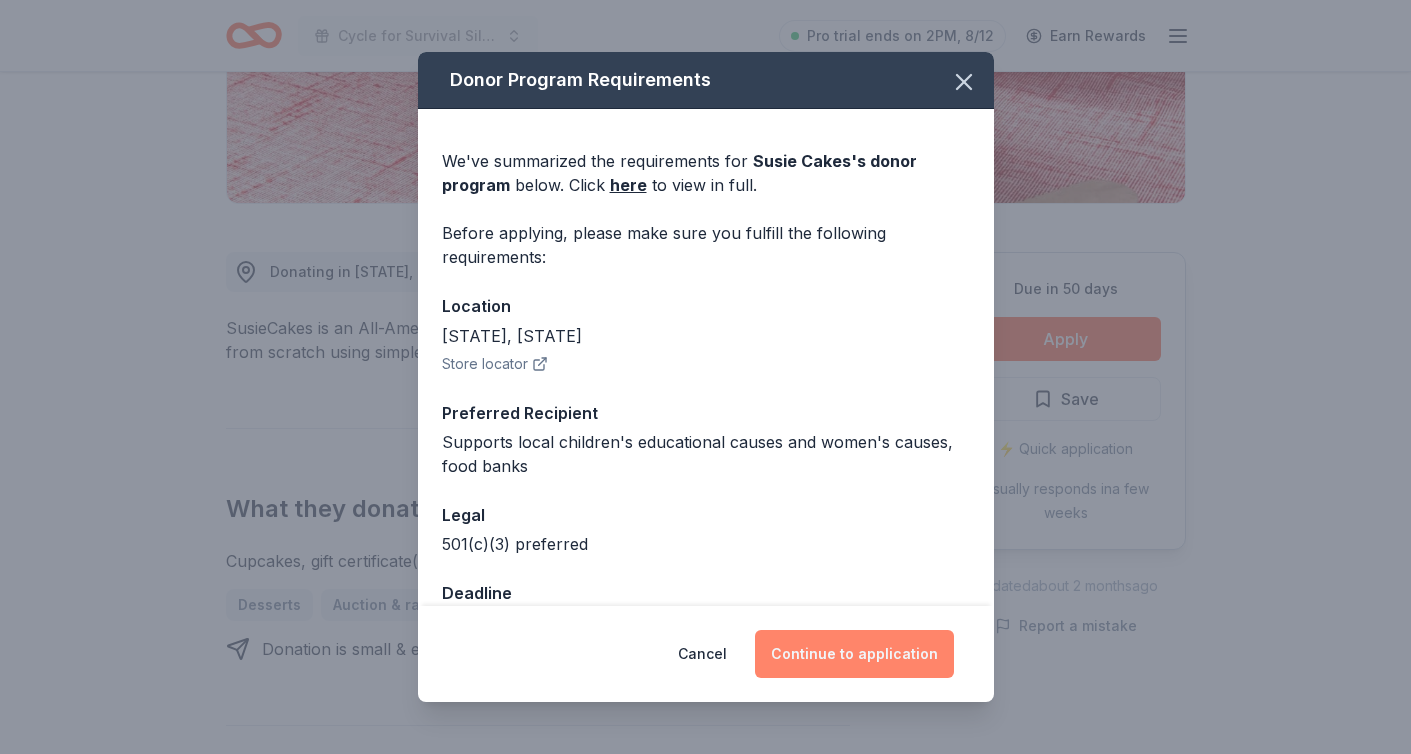 click on "Continue to application" at bounding box center [854, 654] 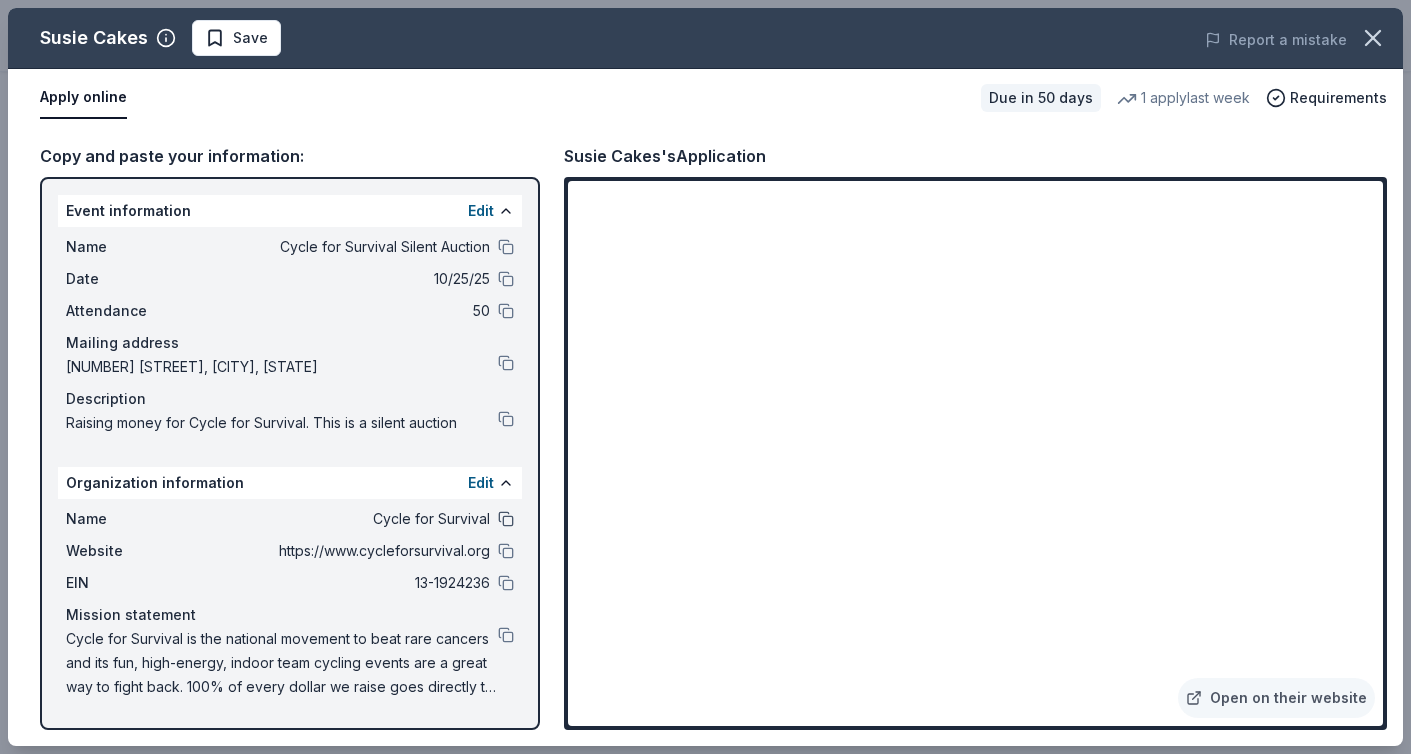 click at bounding box center (506, 519) 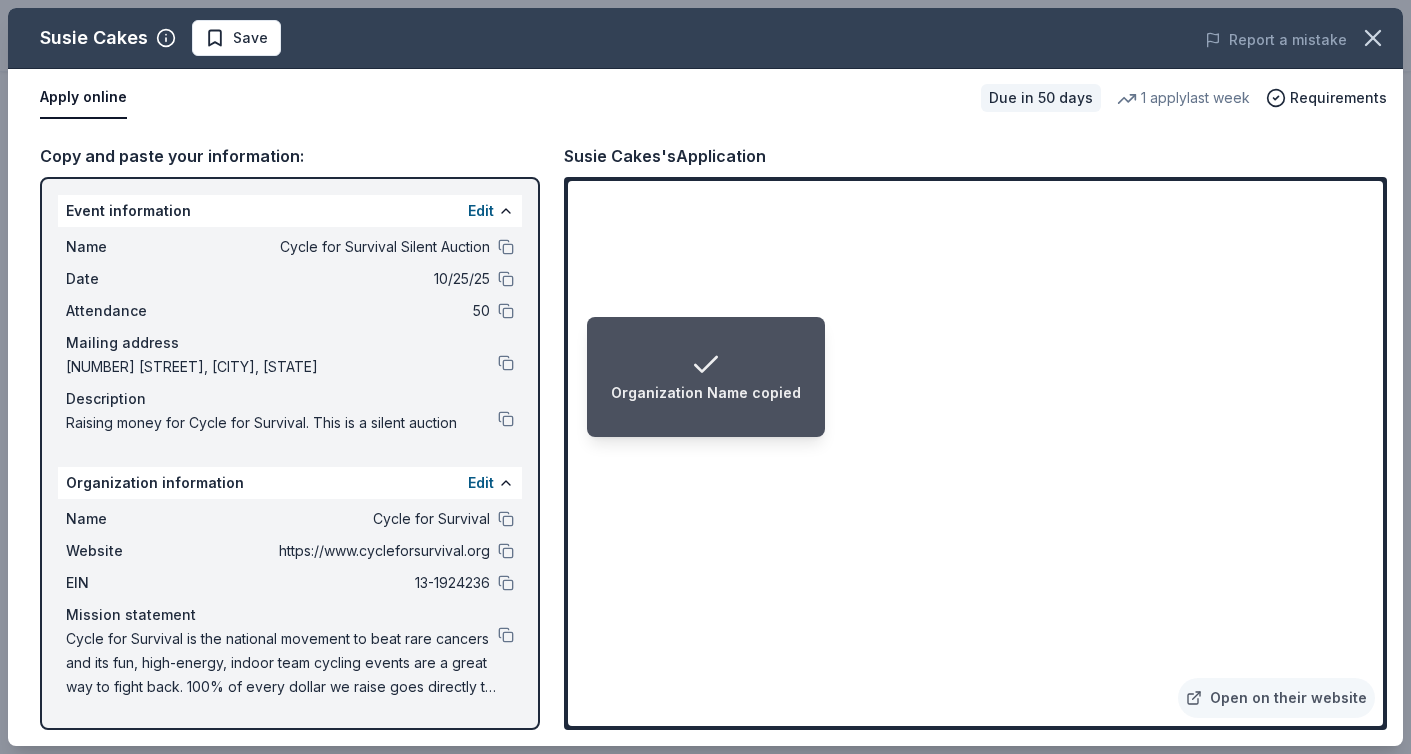 click at bounding box center (506, 551) 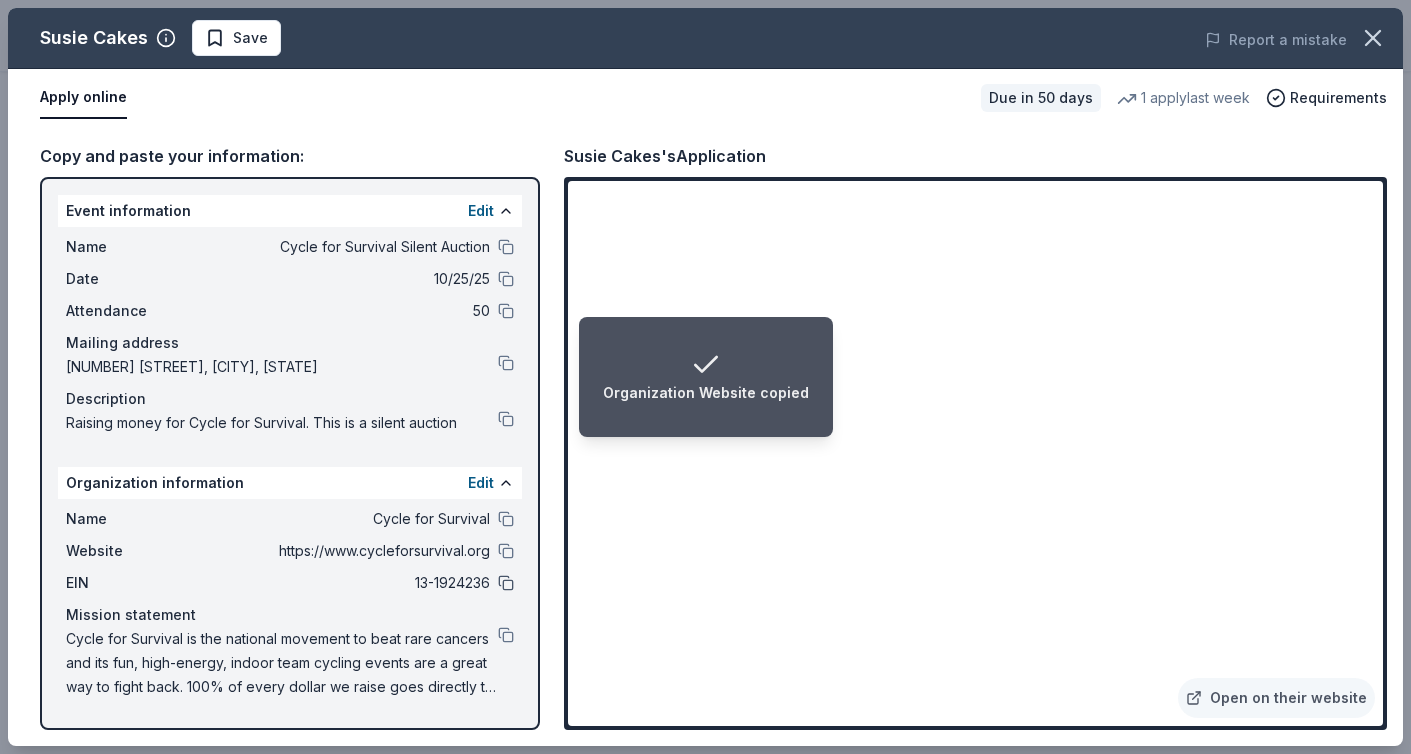 click at bounding box center [506, 583] 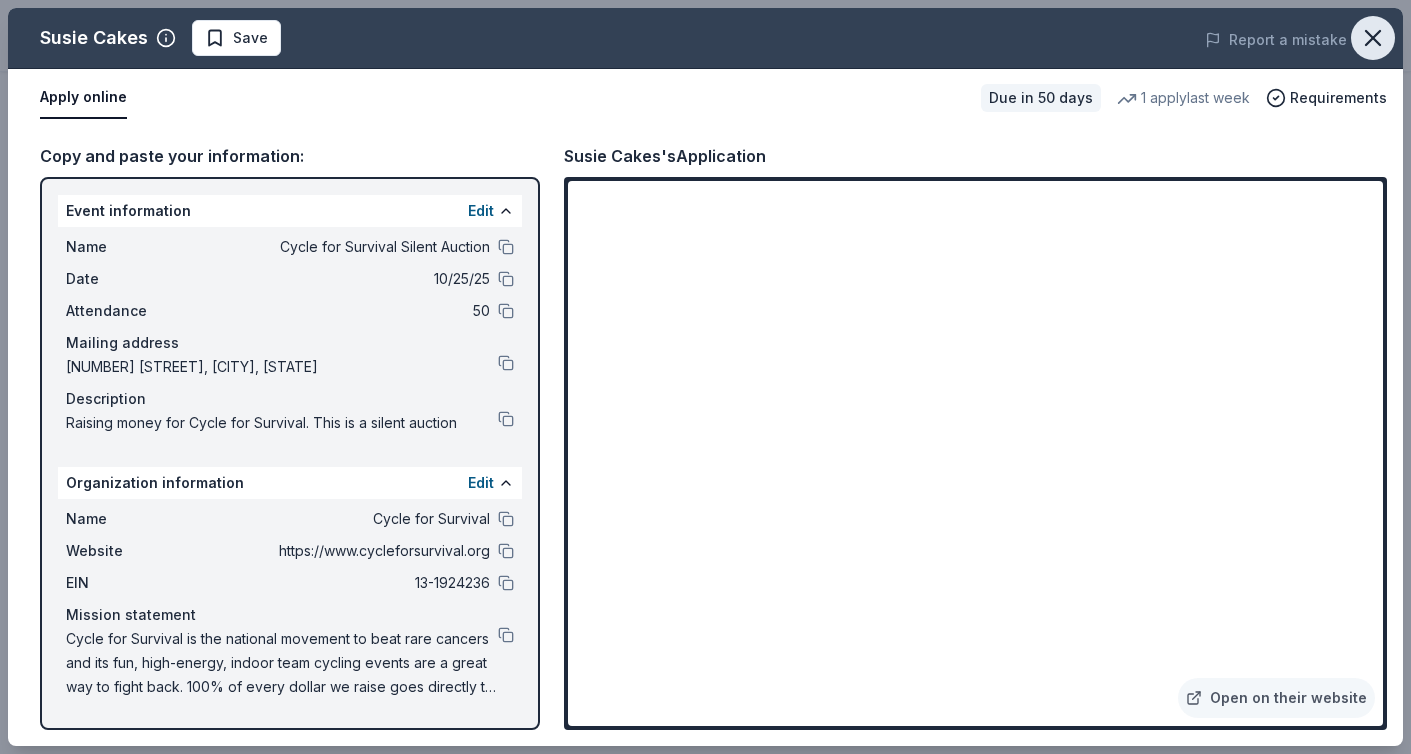 drag, startPoint x: 1146, startPoint y: 32, endPoint x: 1380, endPoint y: 40, distance: 234.13672 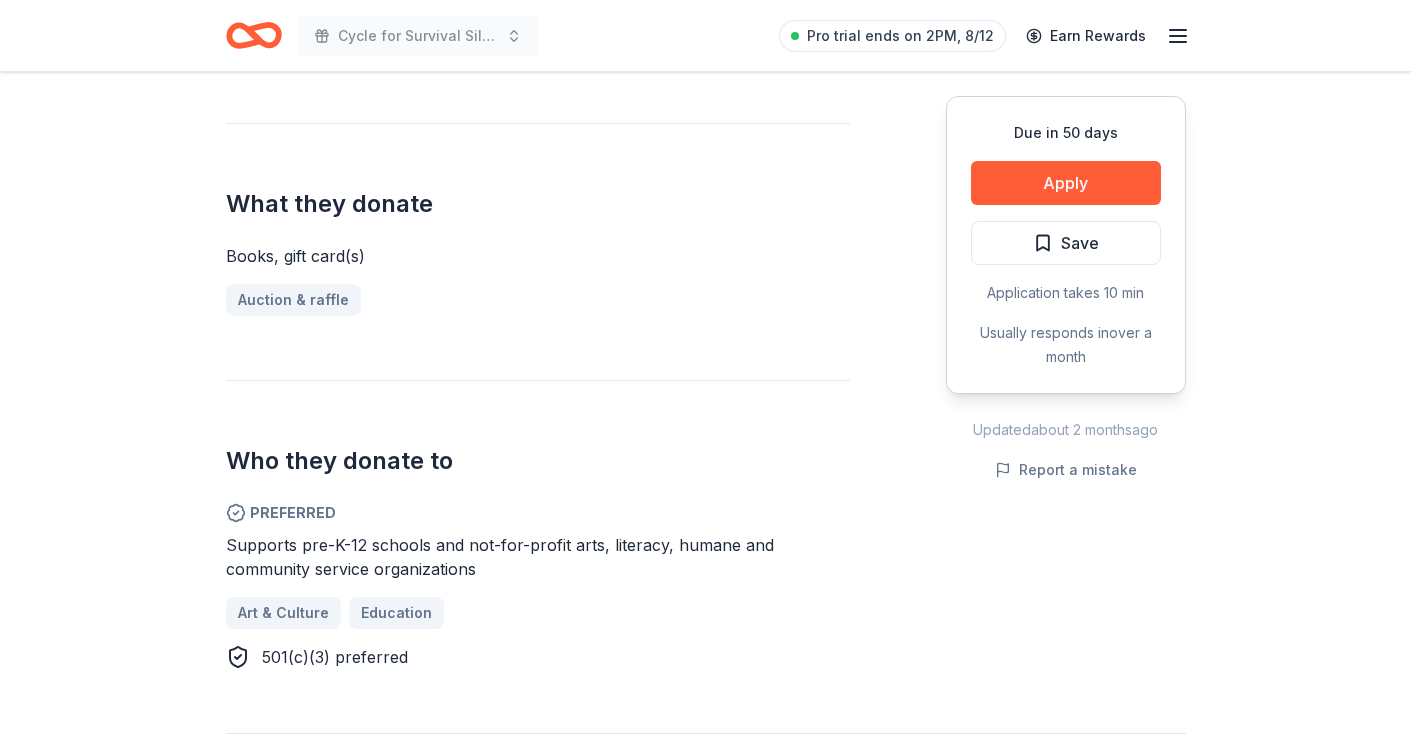 scroll, scrollTop: 709, scrollLeft: 0, axis: vertical 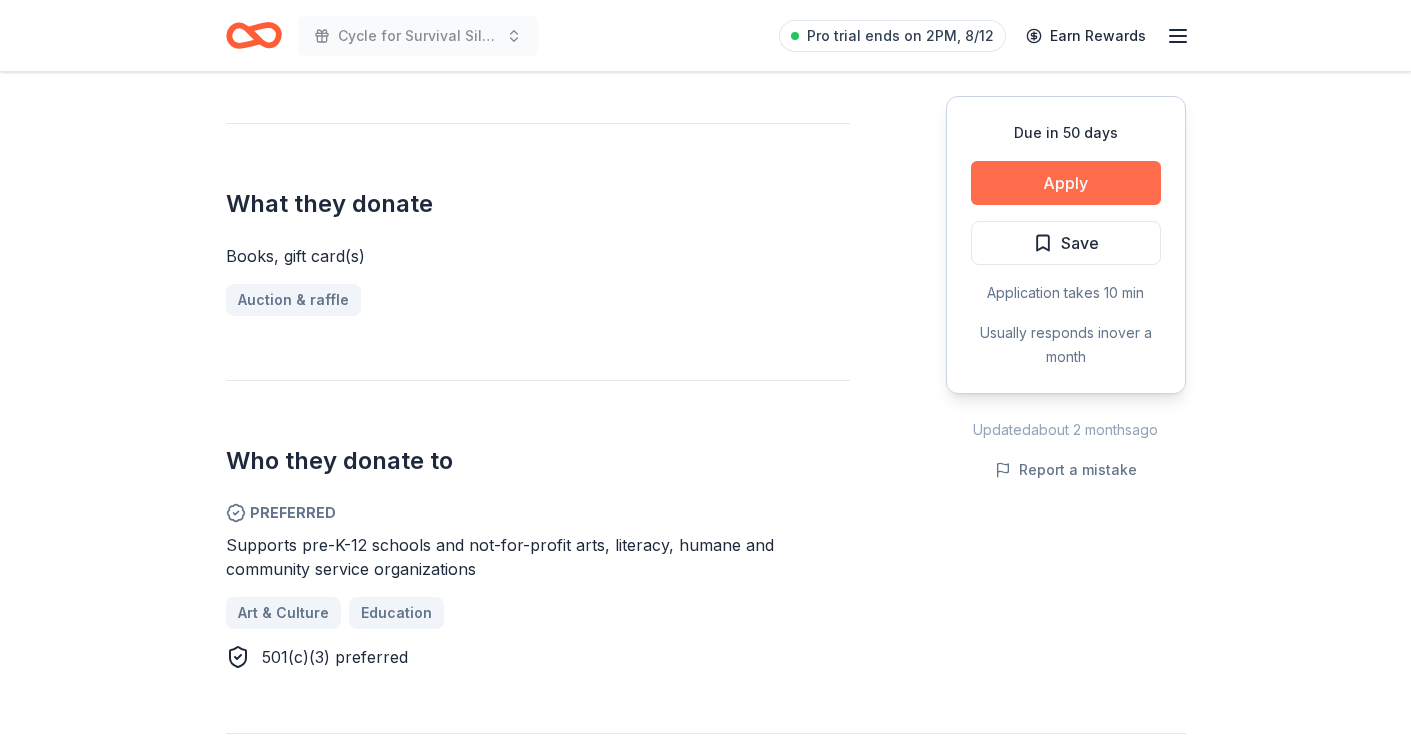 click on "Apply" at bounding box center [1066, 183] 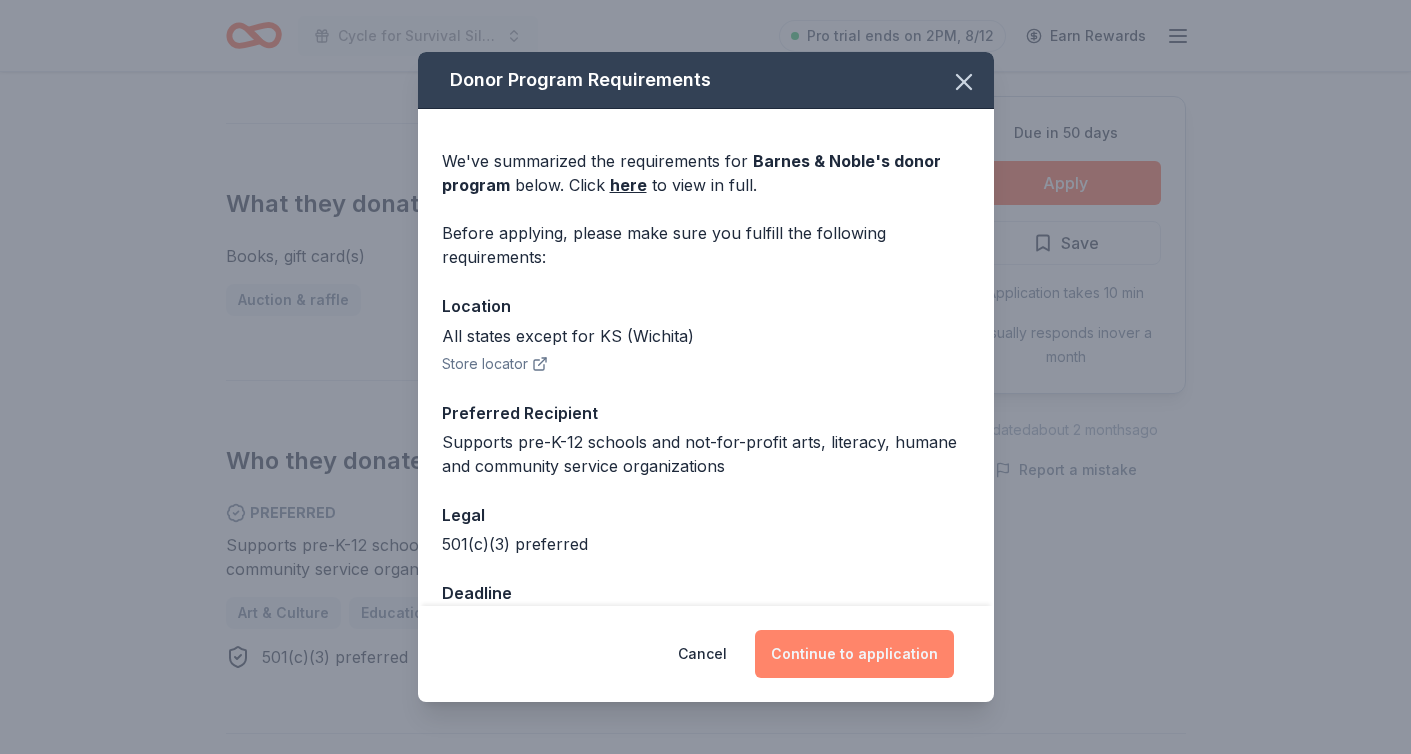 click on "Continue to application" at bounding box center (854, 654) 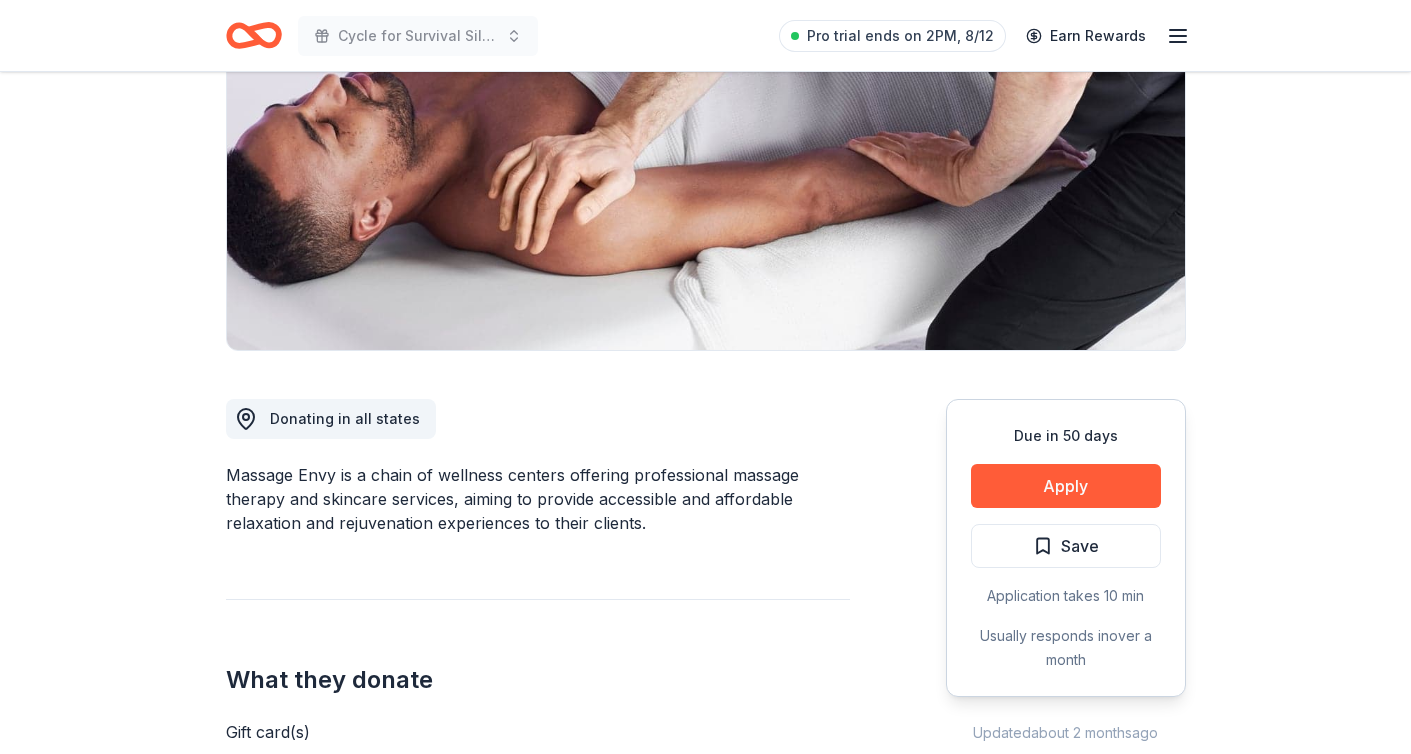 scroll, scrollTop: 258, scrollLeft: 0, axis: vertical 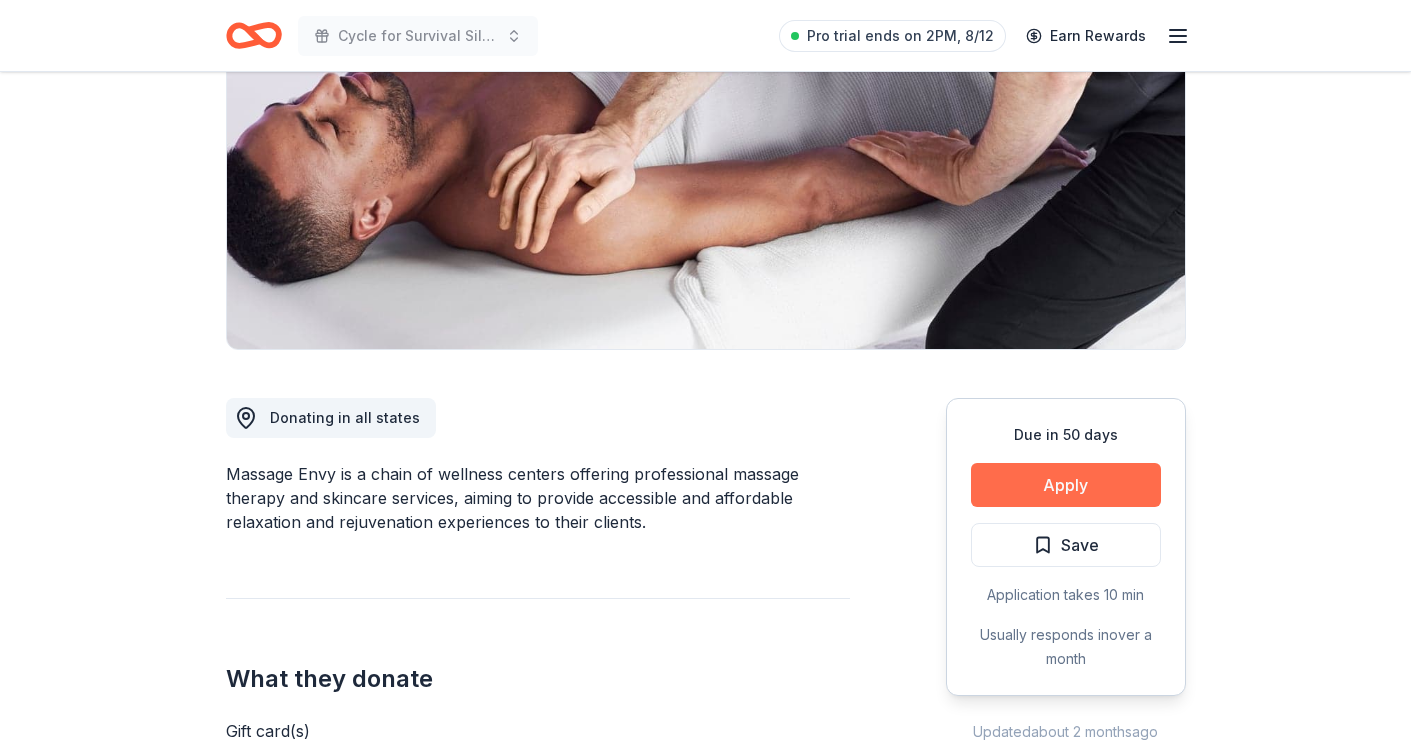 click on "Apply" at bounding box center (1066, 485) 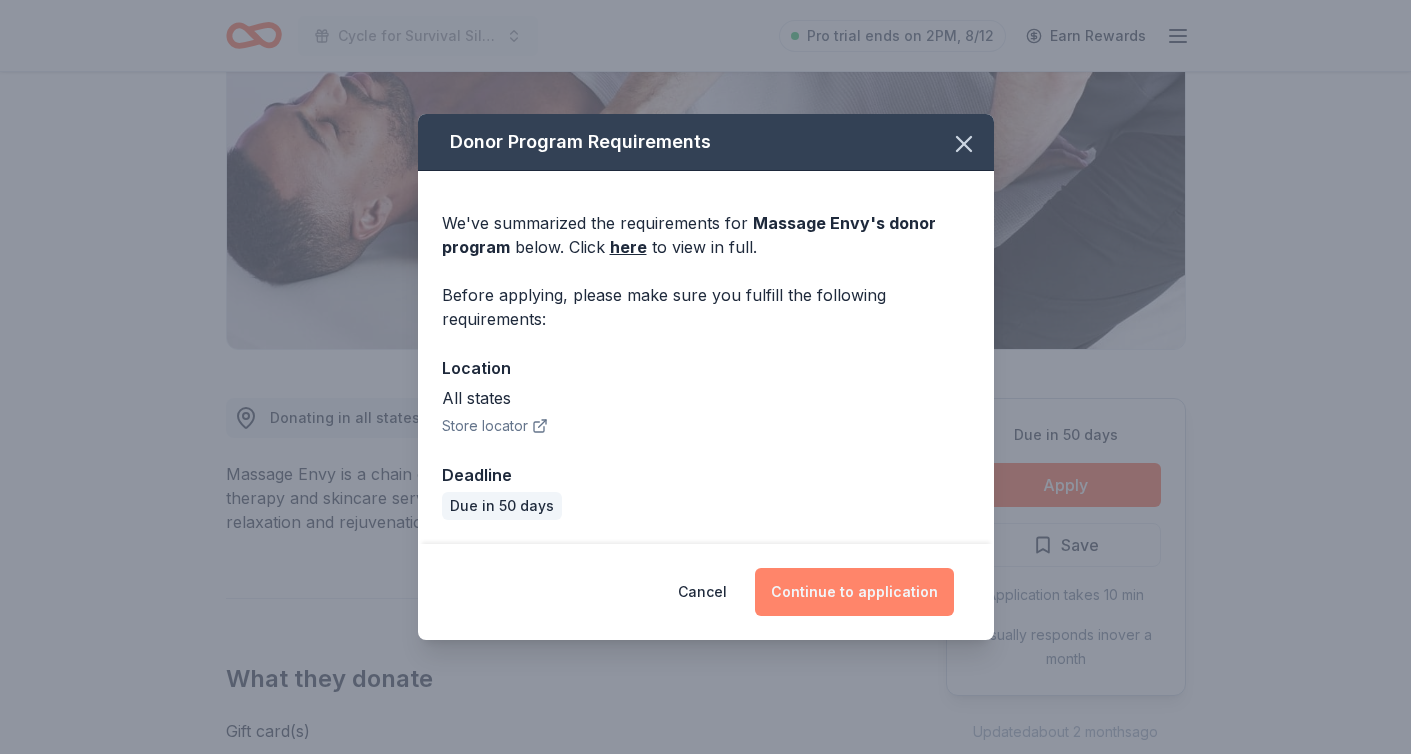 click on "Continue to application" at bounding box center (854, 592) 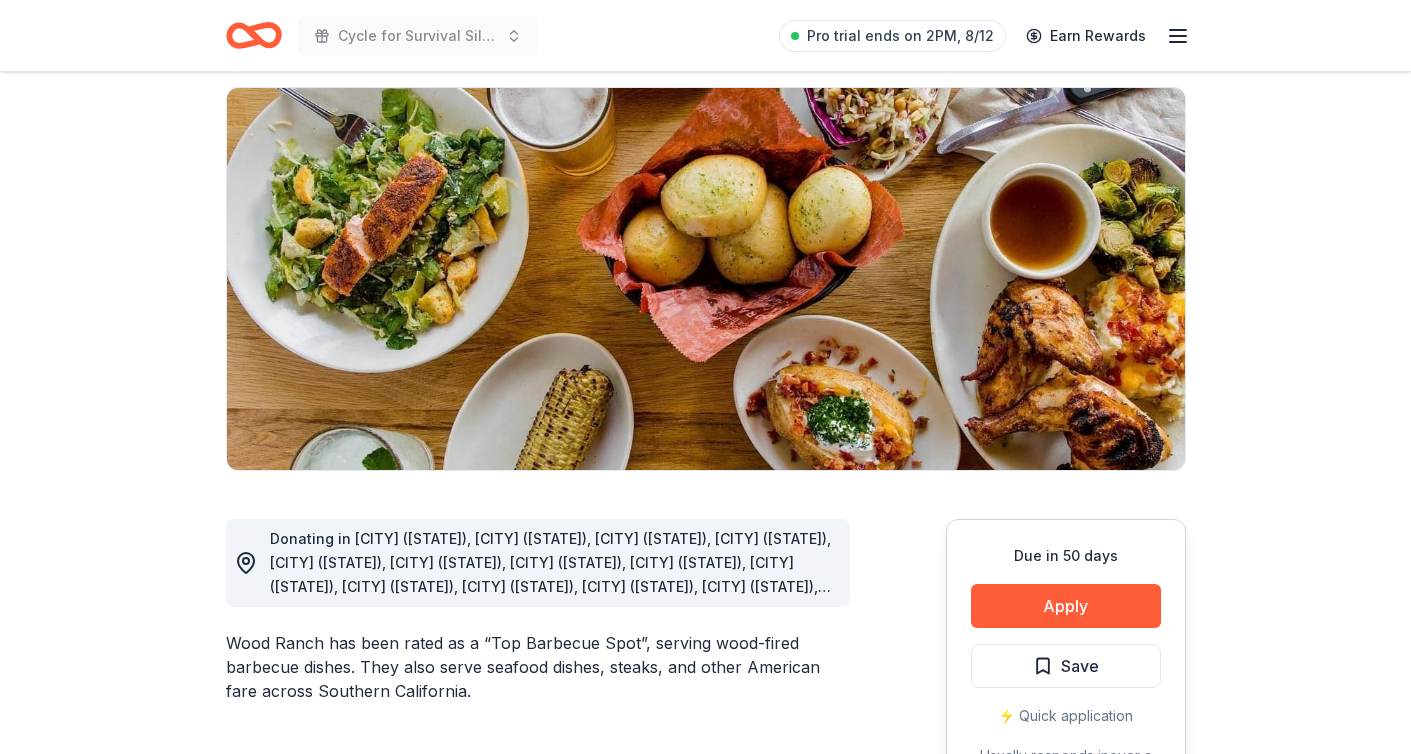 scroll, scrollTop: 138, scrollLeft: 0, axis: vertical 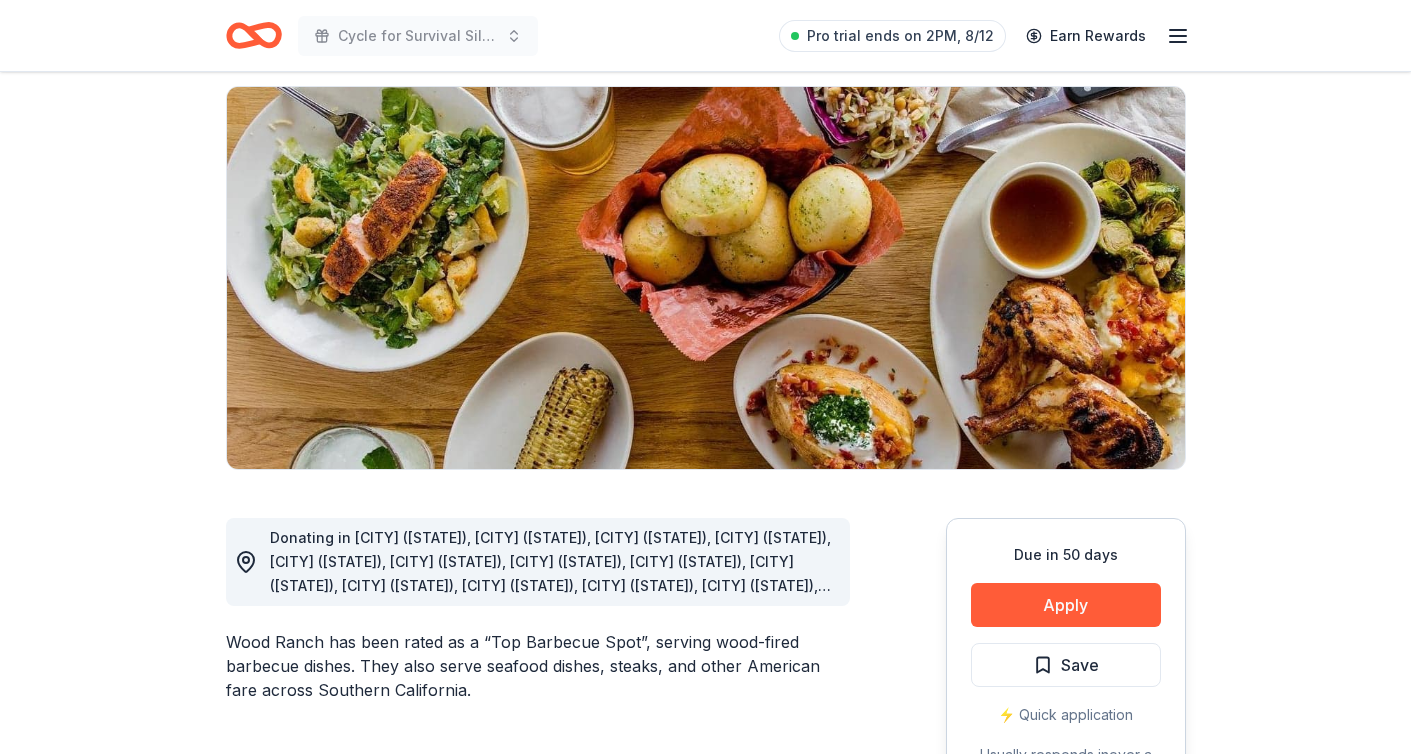 click on "Due in 50 days Apply Save ⚡️ Quick application Usually responds in  over a month" at bounding box center [1066, 667] 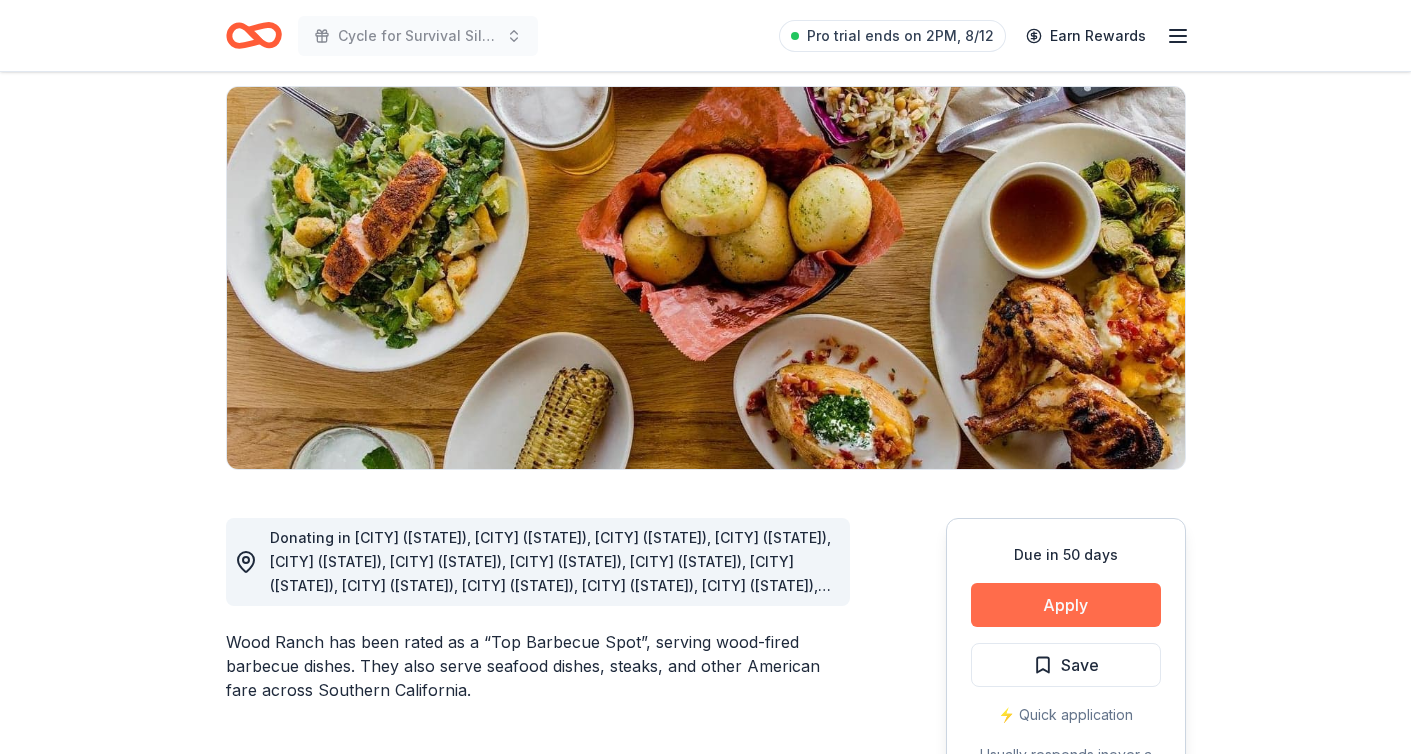 click on "Apply" at bounding box center [1066, 605] 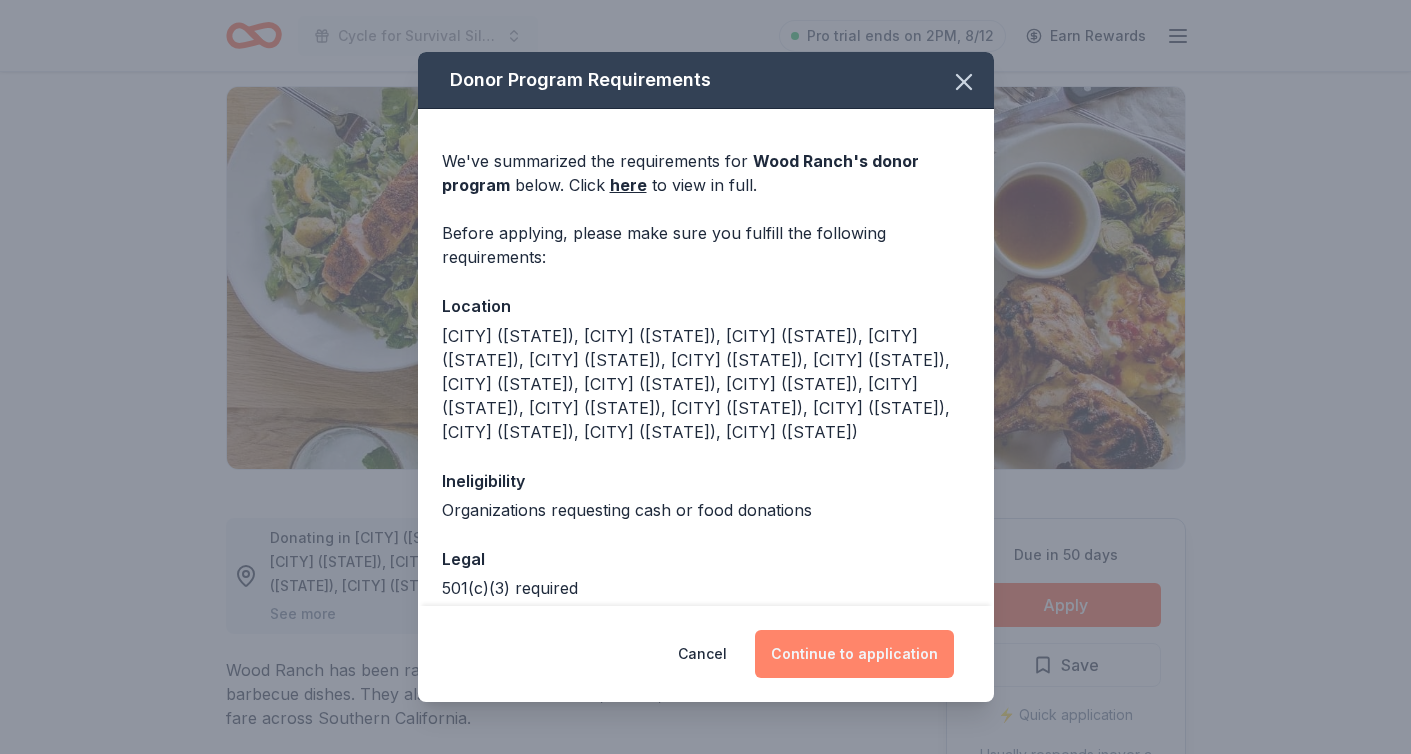 click on "Continue to application" at bounding box center [854, 654] 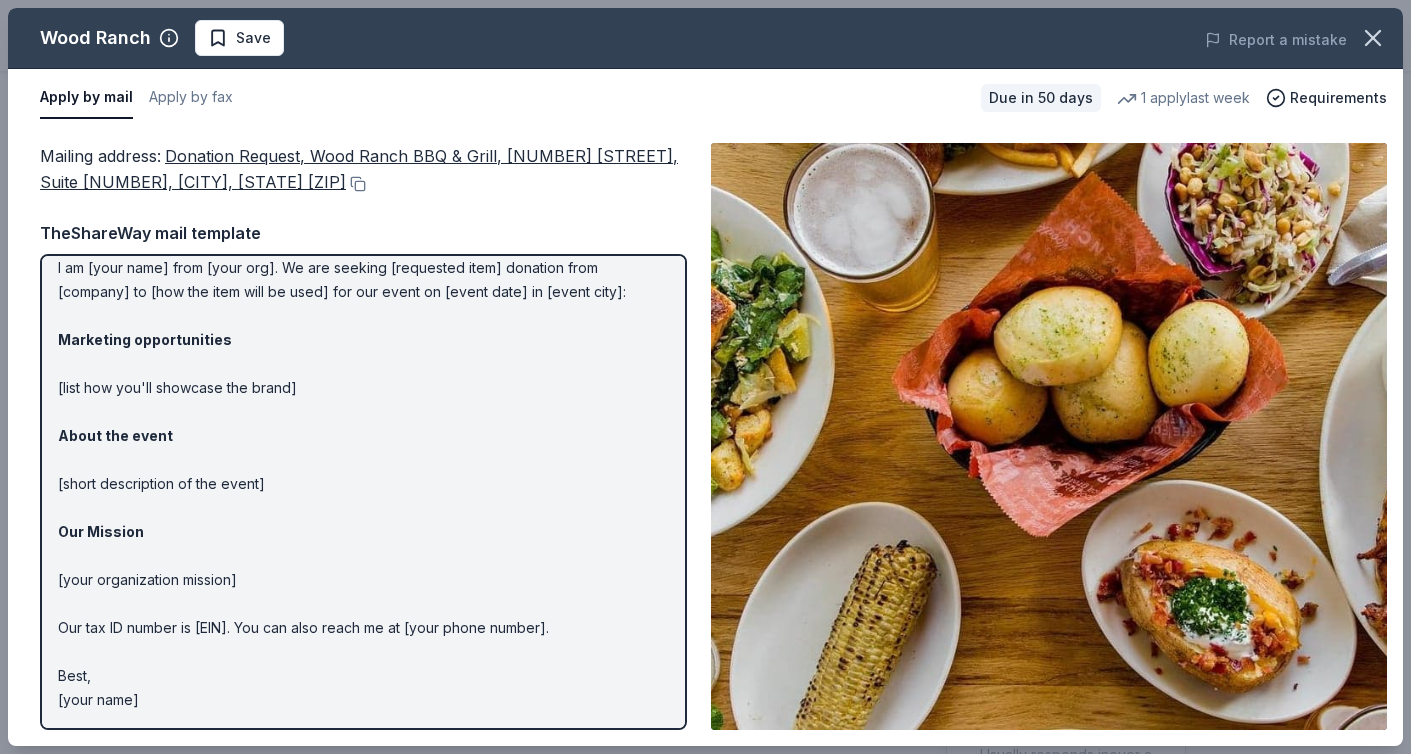 scroll, scrollTop: 30, scrollLeft: 0, axis: vertical 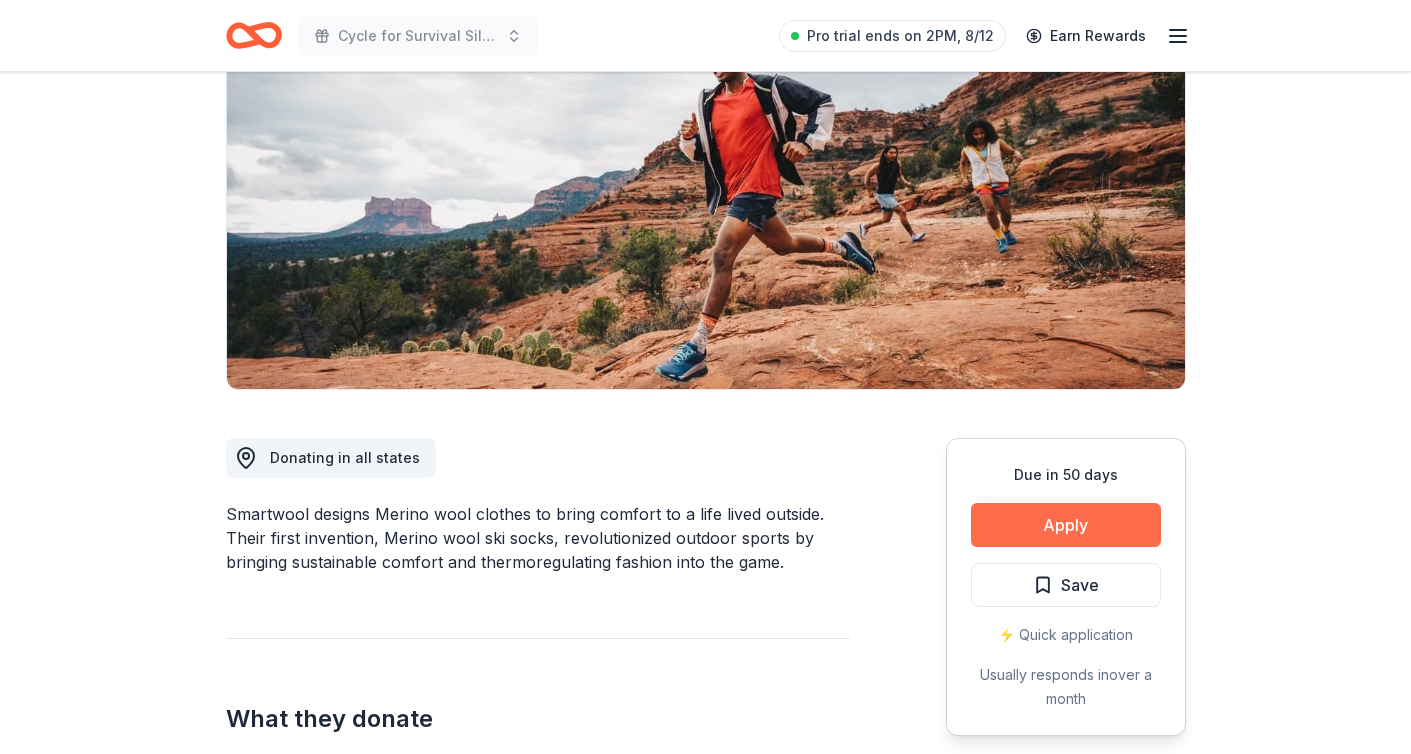 click on "Apply" at bounding box center [1066, 525] 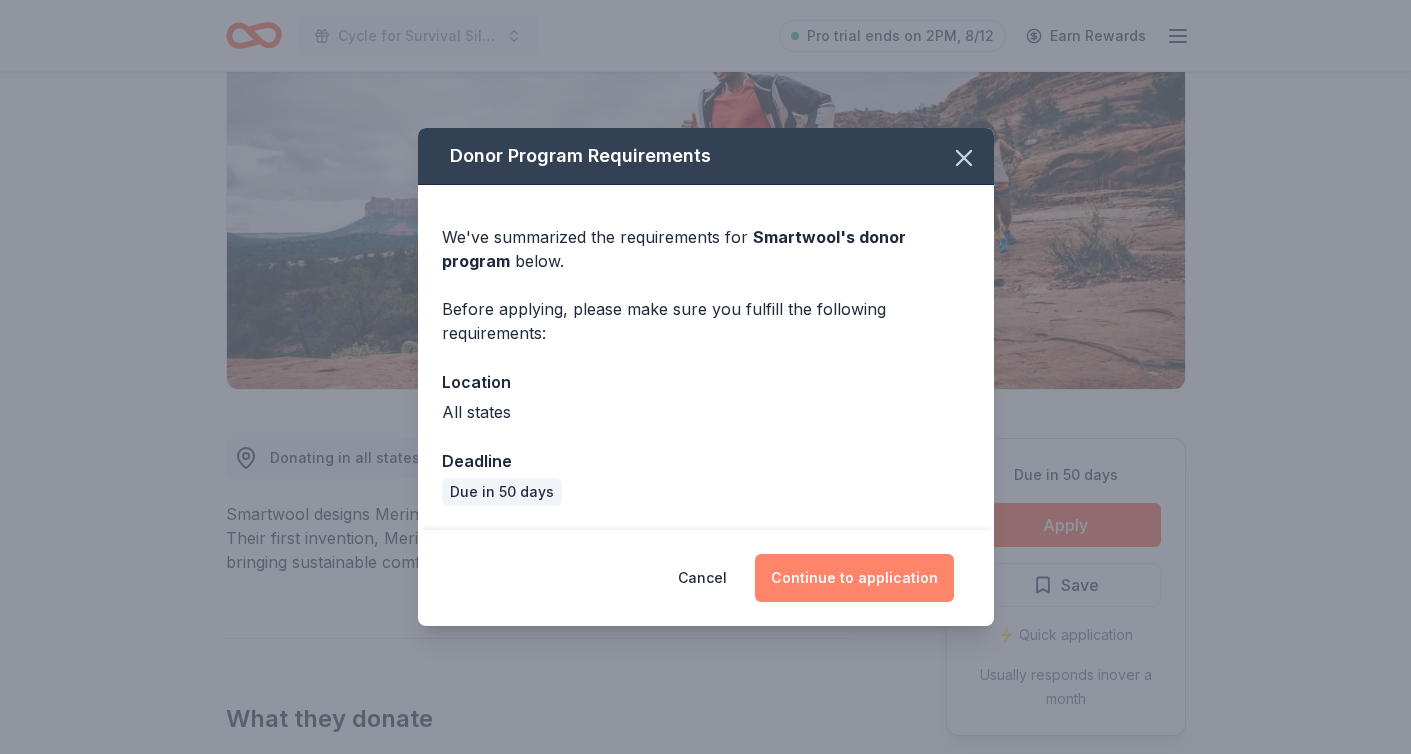 click on "Continue to application" at bounding box center (854, 578) 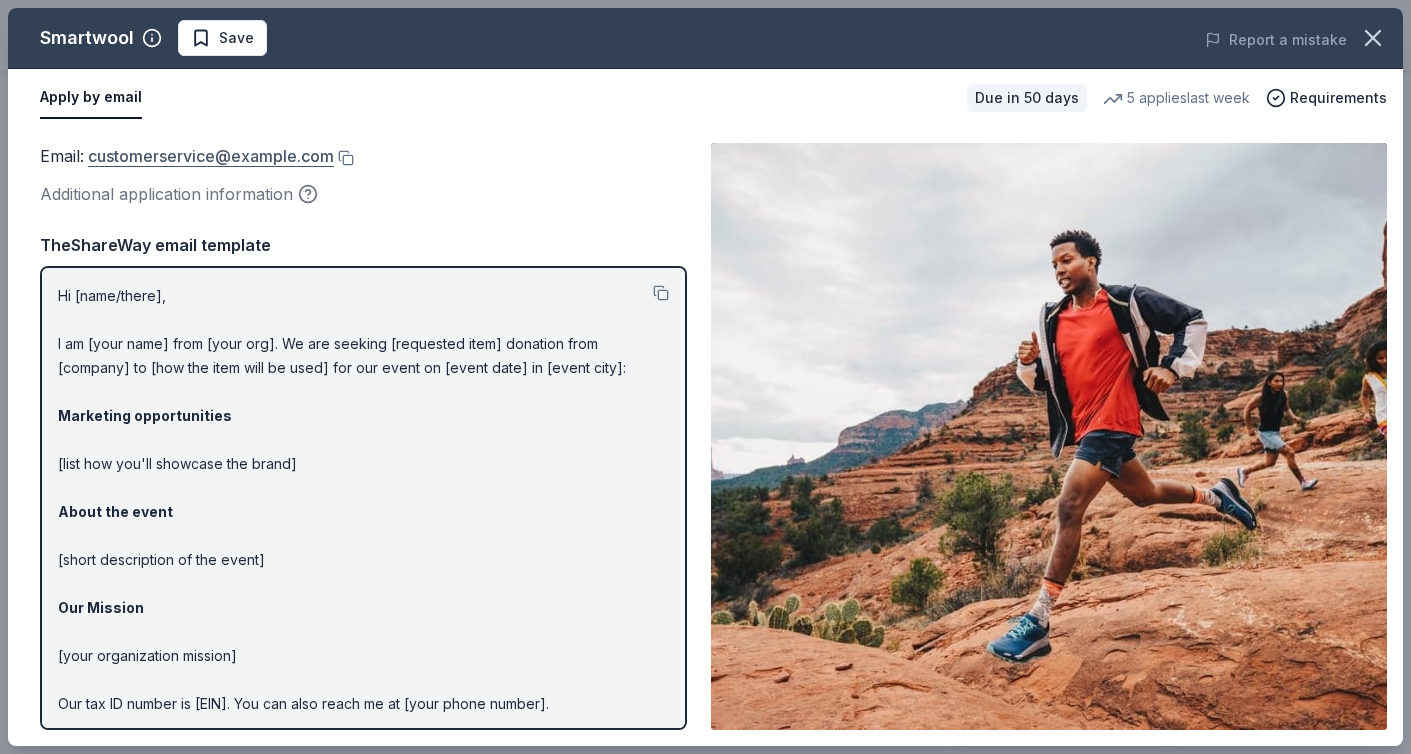 drag, startPoint x: 89, startPoint y: 152, endPoint x: 144, endPoint y: 152, distance: 55 